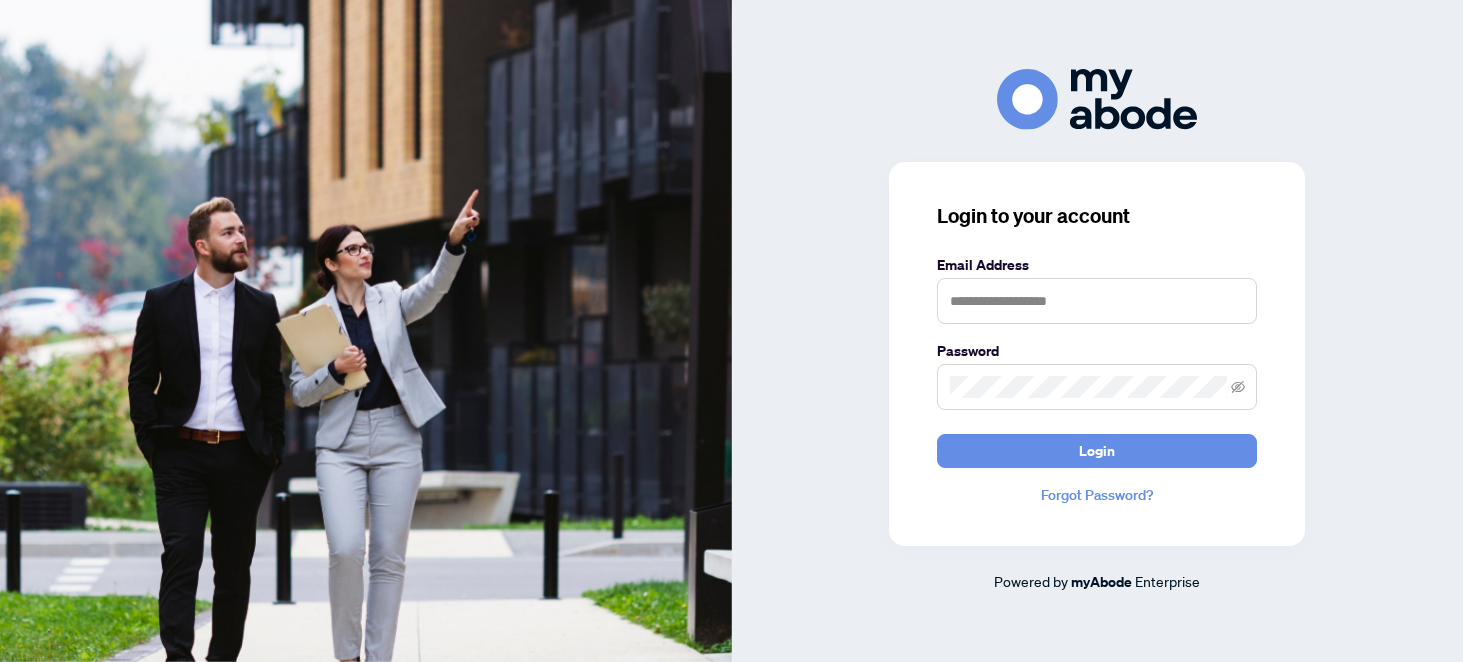 scroll, scrollTop: 0, scrollLeft: 0, axis: both 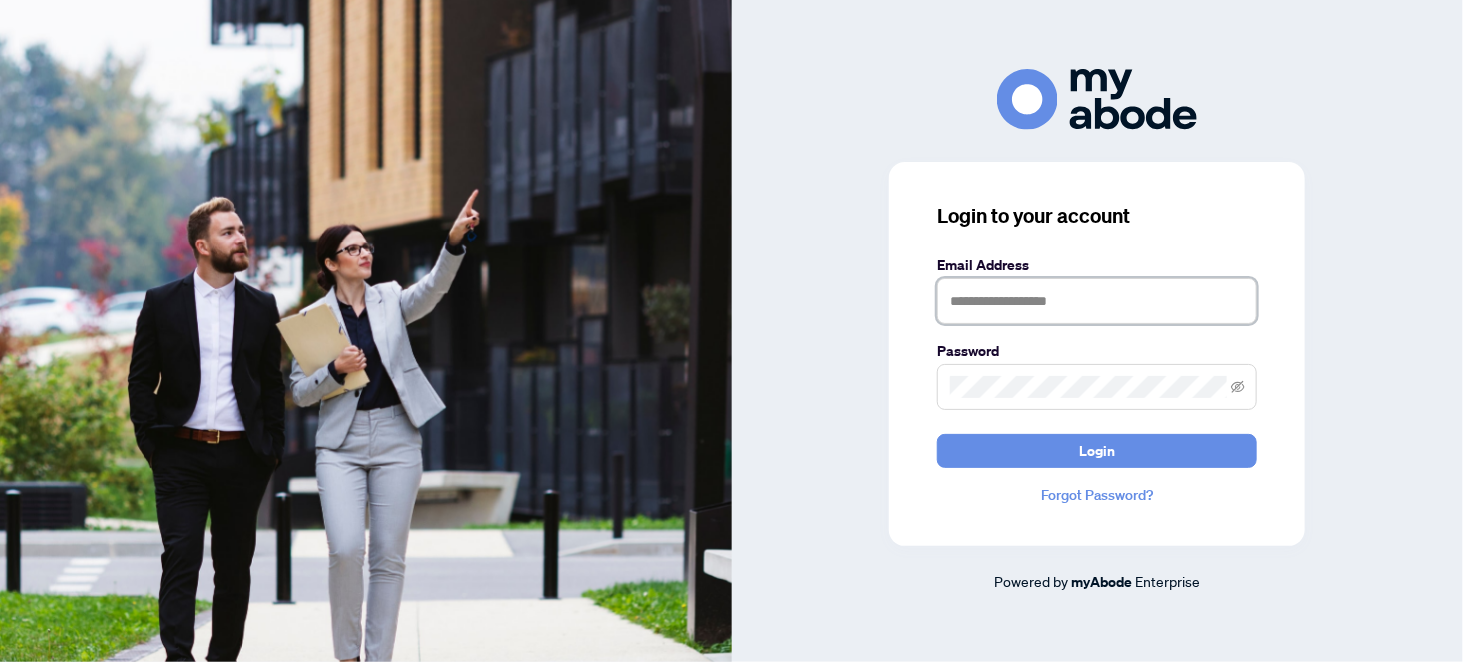 click at bounding box center [1097, 301] 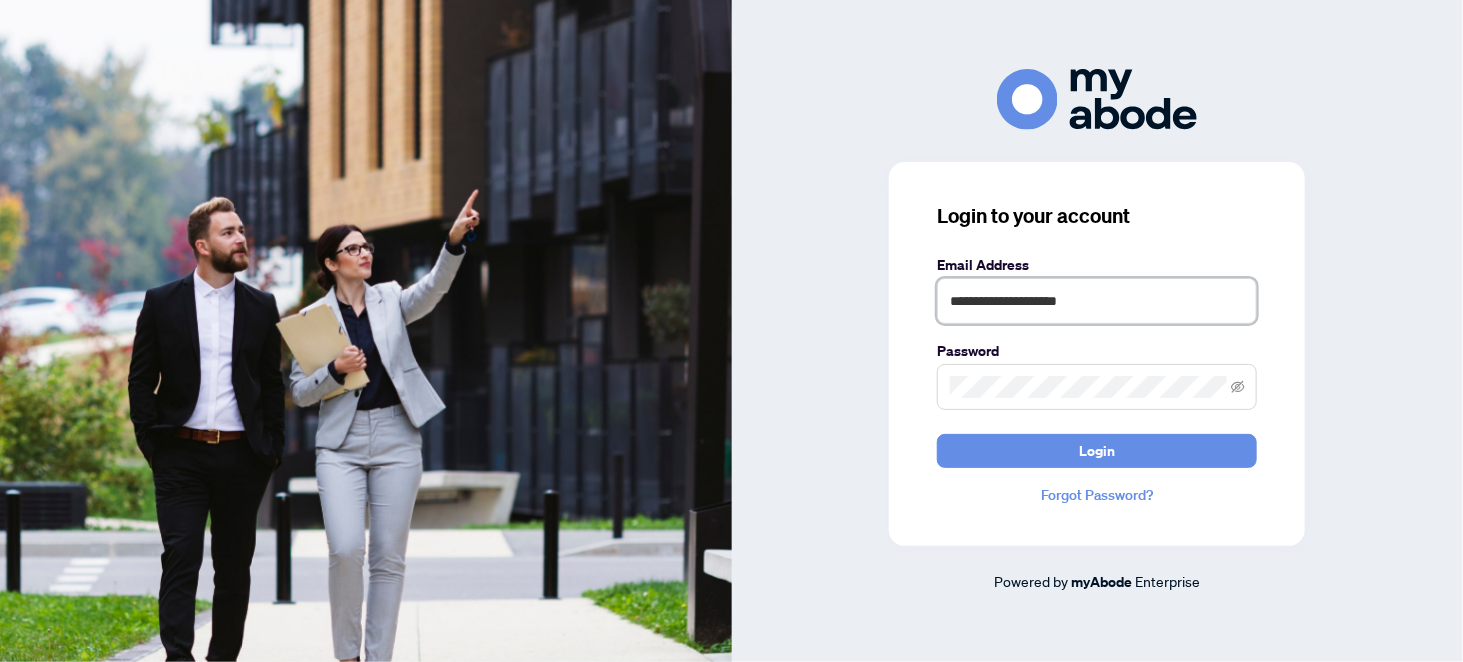 type on "**********" 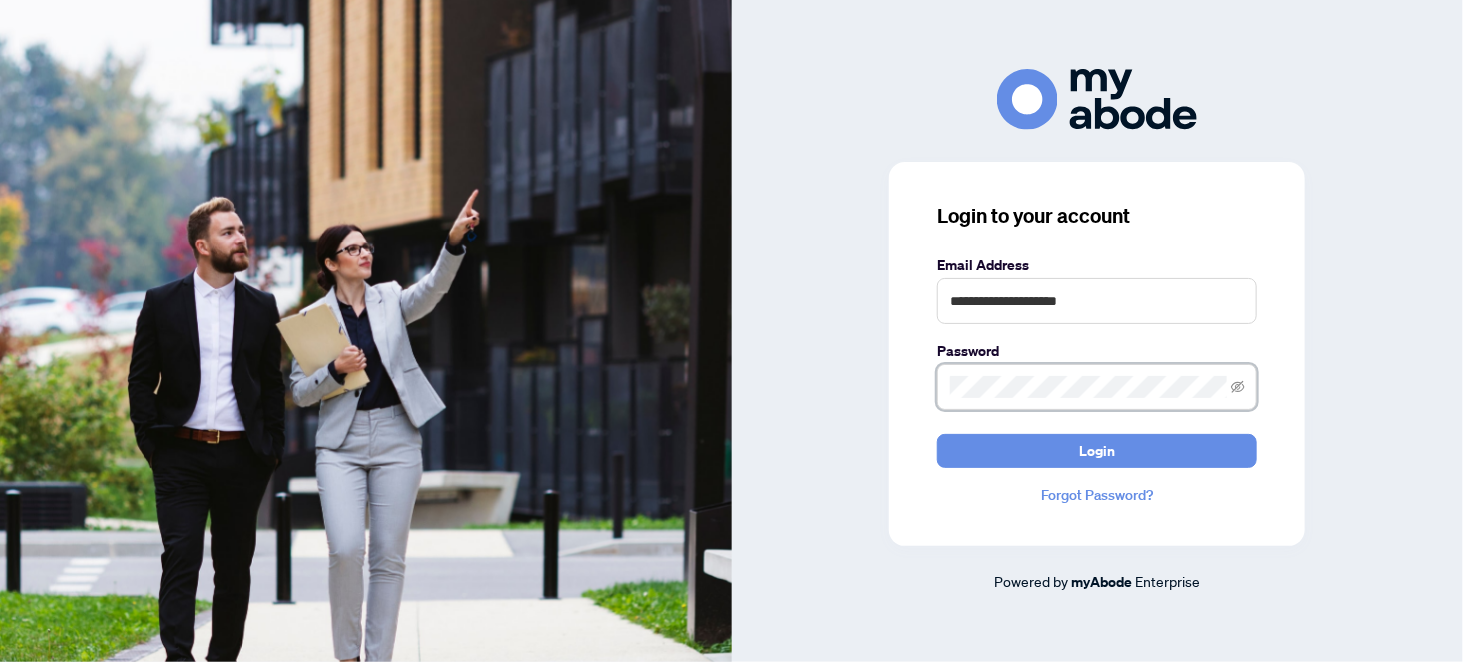 click on "Login" at bounding box center (1097, 451) 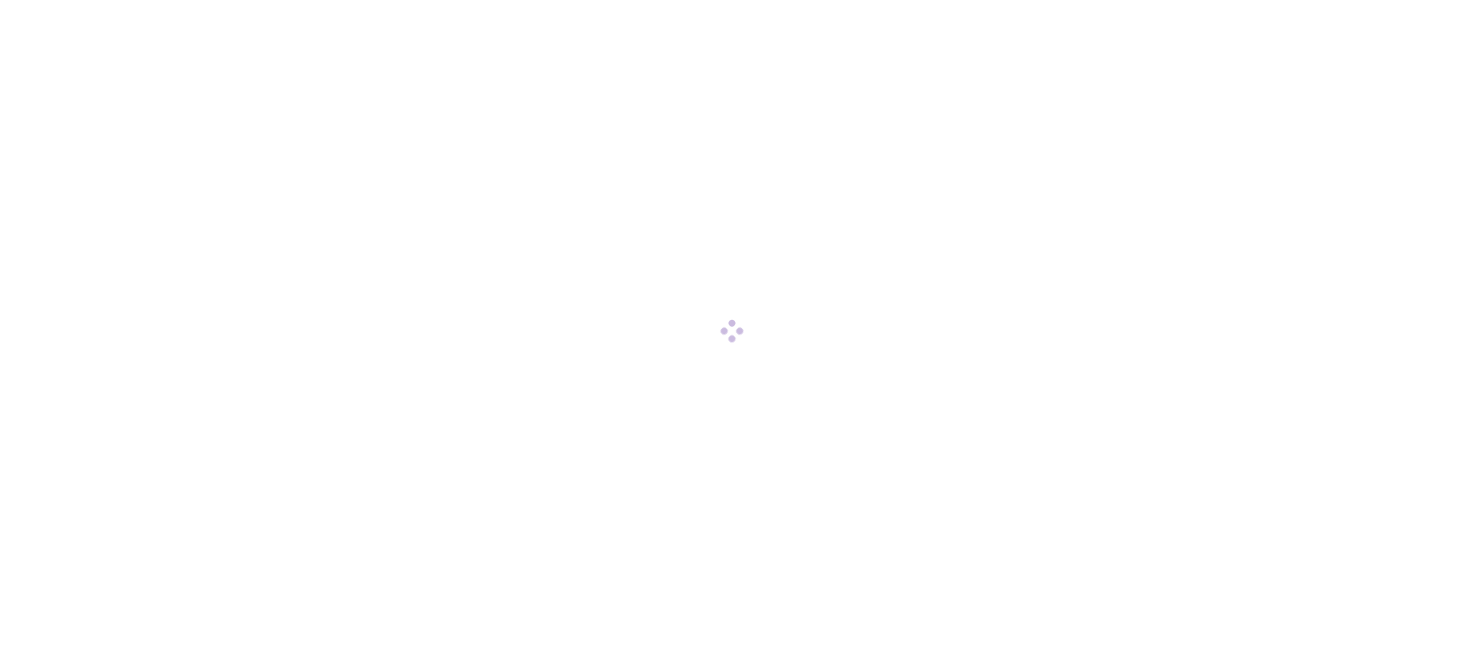 scroll, scrollTop: 0, scrollLeft: 0, axis: both 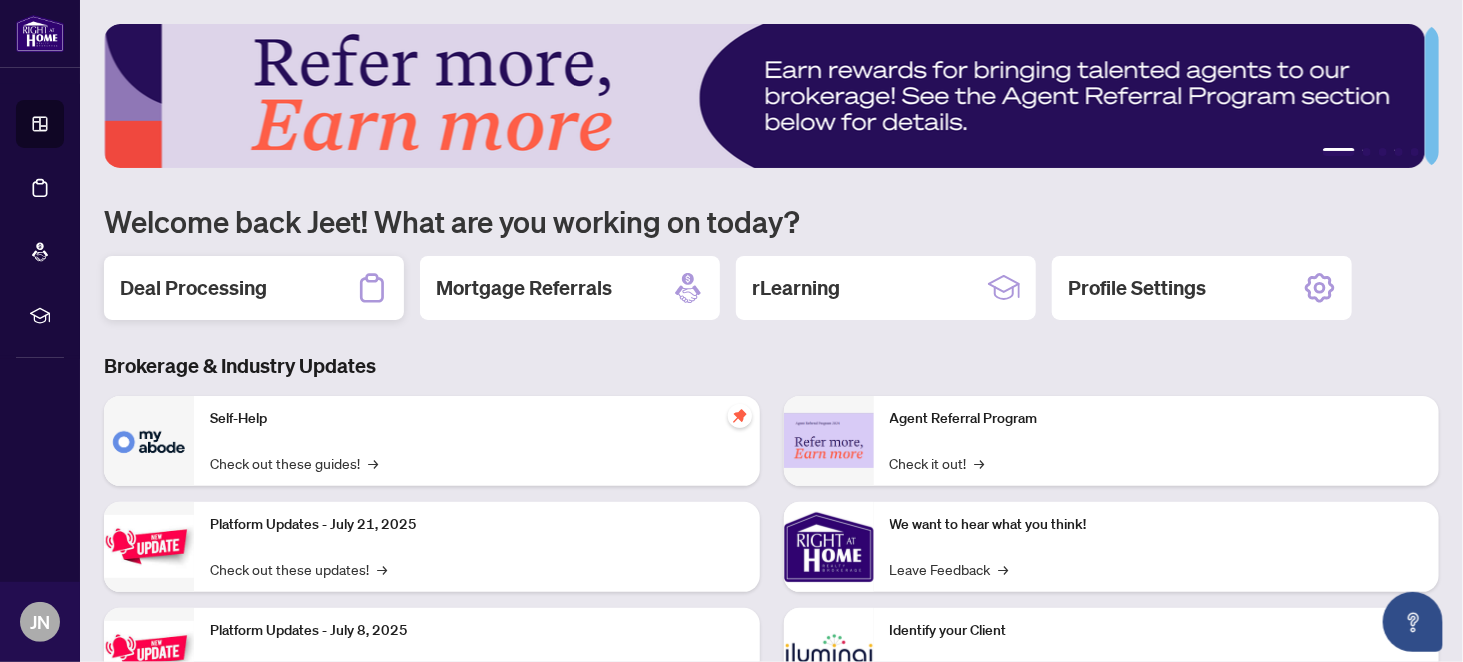 click on "Deal Processing" at bounding box center (193, 288) 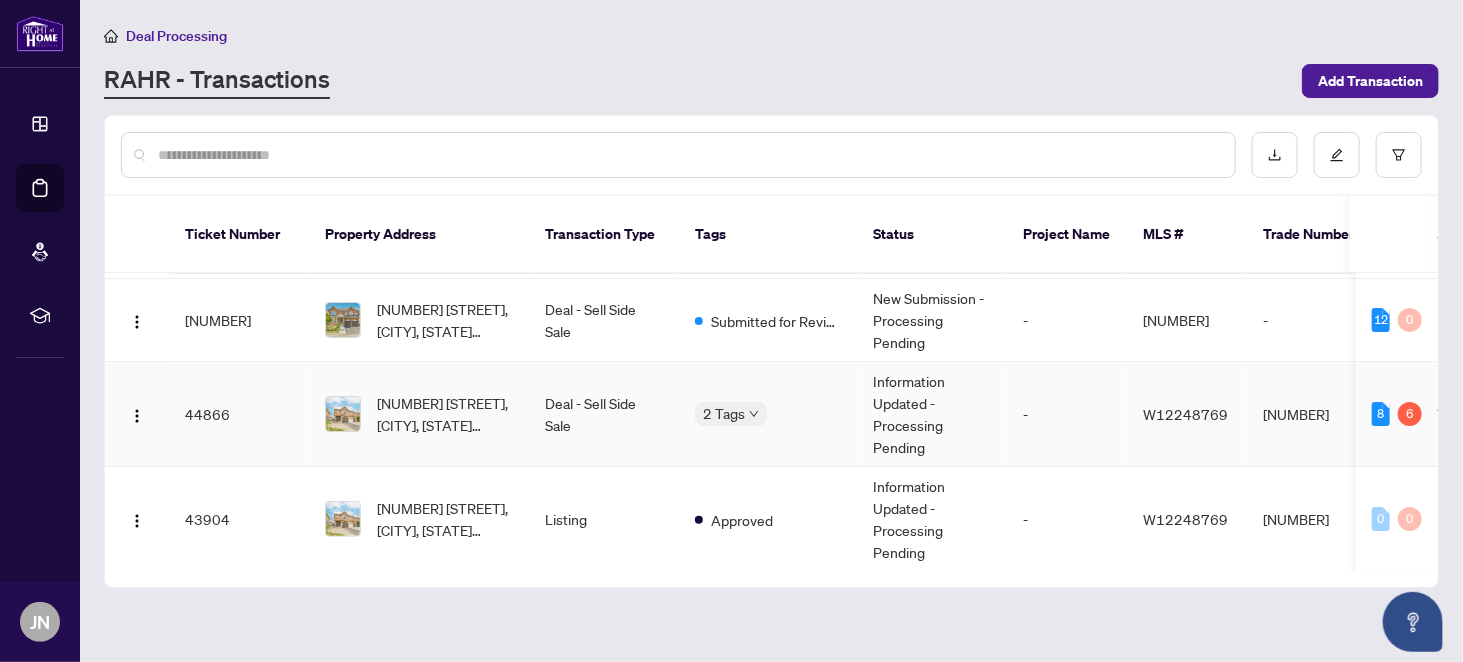scroll, scrollTop: 188, scrollLeft: 0, axis: vertical 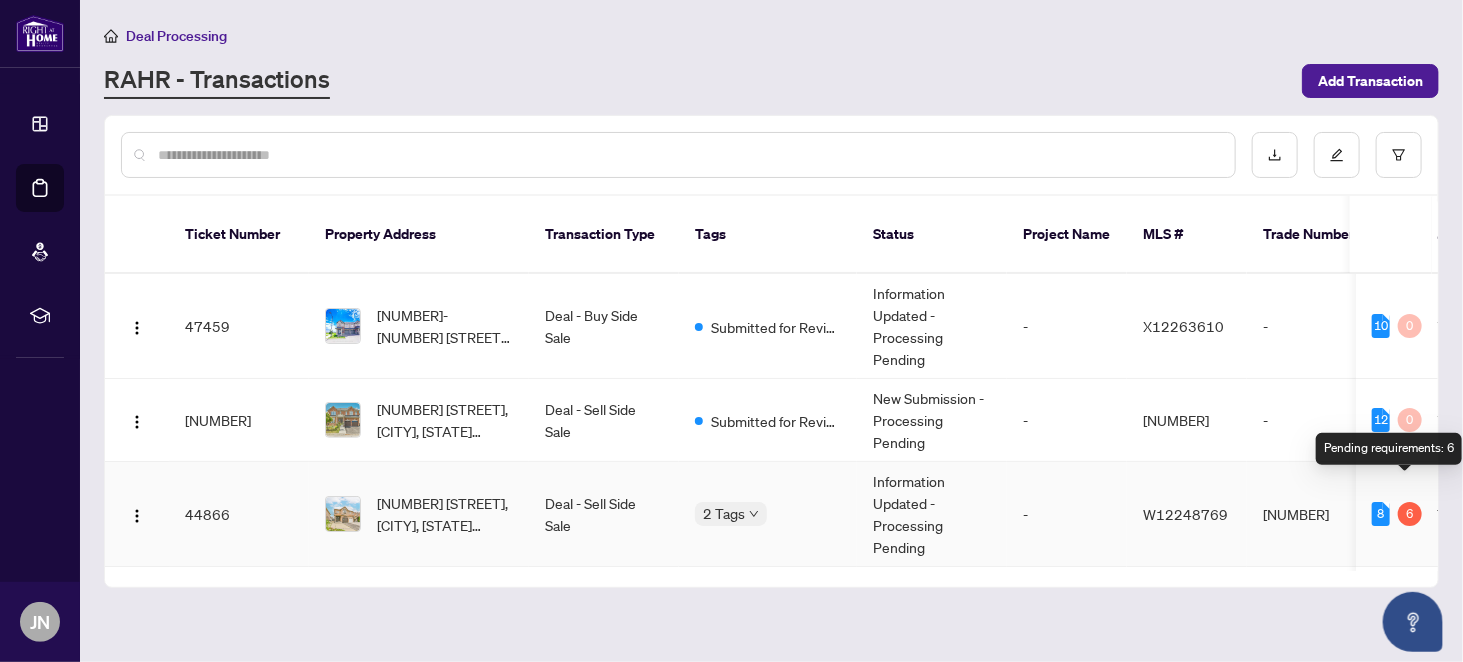 click on "6" at bounding box center (1410, 514) 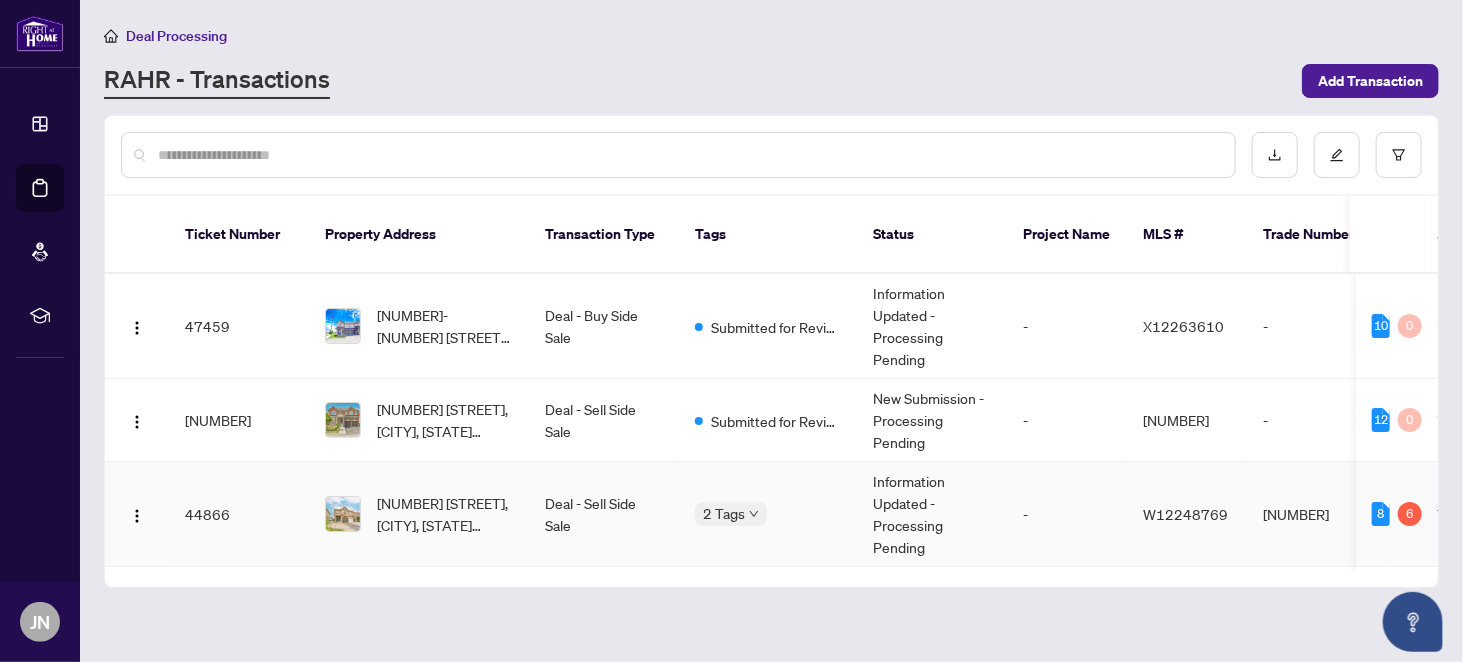 click on "Deal - Sell Side Sale" at bounding box center (604, 514) 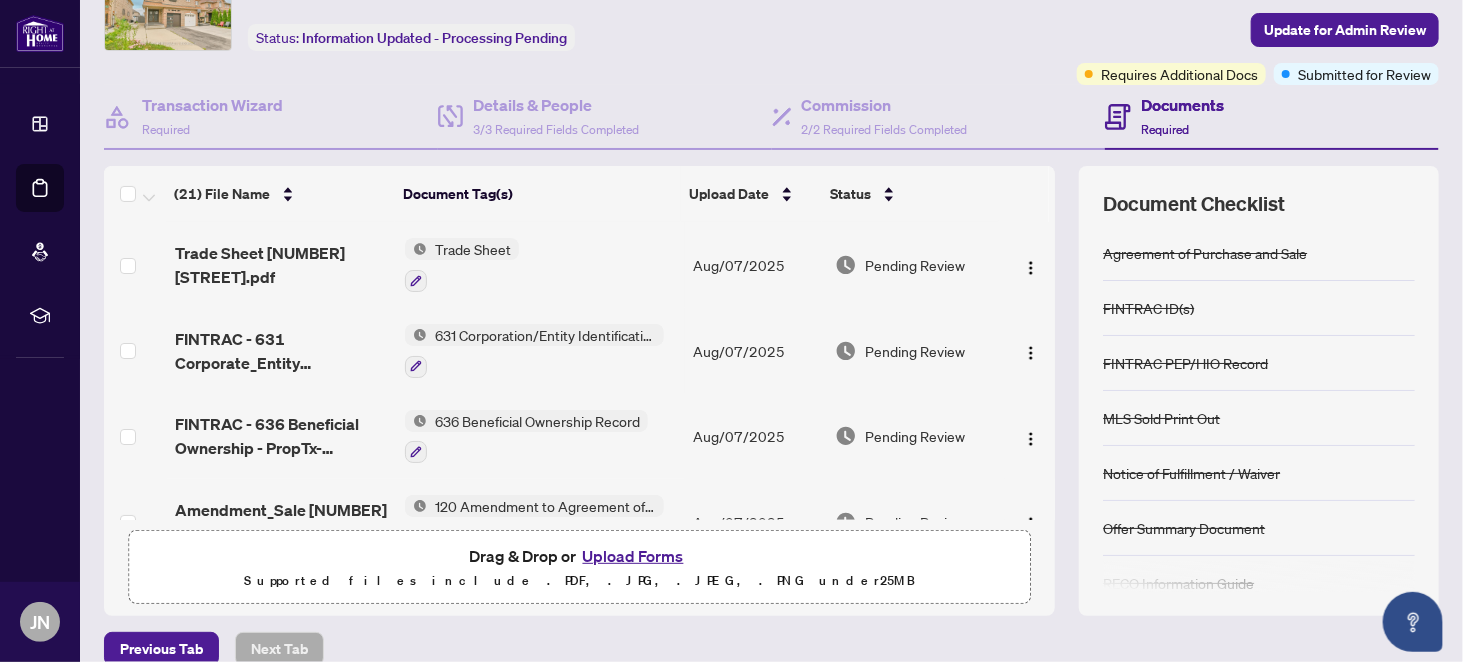 scroll, scrollTop: 200, scrollLeft: 0, axis: vertical 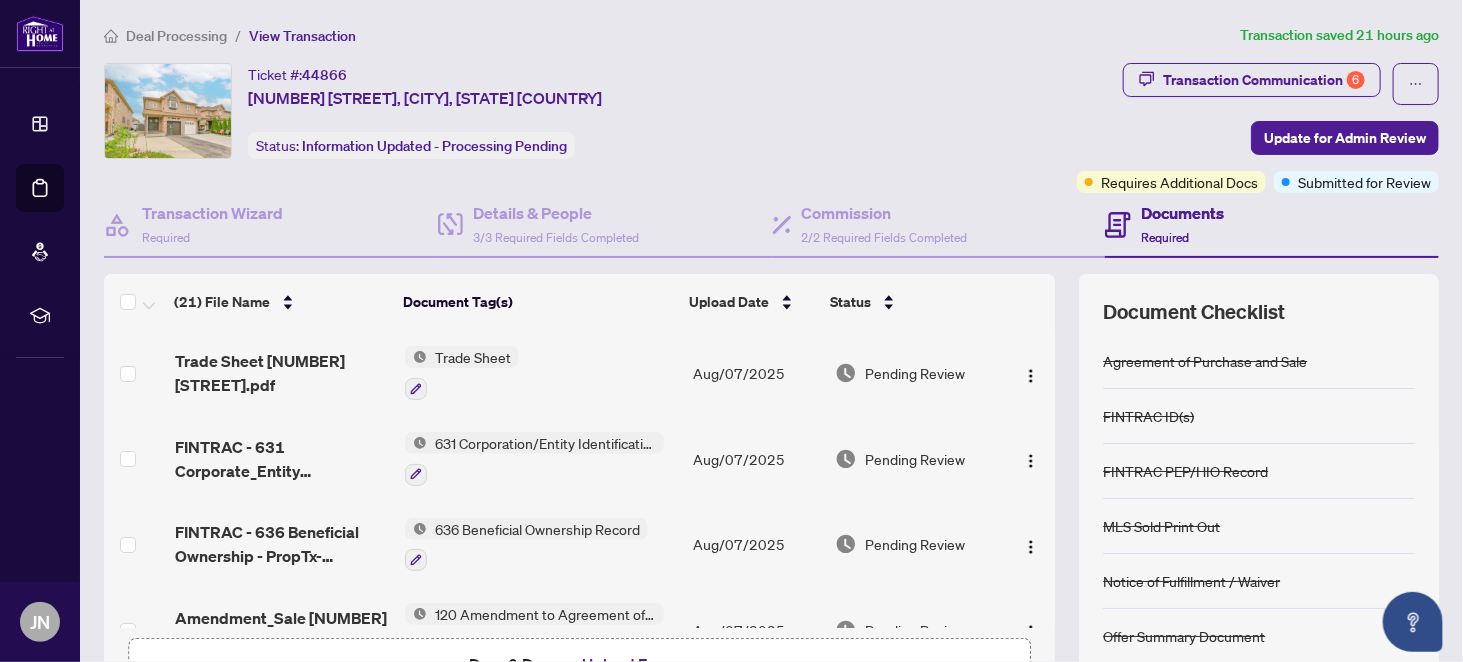 click on "Deal Processing" at bounding box center [176, 36] 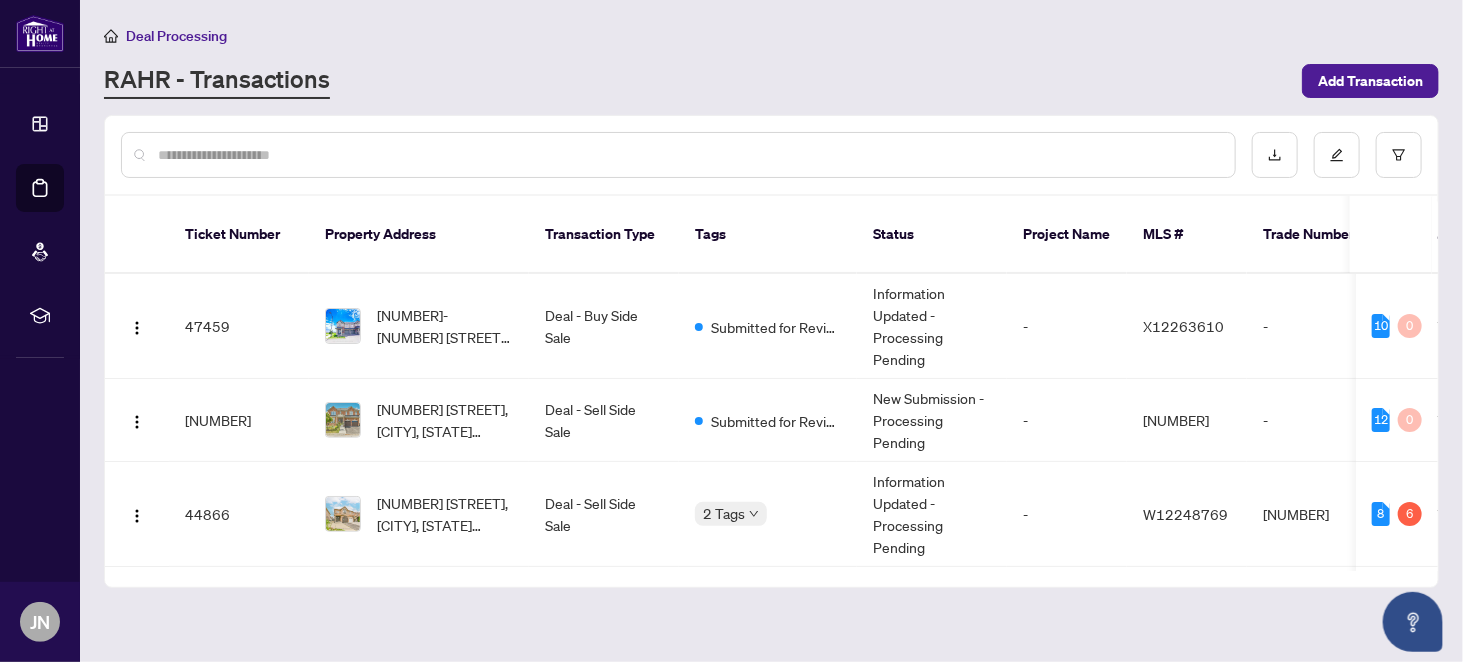 click on "Deal Processing" at bounding box center [176, 36] 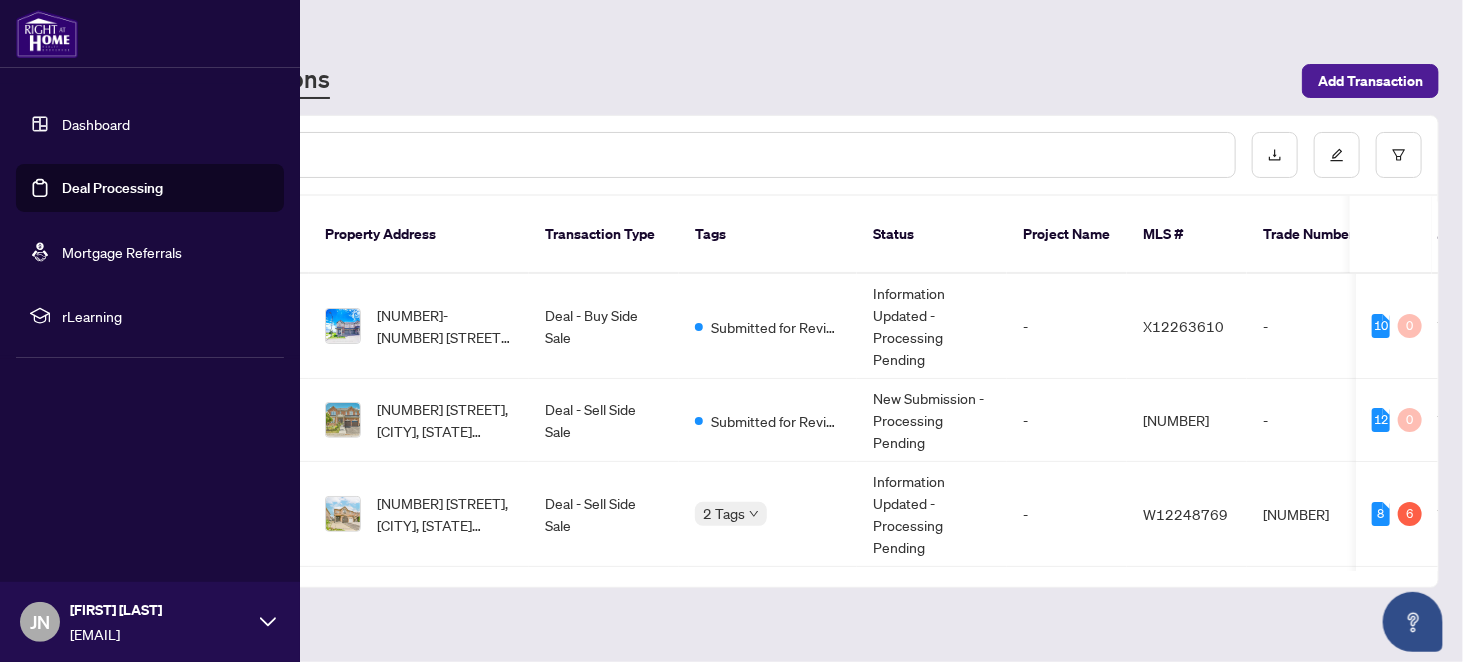 click on "Dashboard" at bounding box center (96, 124) 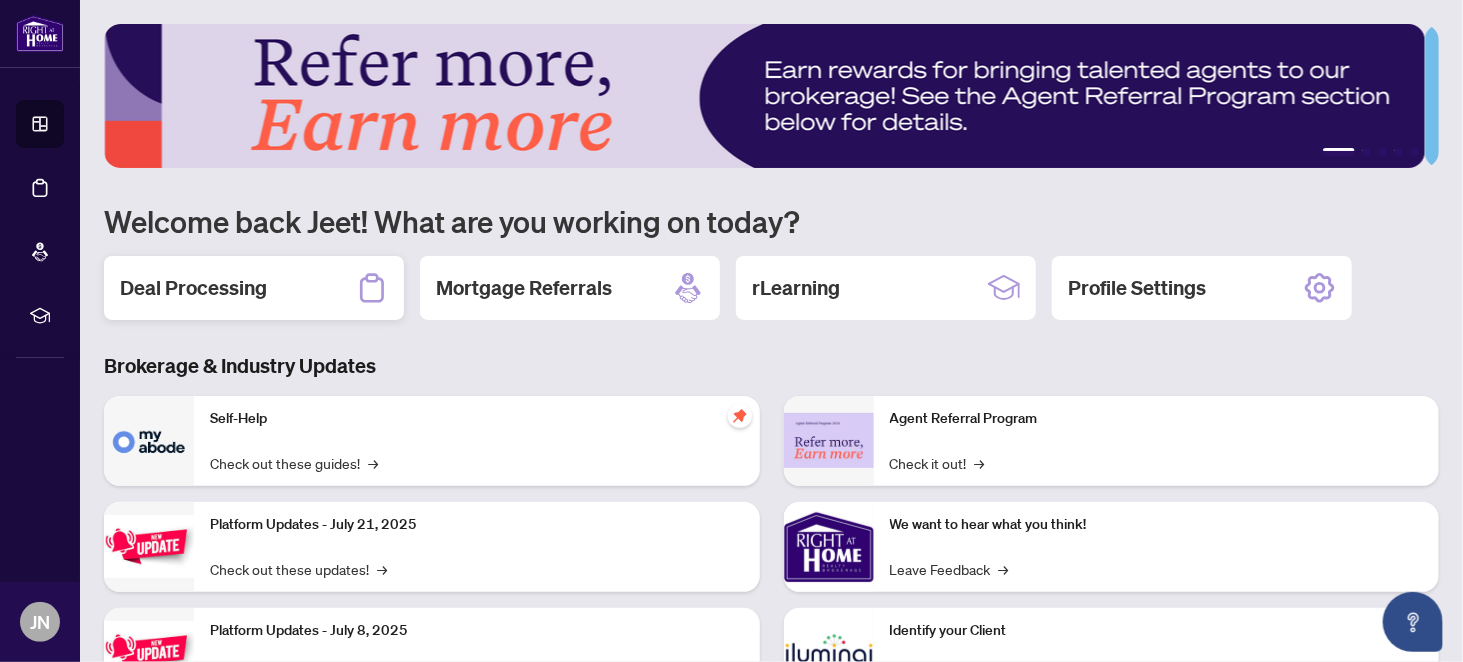 click on "Deal Processing" at bounding box center (193, 288) 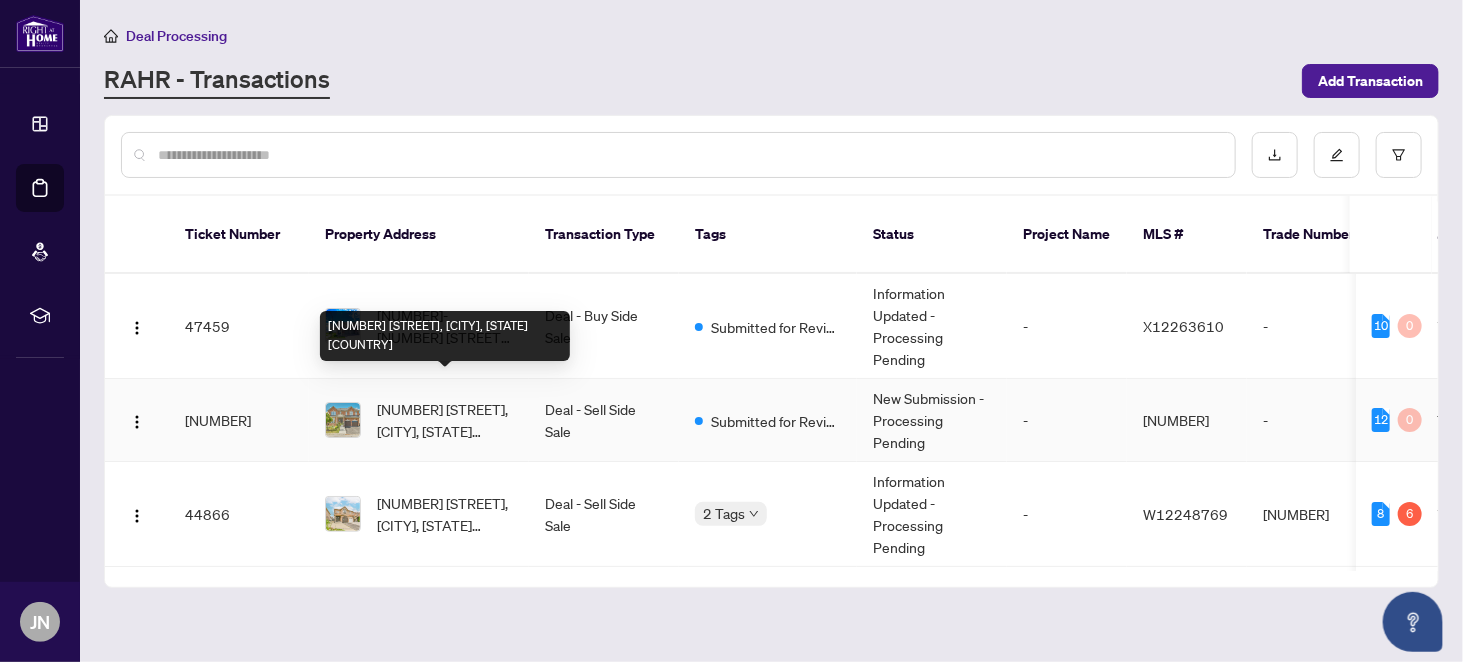 click on "[NUMBER] [STREET], [CITY], [STATE], [COUNTRY]" at bounding box center (445, 420) 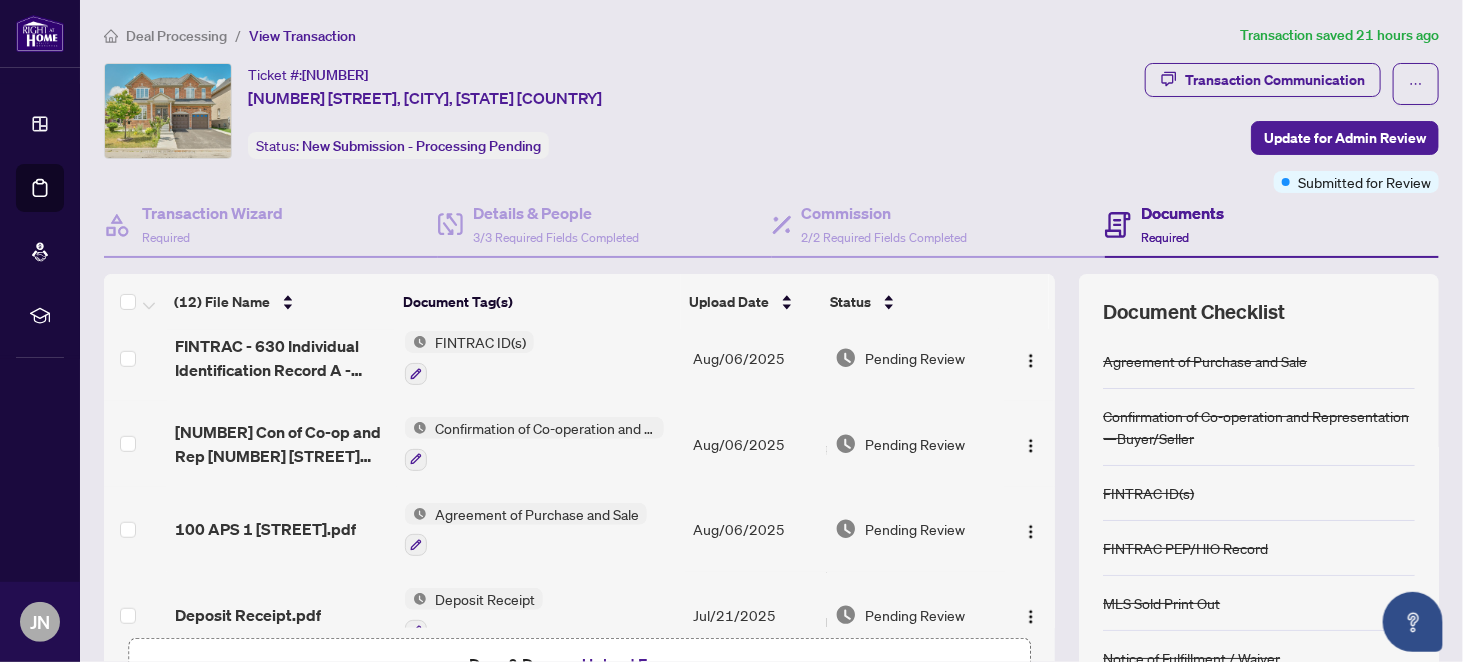 scroll, scrollTop: 720, scrollLeft: 0, axis: vertical 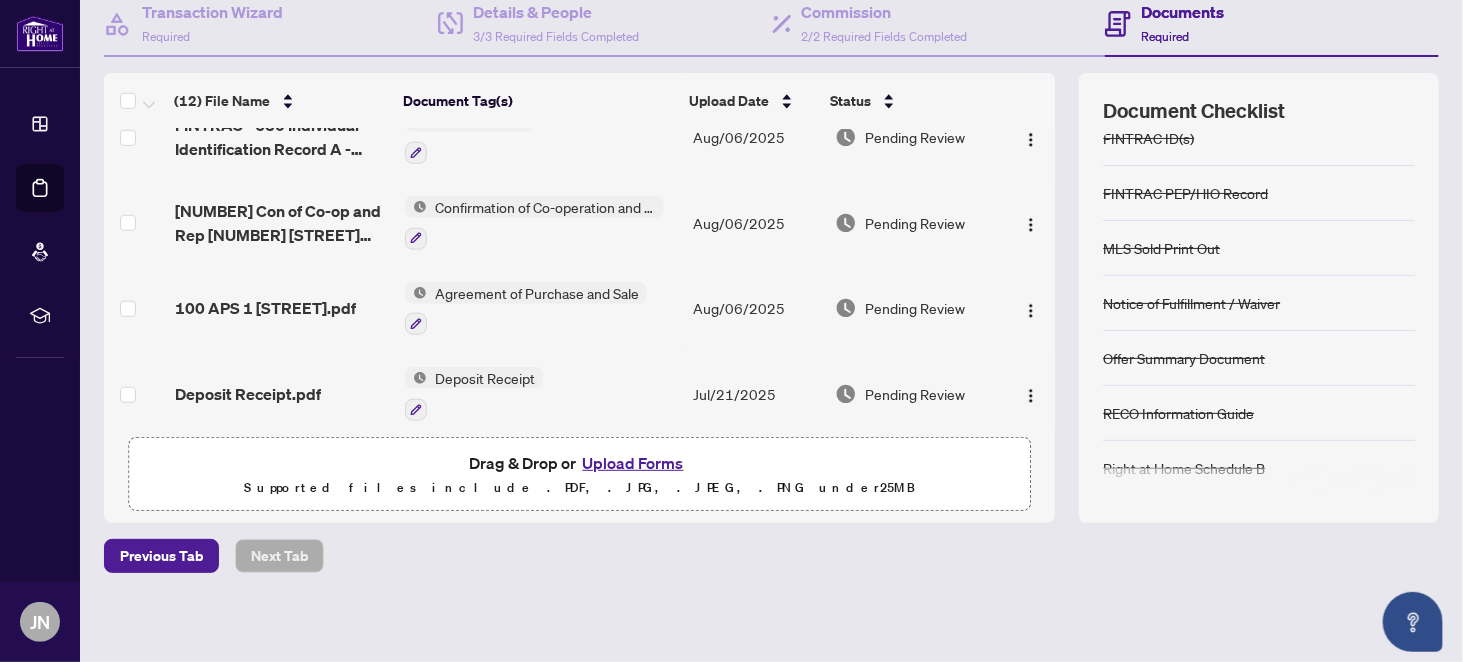 click on "Upload Forms" at bounding box center (633, 463) 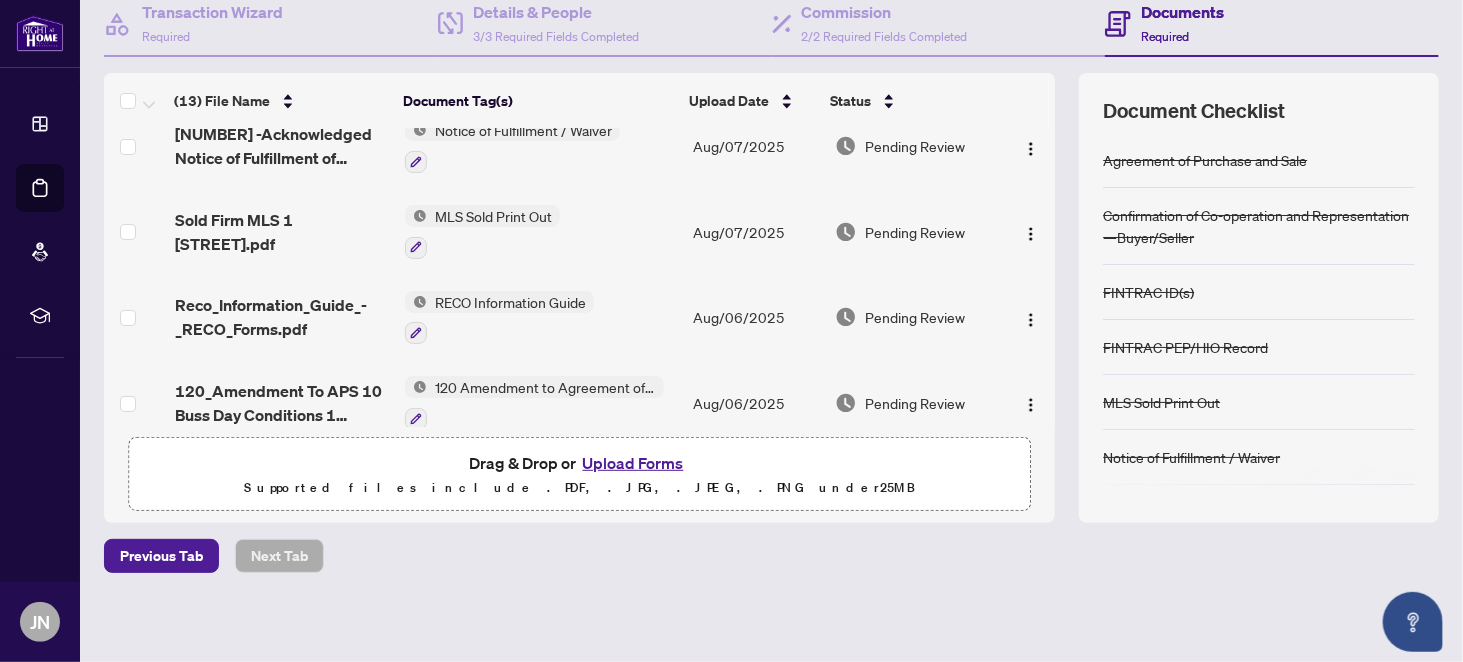 scroll, scrollTop: 0, scrollLeft: 0, axis: both 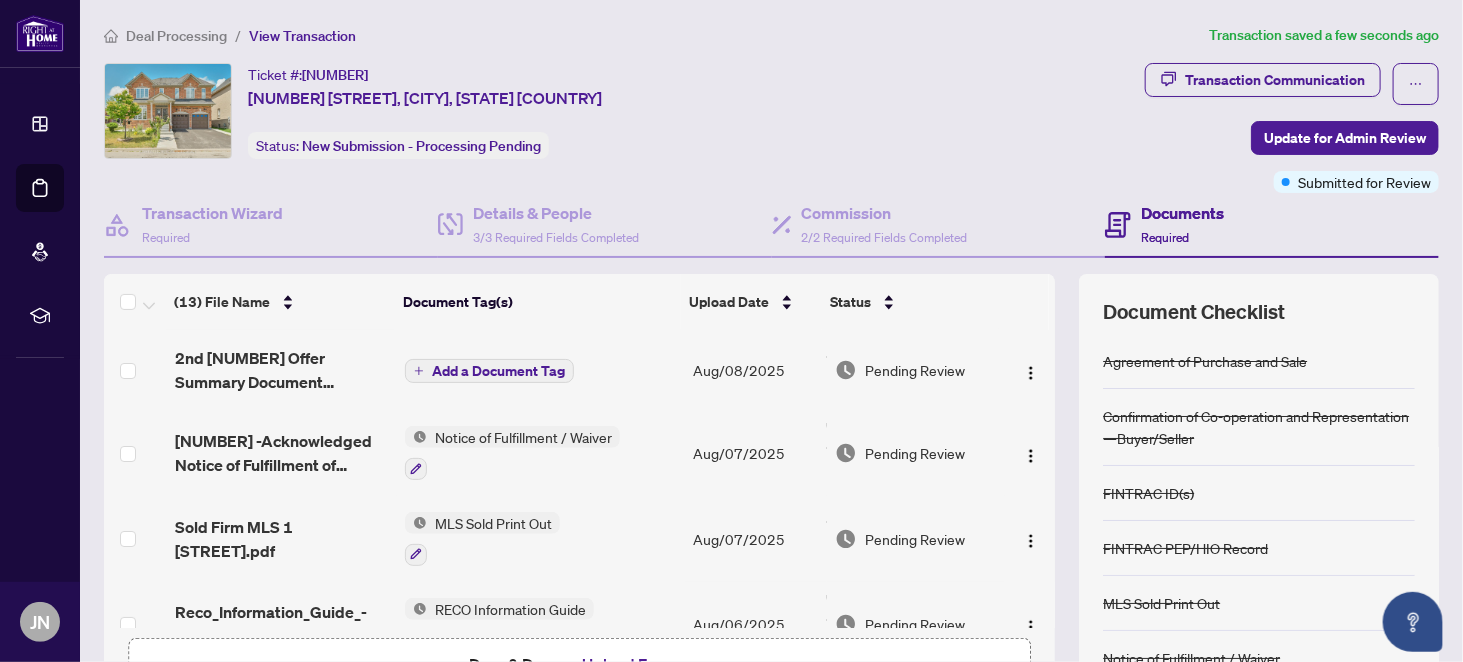 click on "Add a Document Tag" at bounding box center [498, 371] 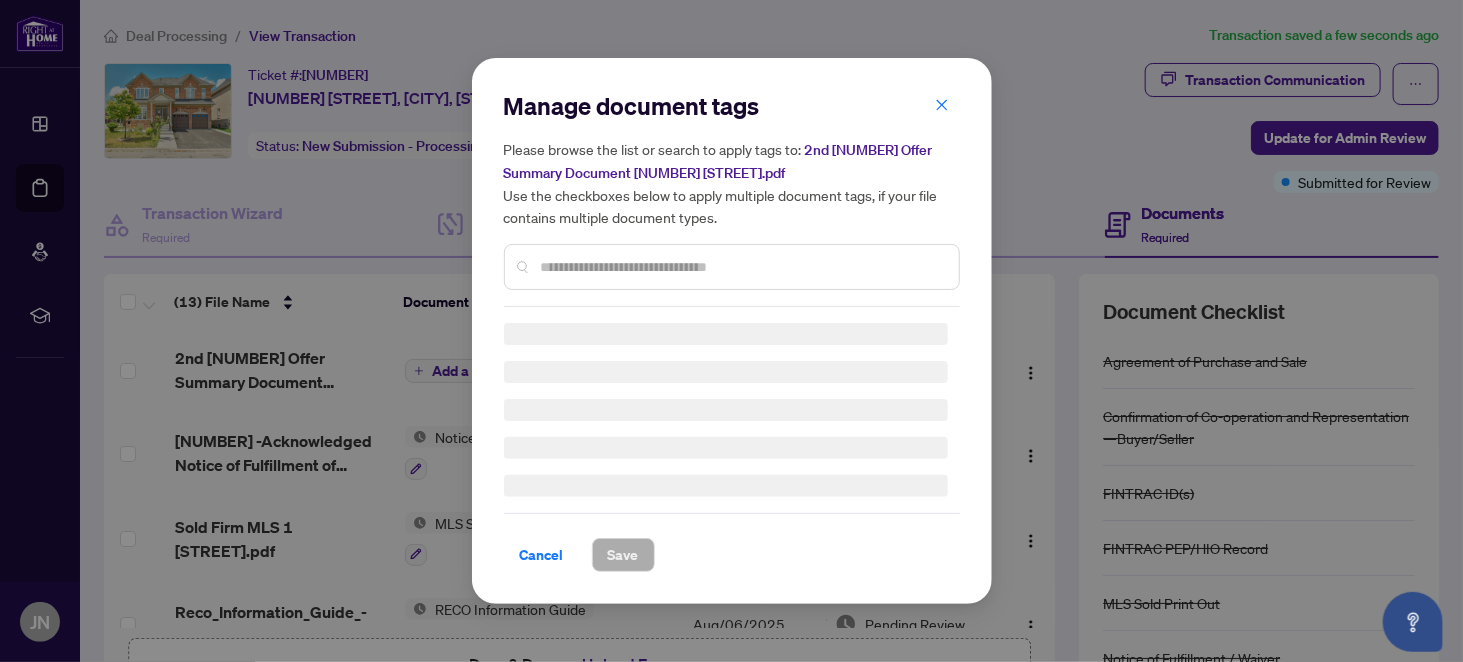 click on "Manage document tags Please browse the list or search to apply tags to:   2nd 801 Offer Summary Document 1 Darou Cres.pdf   Use the checkboxes below to apply multiple document tags, if your file contains multiple document types.   Cancel Save" at bounding box center [732, 331] 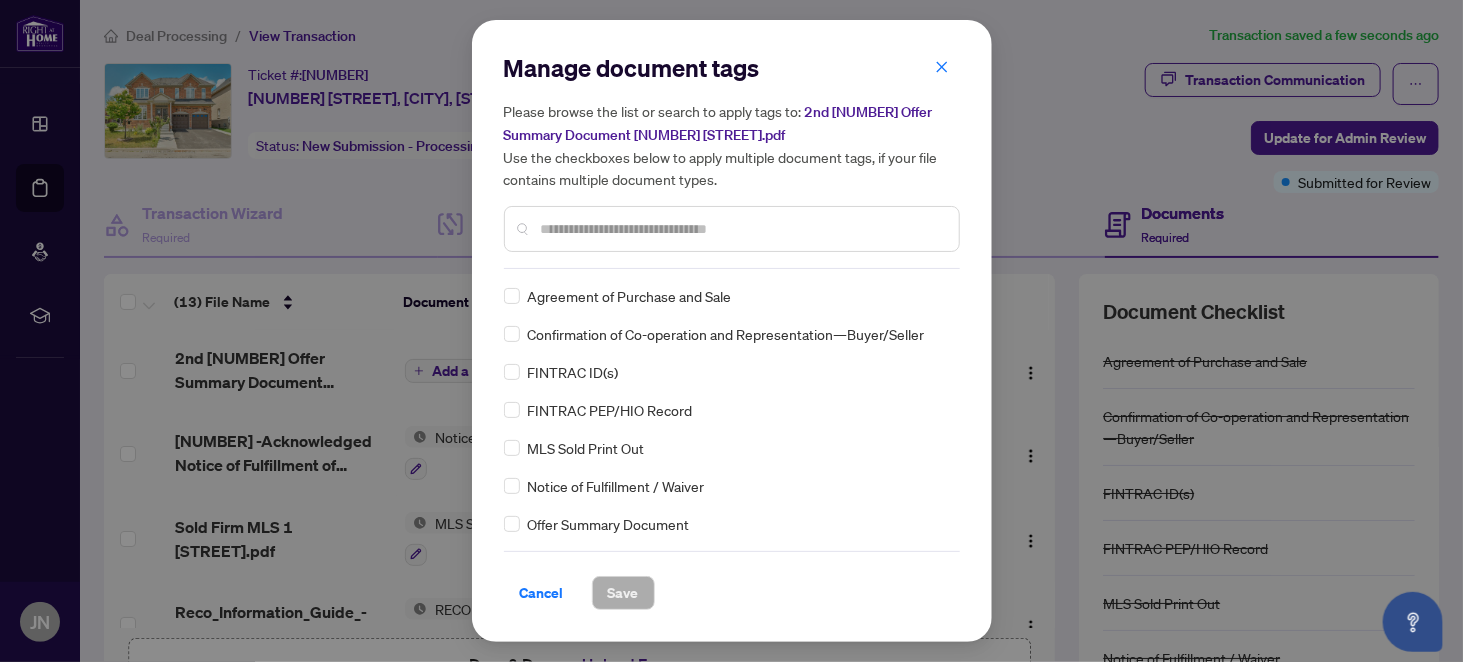 click at bounding box center (742, 229) 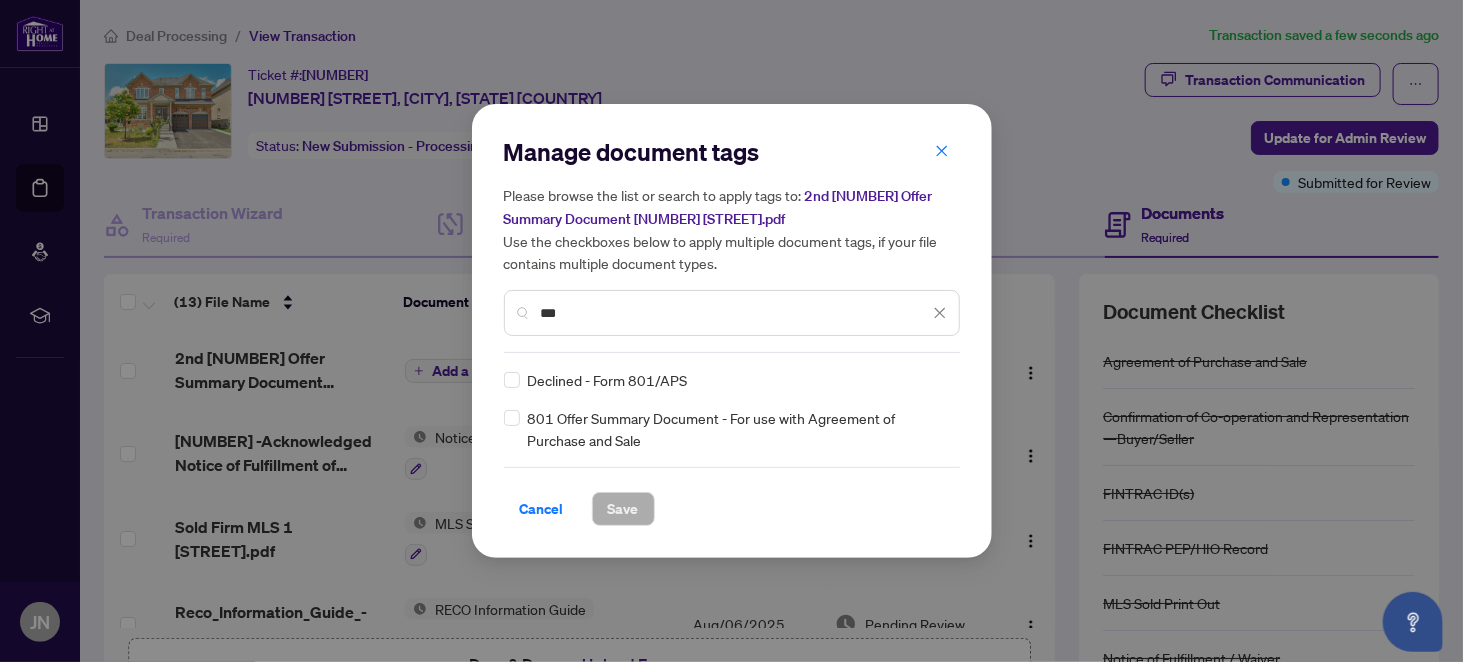 type on "***" 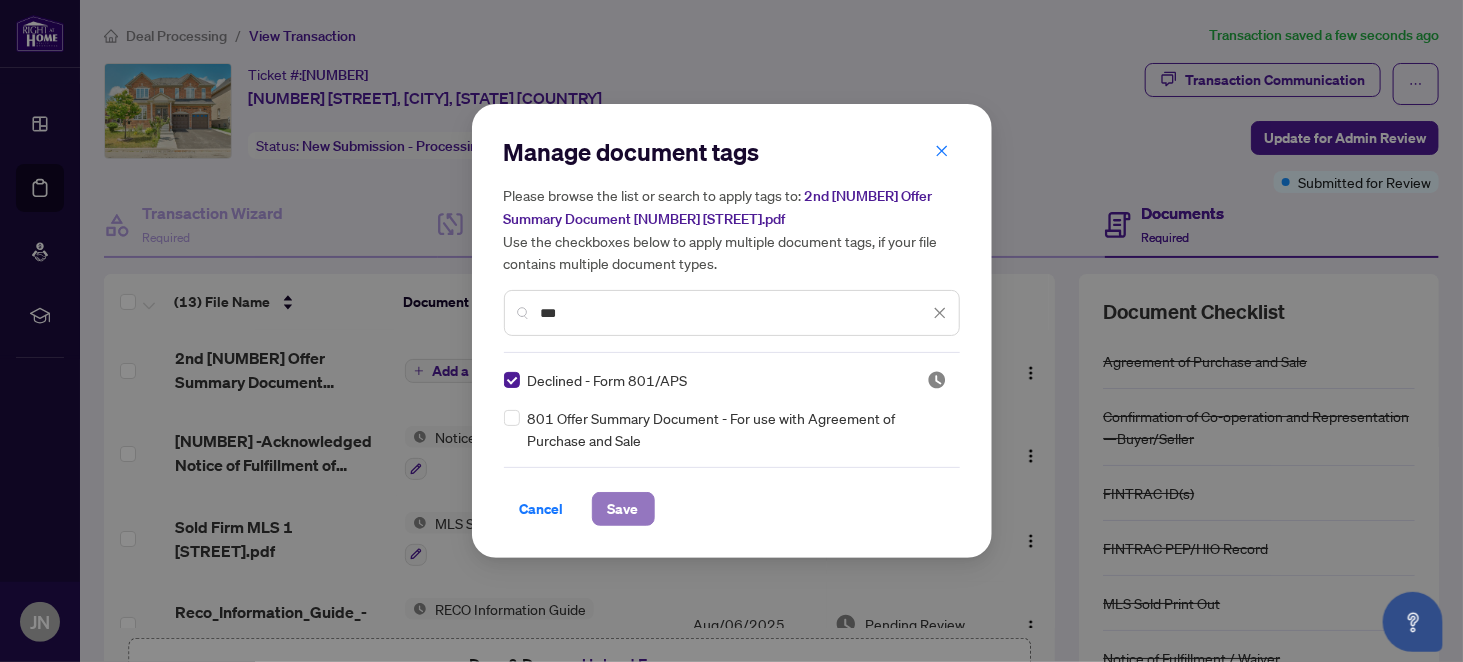 click on "Save" at bounding box center [623, 509] 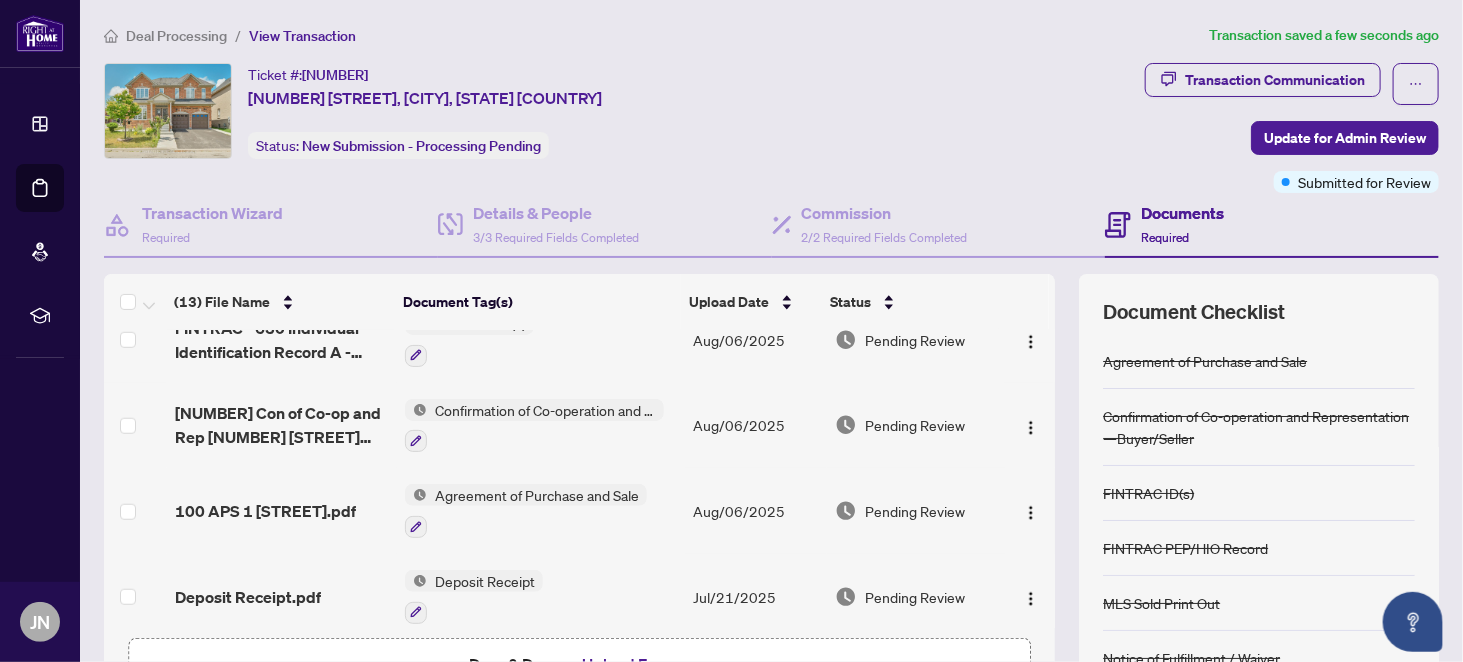 scroll, scrollTop: 804, scrollLeft: 0, axis: vertical 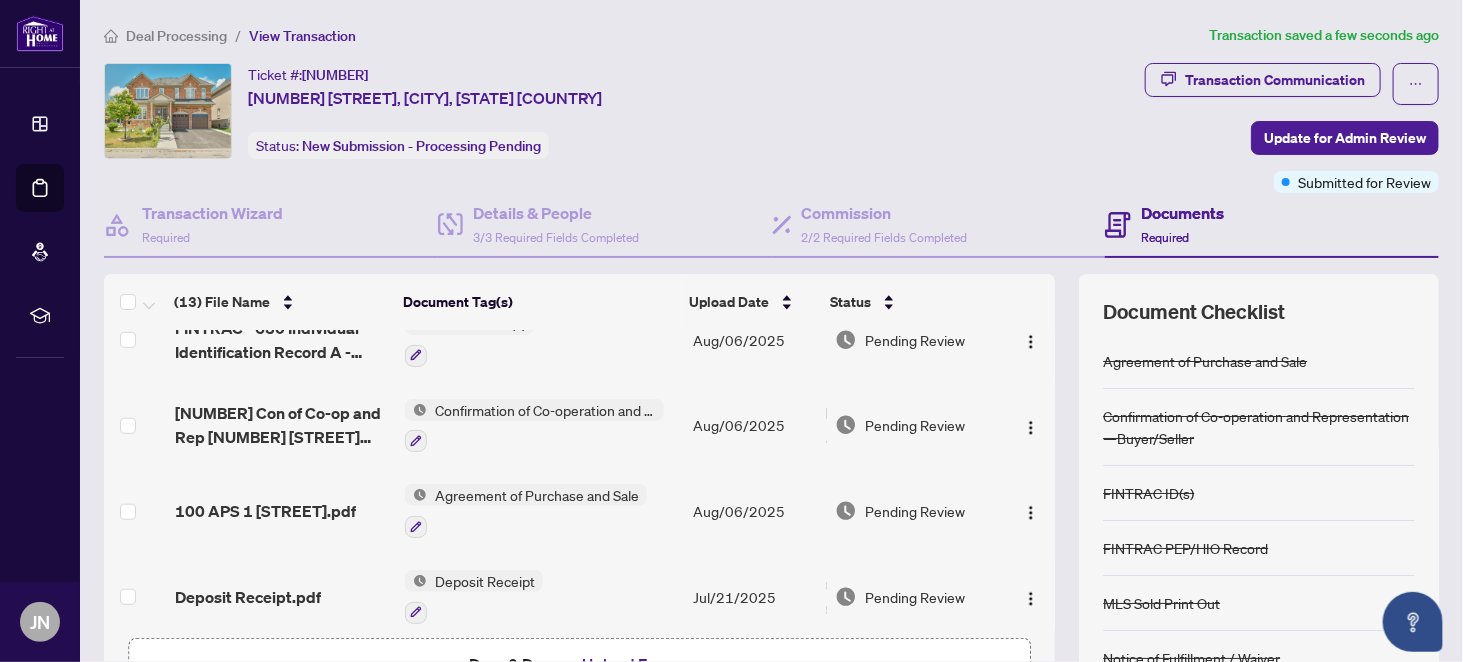 click on "View Transaction" at bounding box center (302, 36) 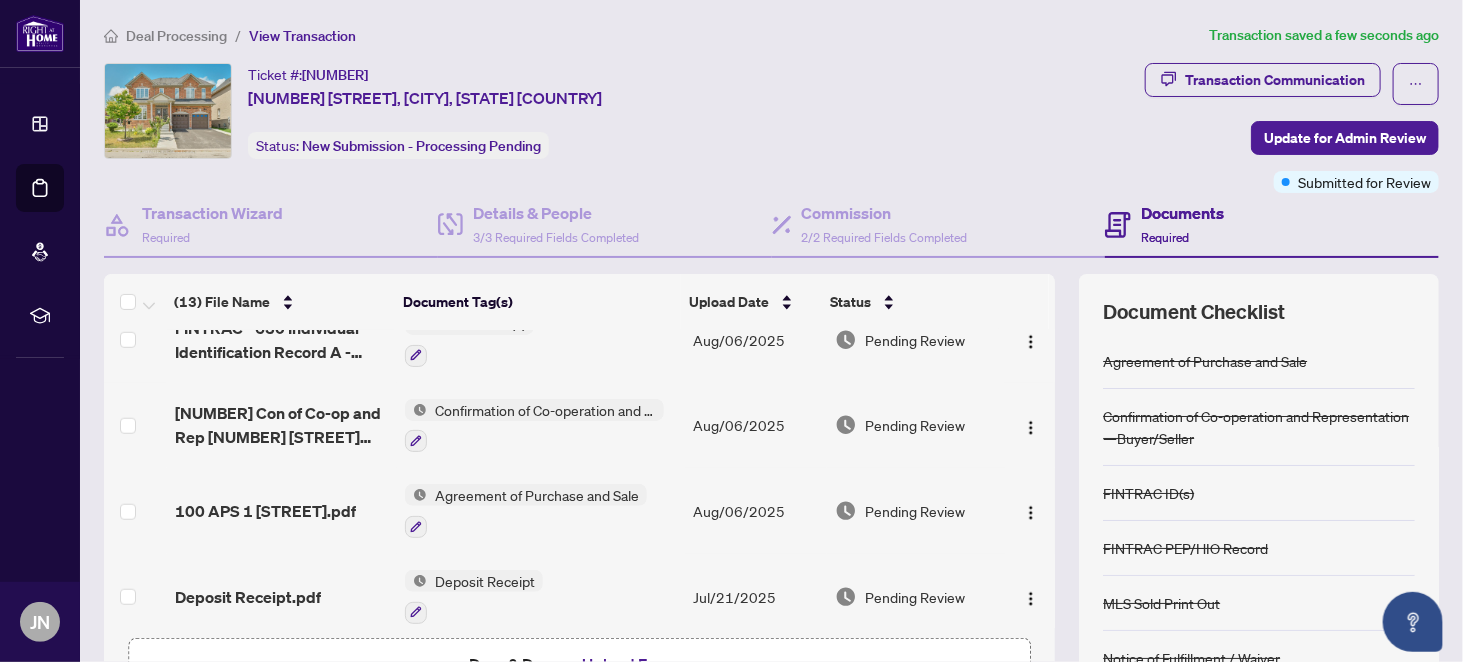 click on "Deal Processing" at bounding box center [176, 36] 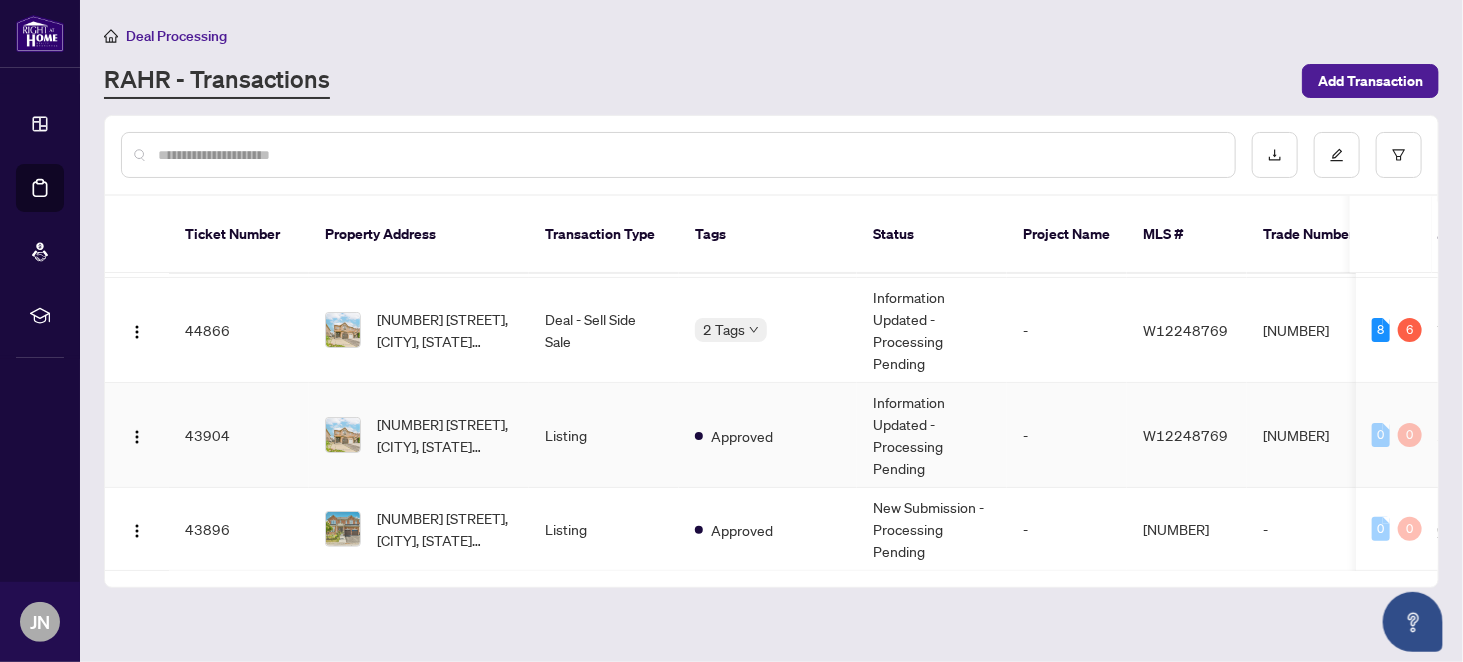 scroll, scrollTop: 0, scrollLeft: 0, axis: both 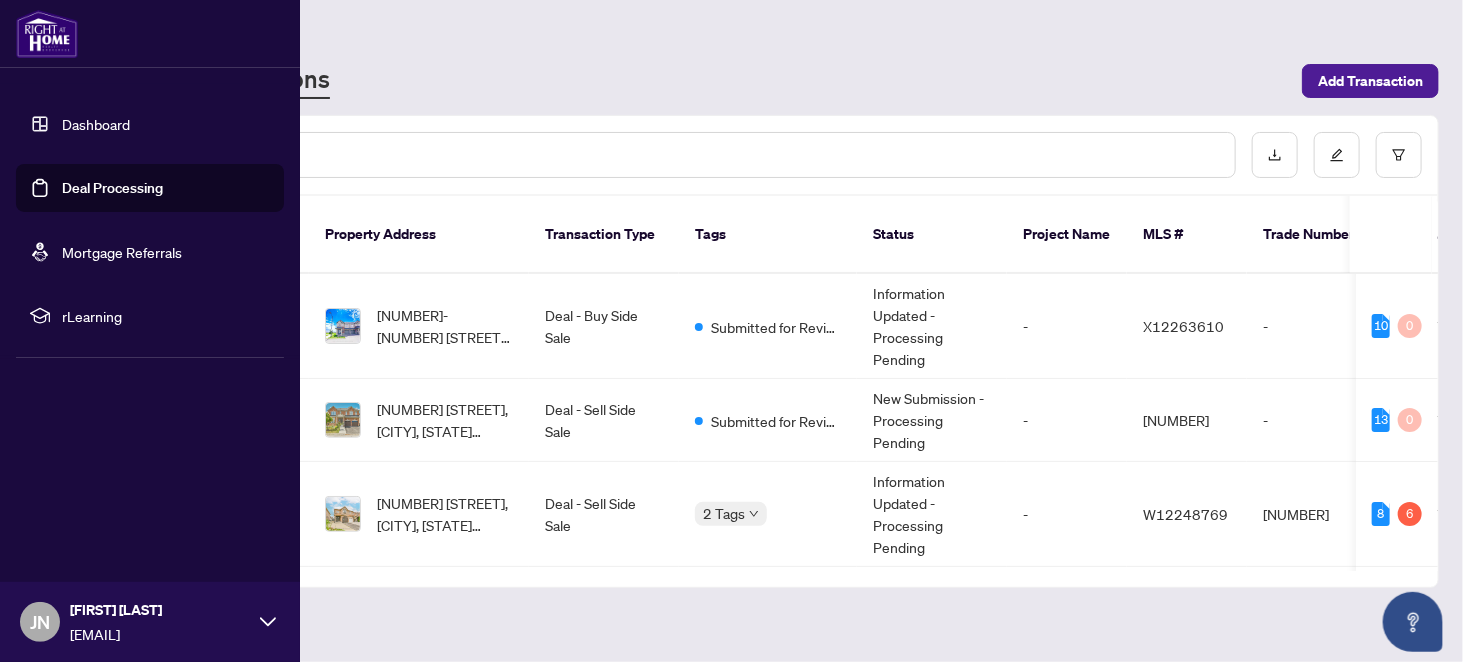 click on "Dashboard" at bounding box center [96, 124] 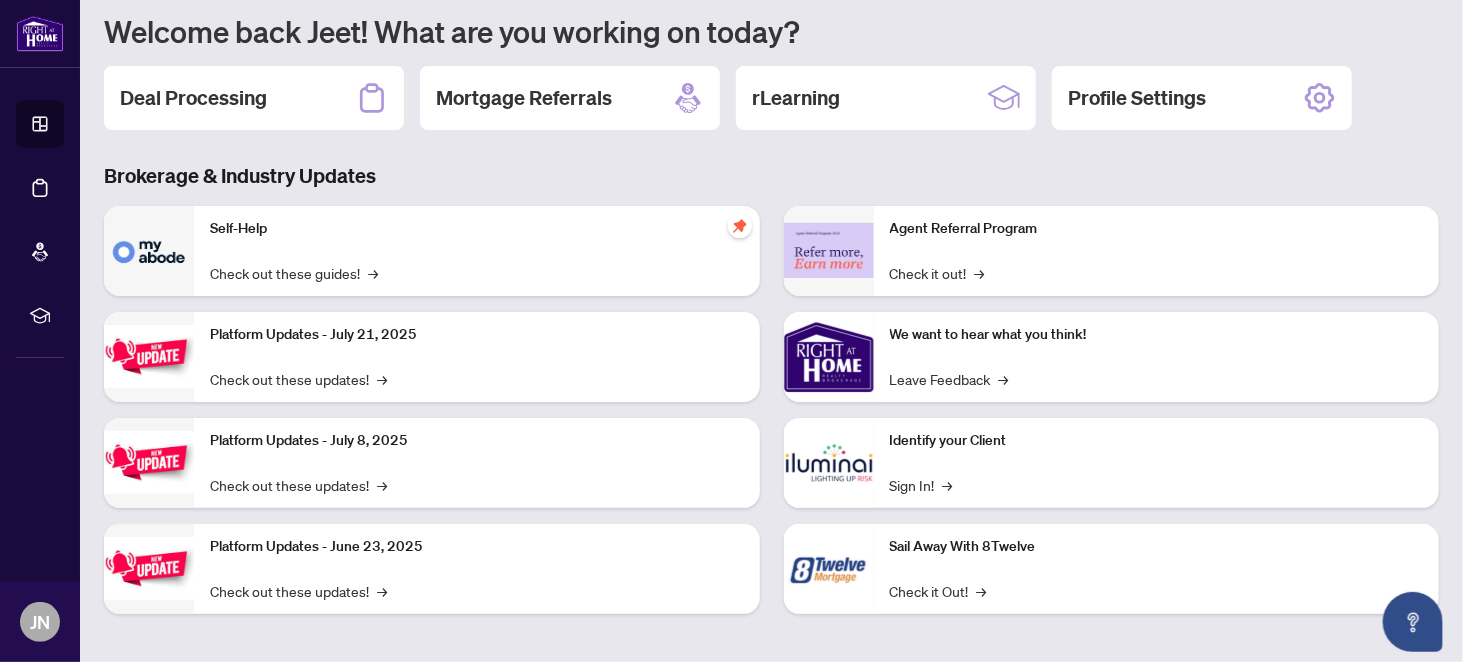 scroll, scrollTop: 193, scrollLeft: 0, axis: vertical 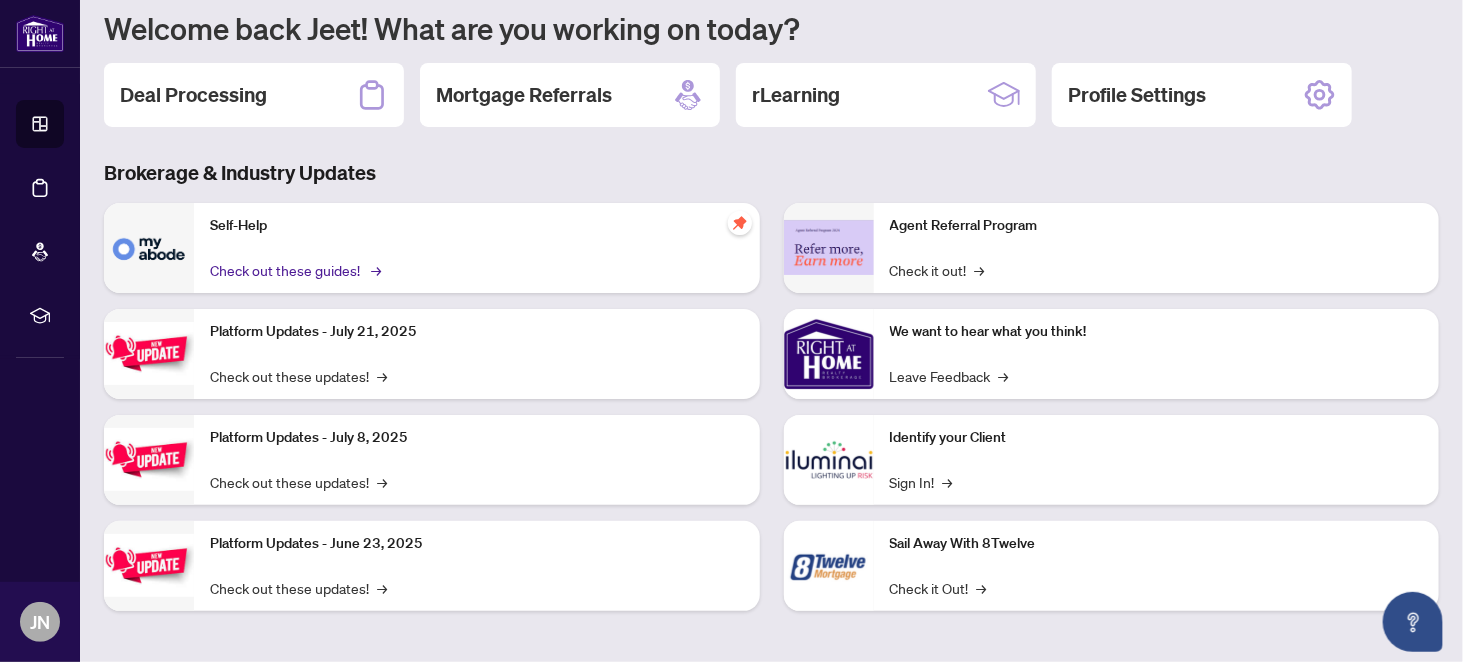 click on "Check out these guides! →" at bounding box center (294, 270) 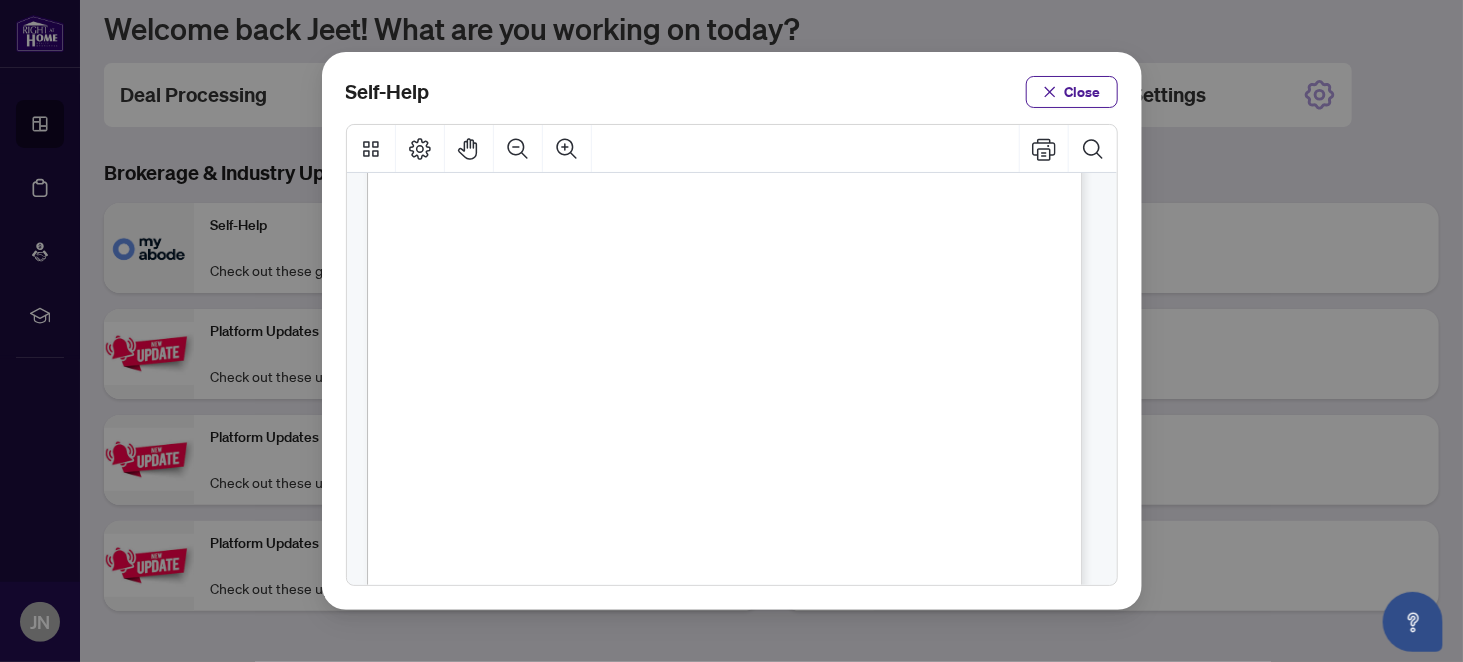 scroll, scrollTop: 700, scrollLeft: 0, axis: vertical 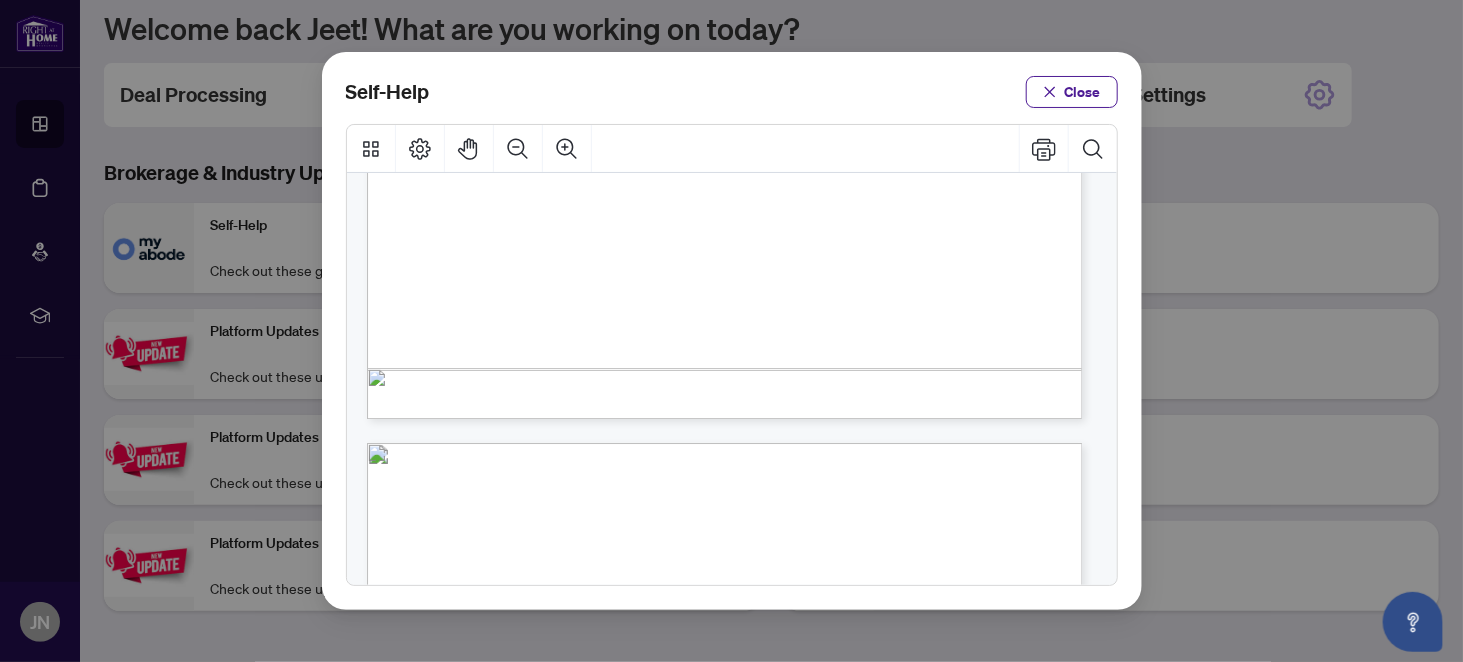click on "PDF" at bounding box center [754, 242] 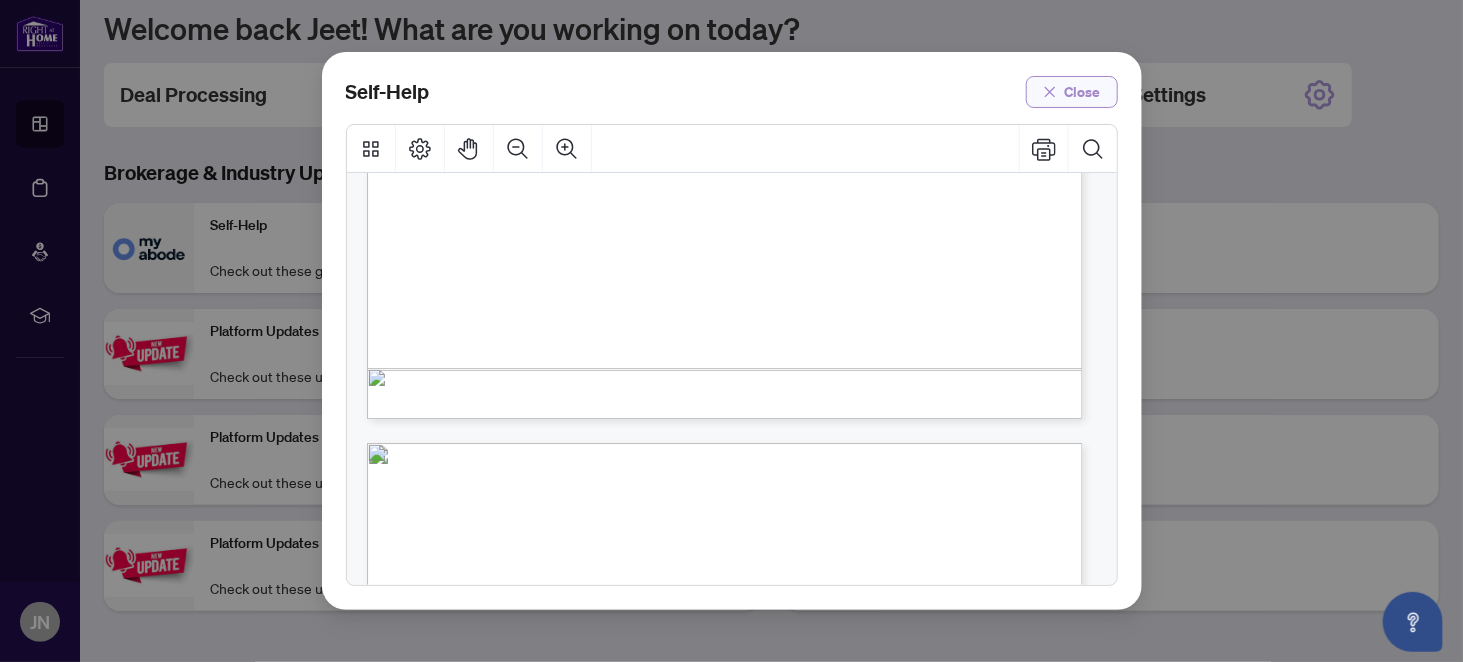 click on "Close" at bounding box center (1083, 92) 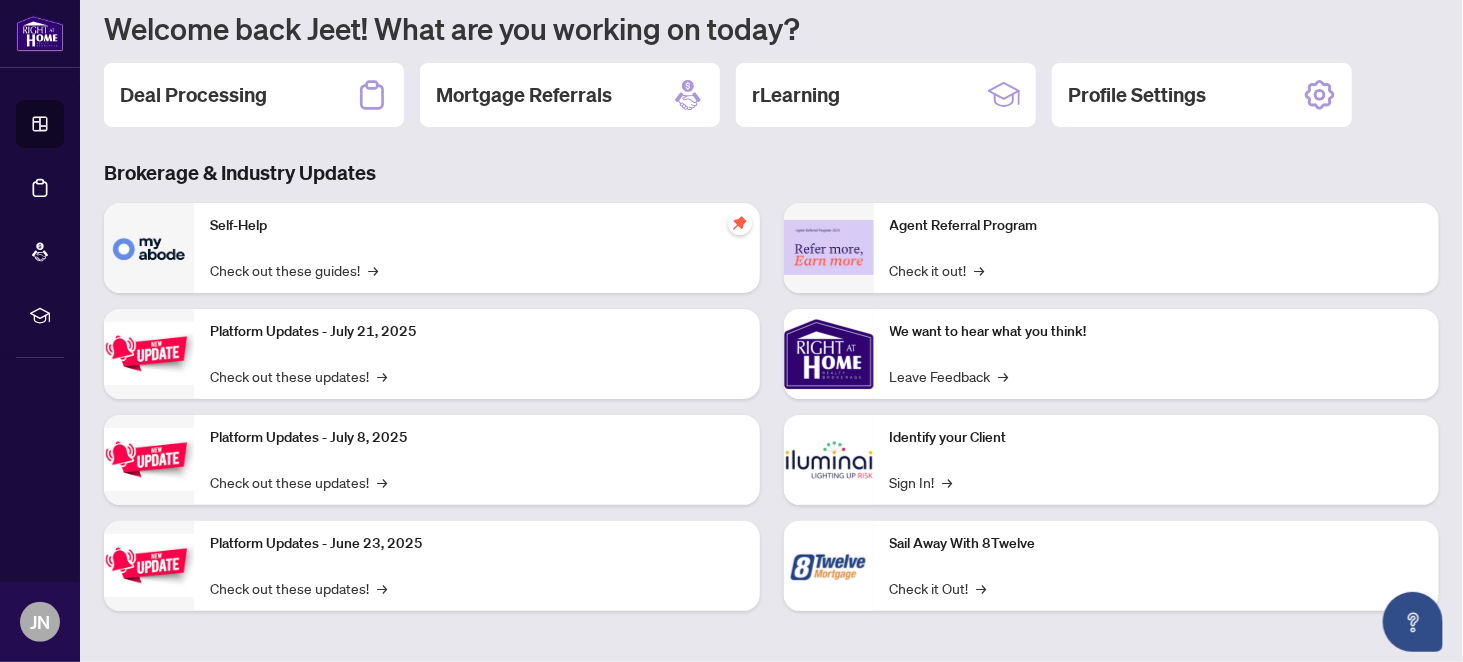 scroll, scrollTop: 0, scrollLeft: 0, axis: both 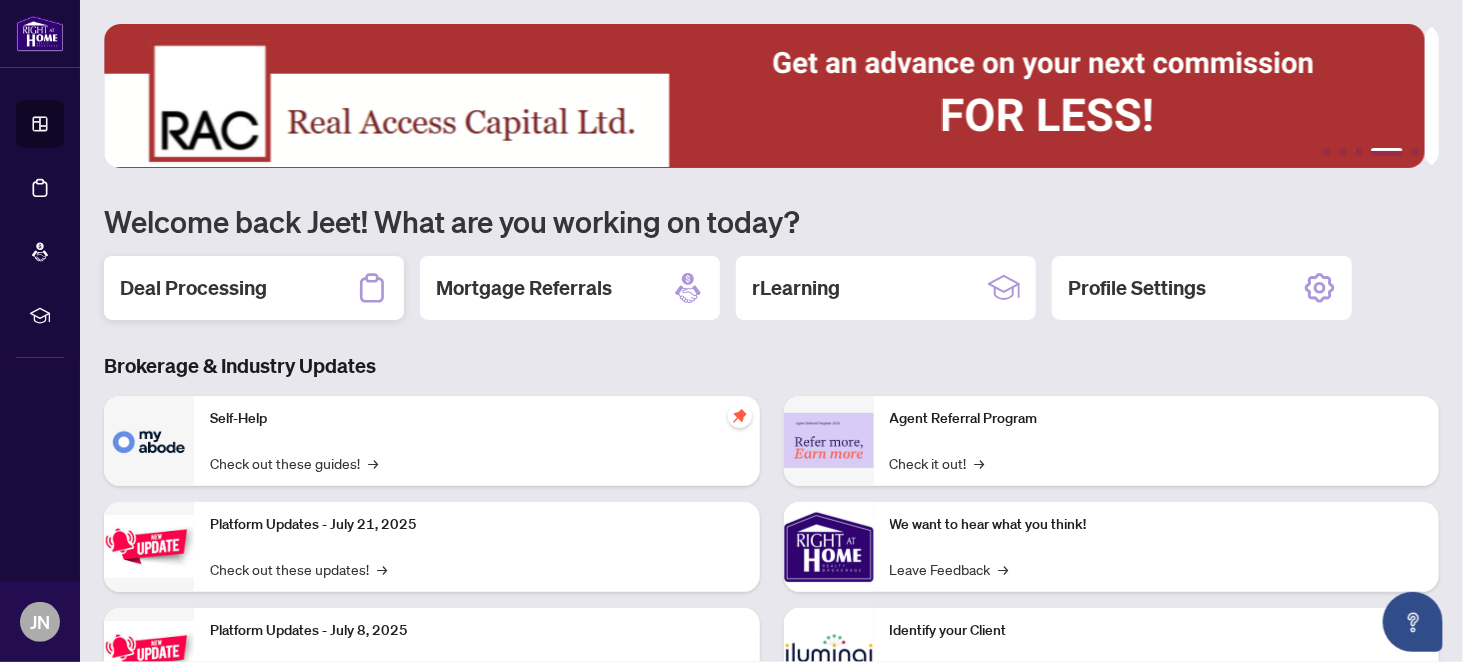 click on "Deal Processing" at bounding box center [193, 288] 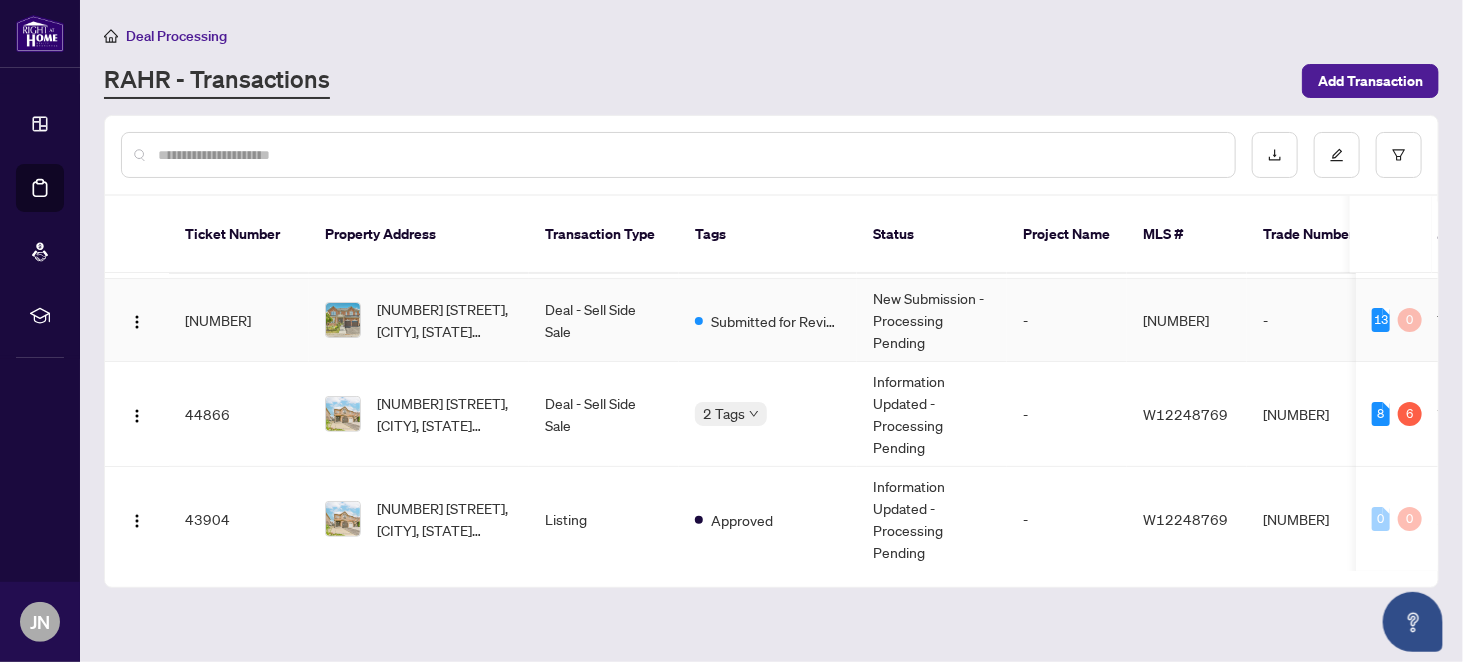 scroll, scrollTop: 0, scrollLeft: 0, axis: both 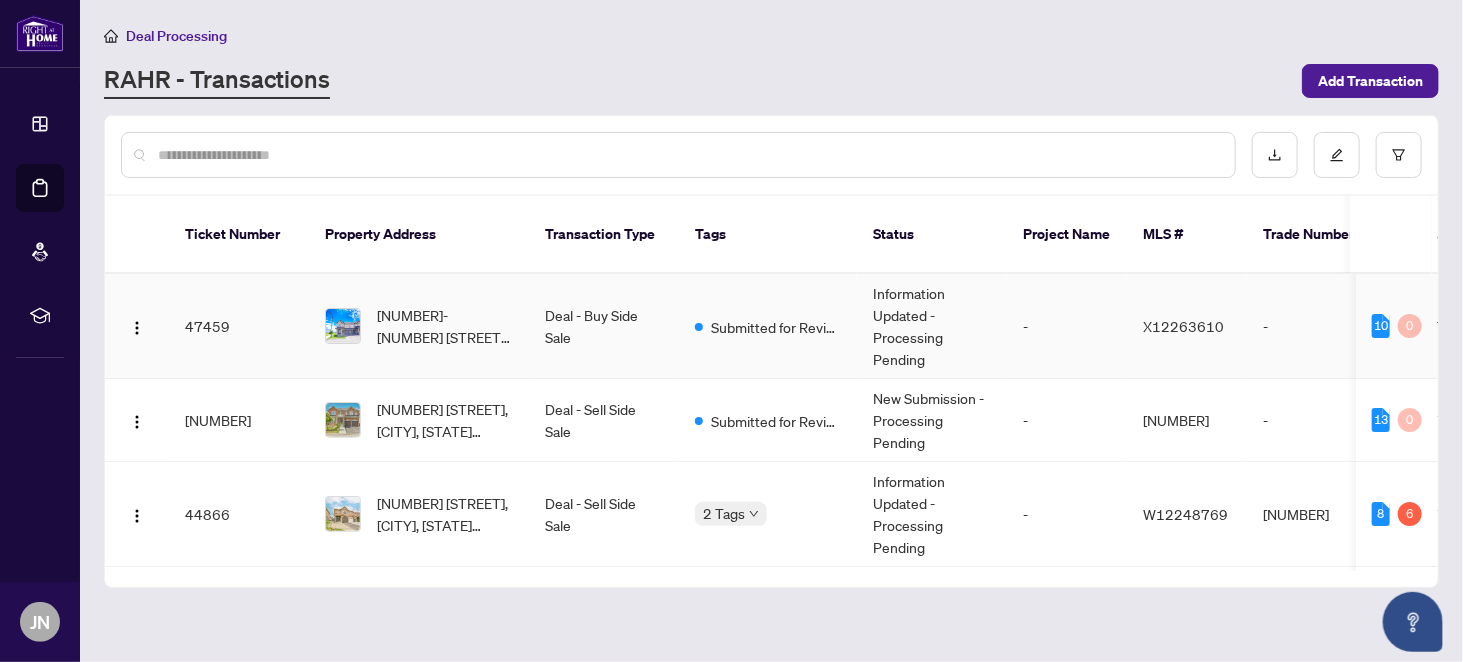 click on "Deal - Buy Side Sale" at bounding box center [604, 326] 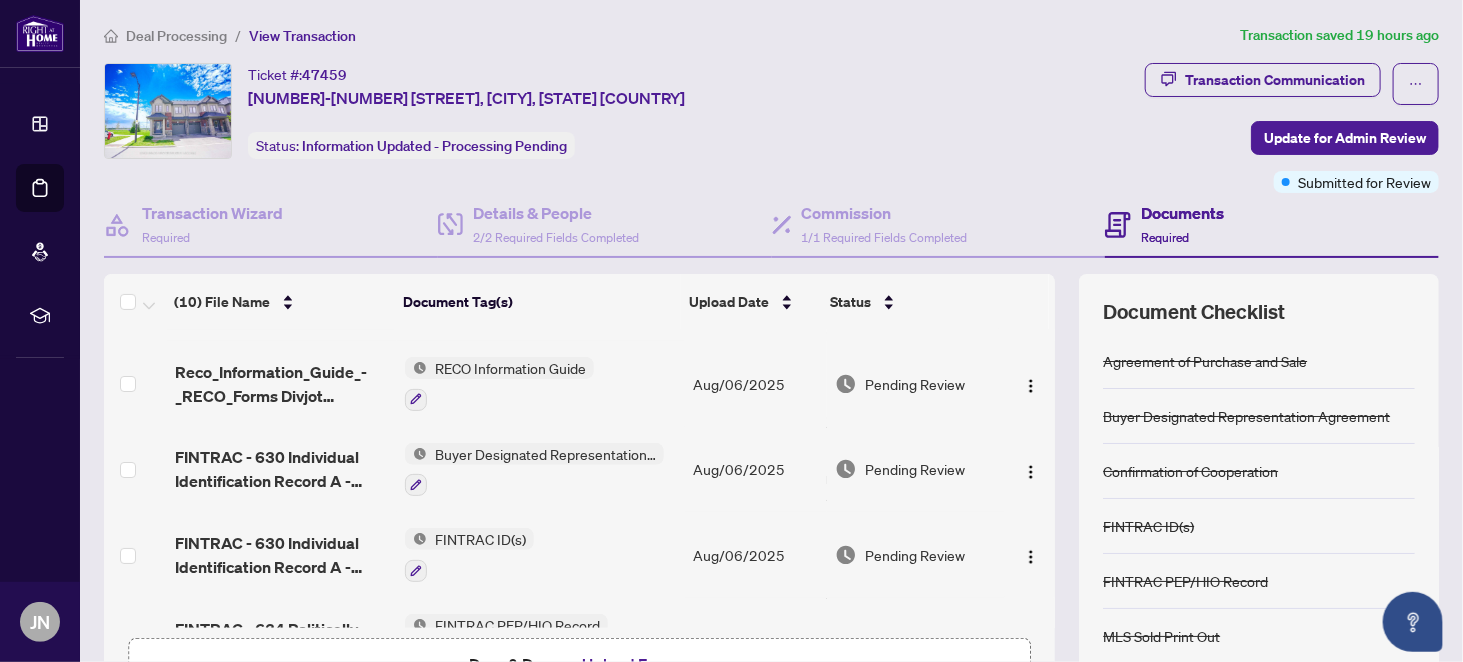 scroll, scrollTop: 0, scrollLeft: 0, axis: both 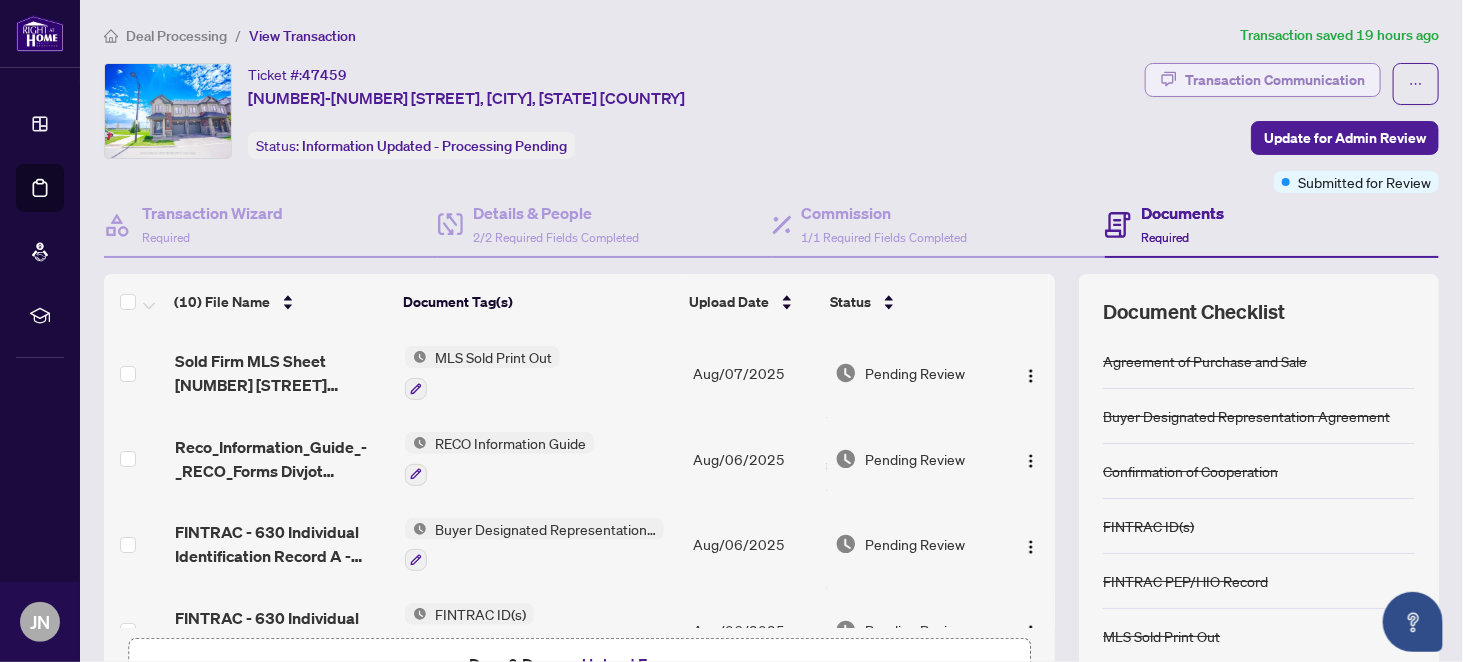 click on "Transaction Communication" at bounding box center (1275, 80) 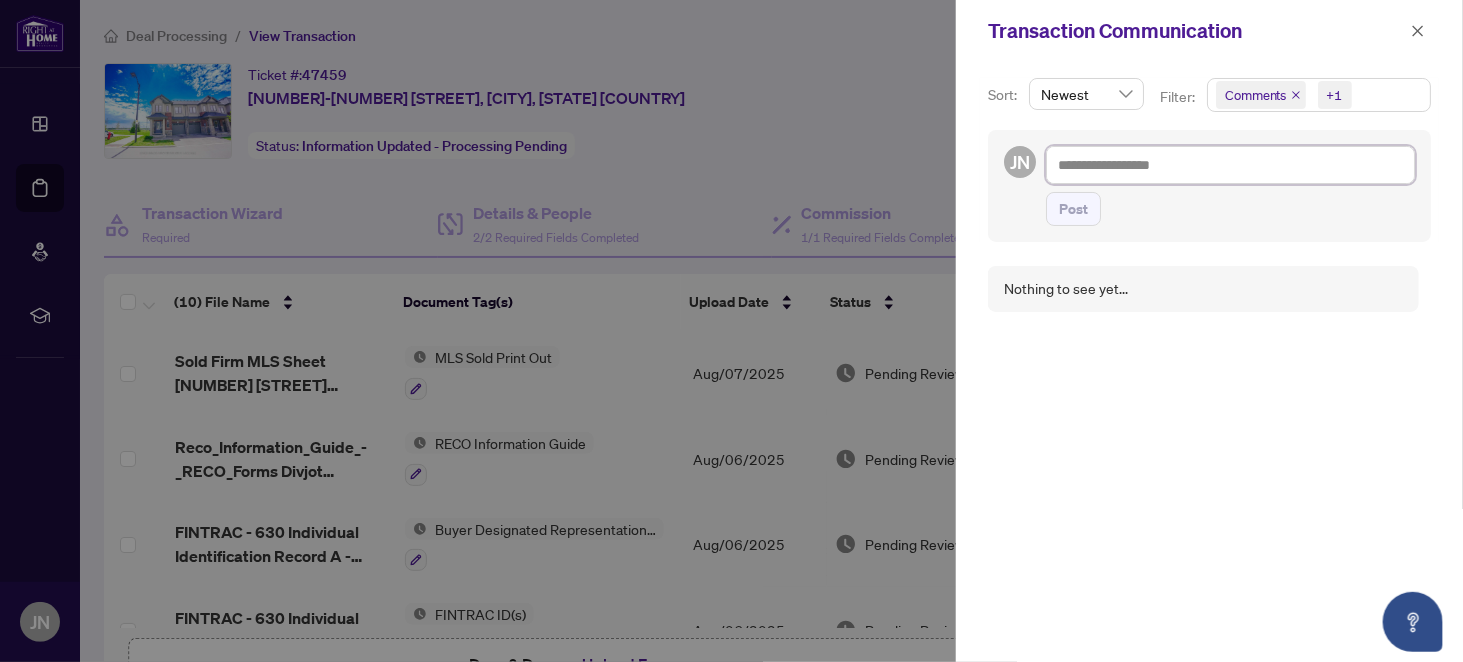click at bounding box center (1230, 164) 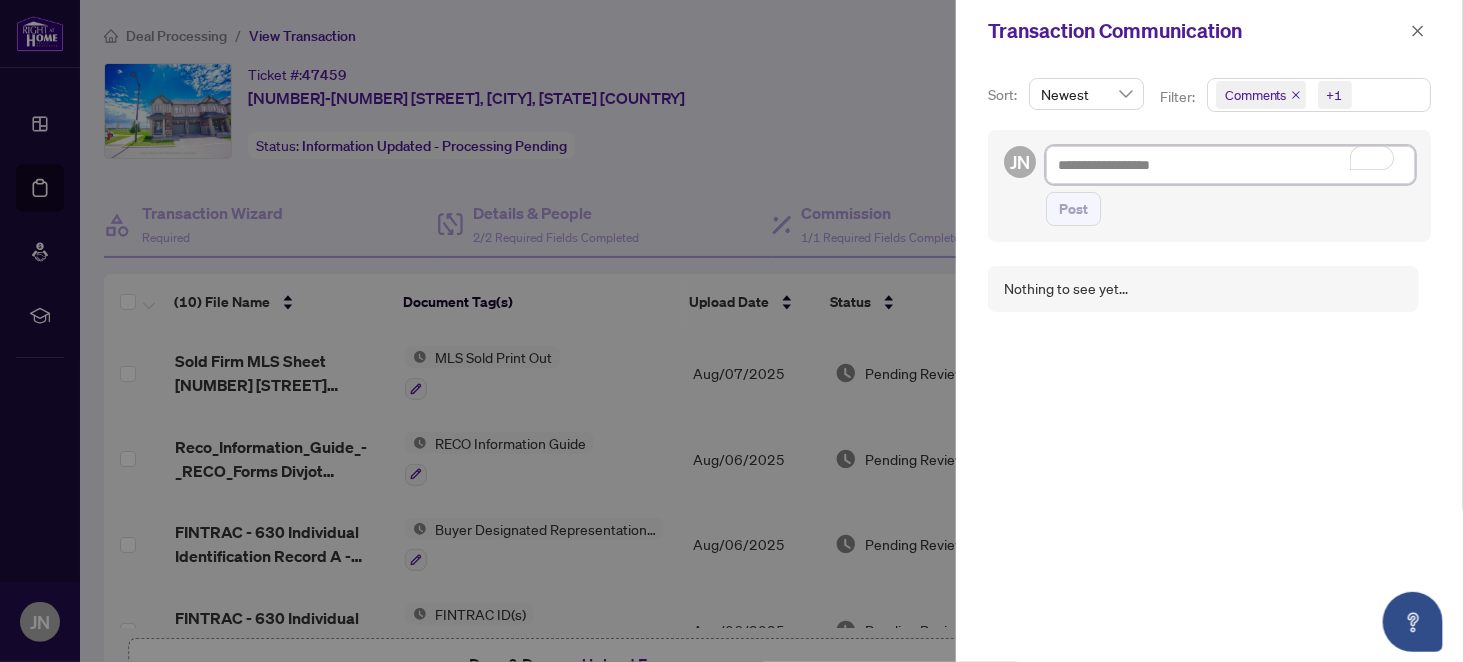type on "*" 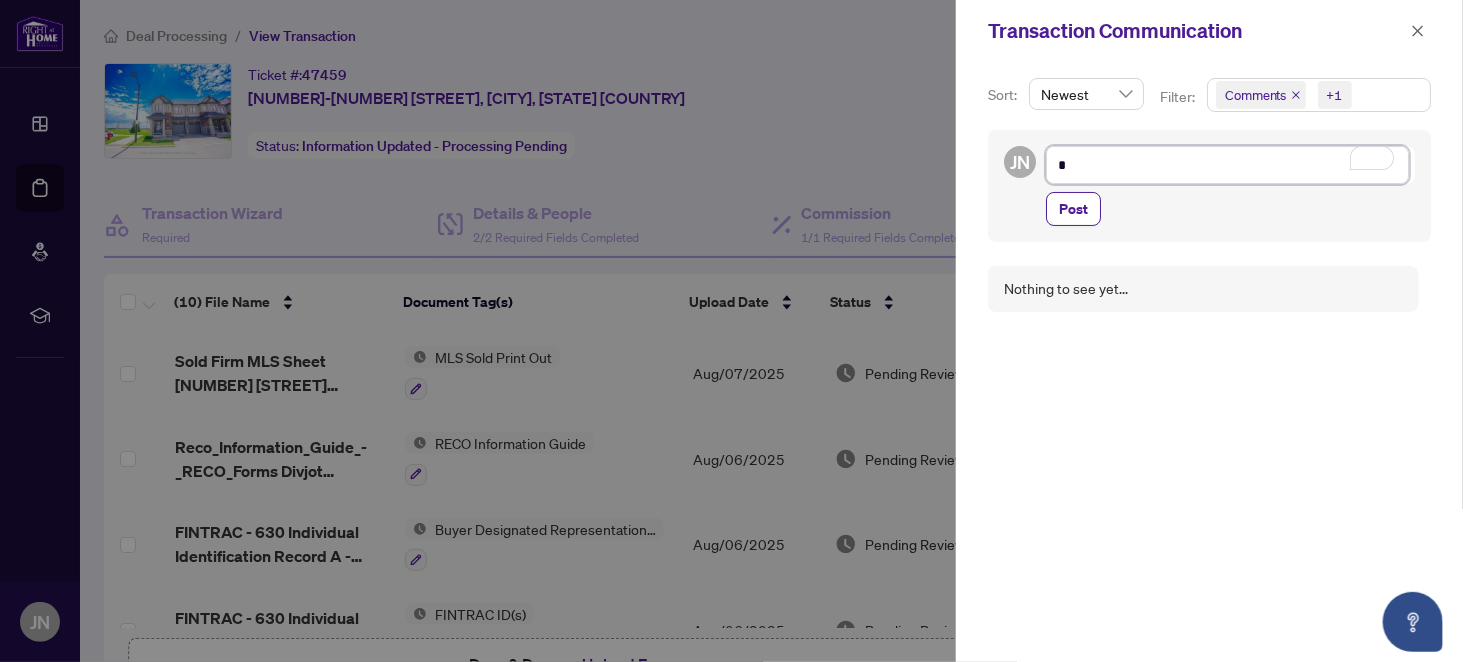type on "**" 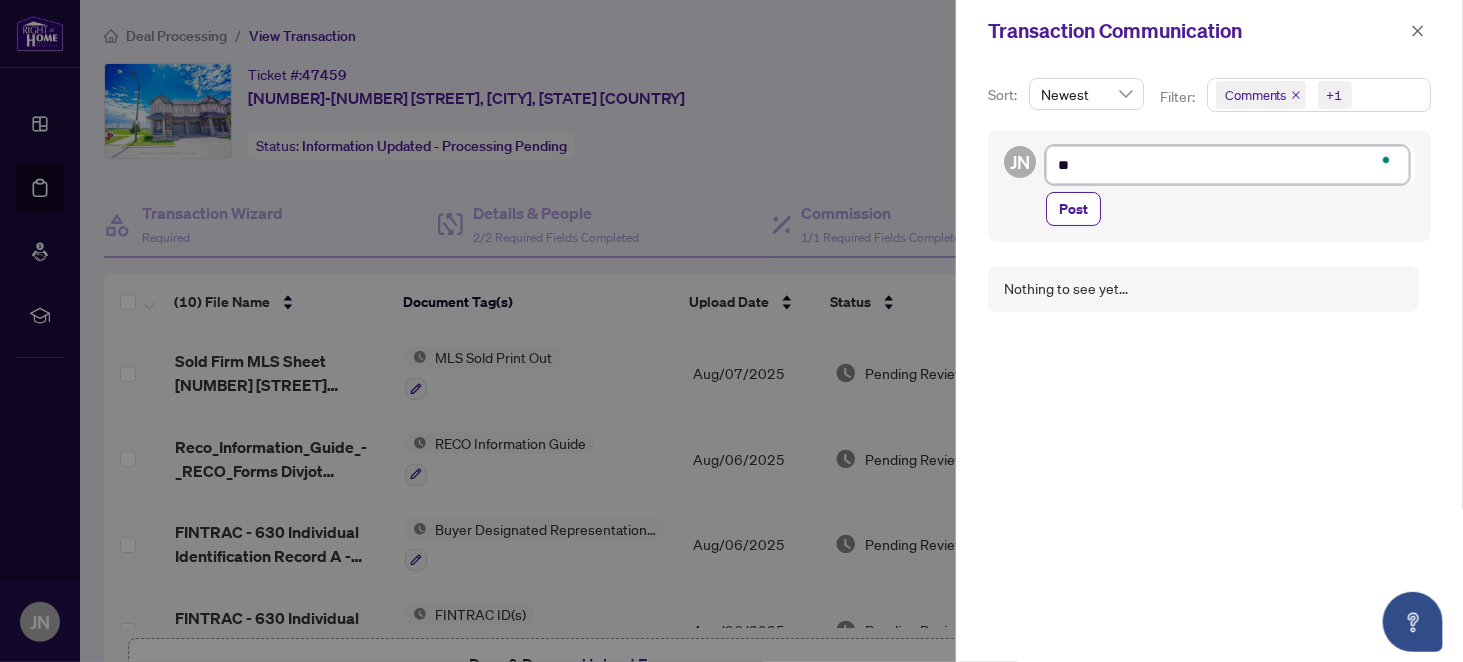 type on "***" 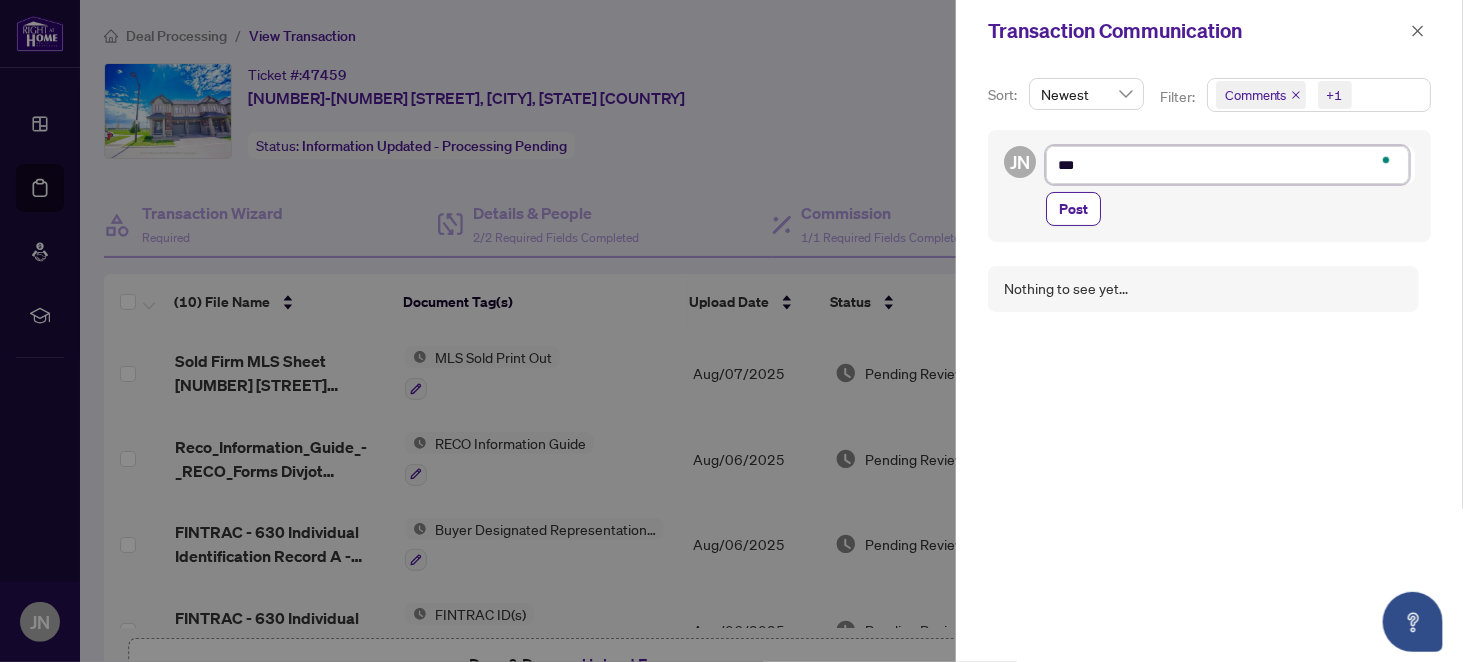 type on "****" 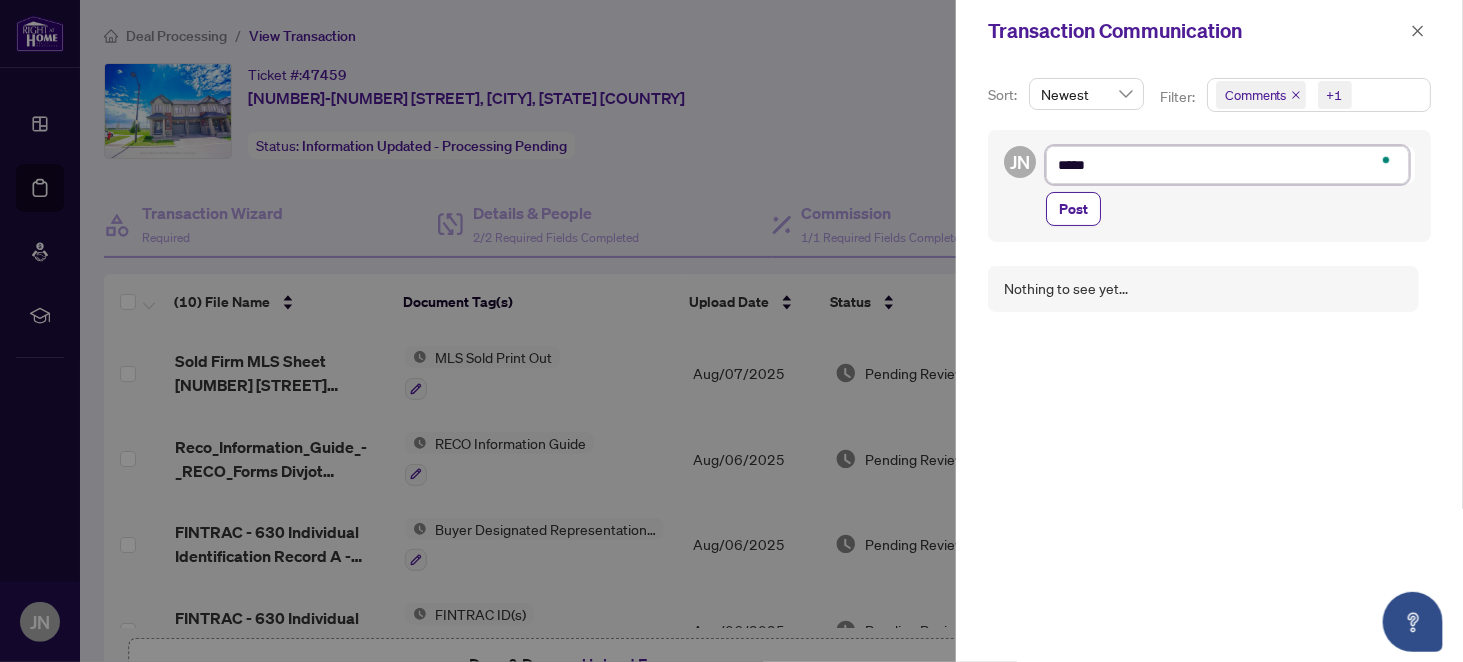 type on "******" 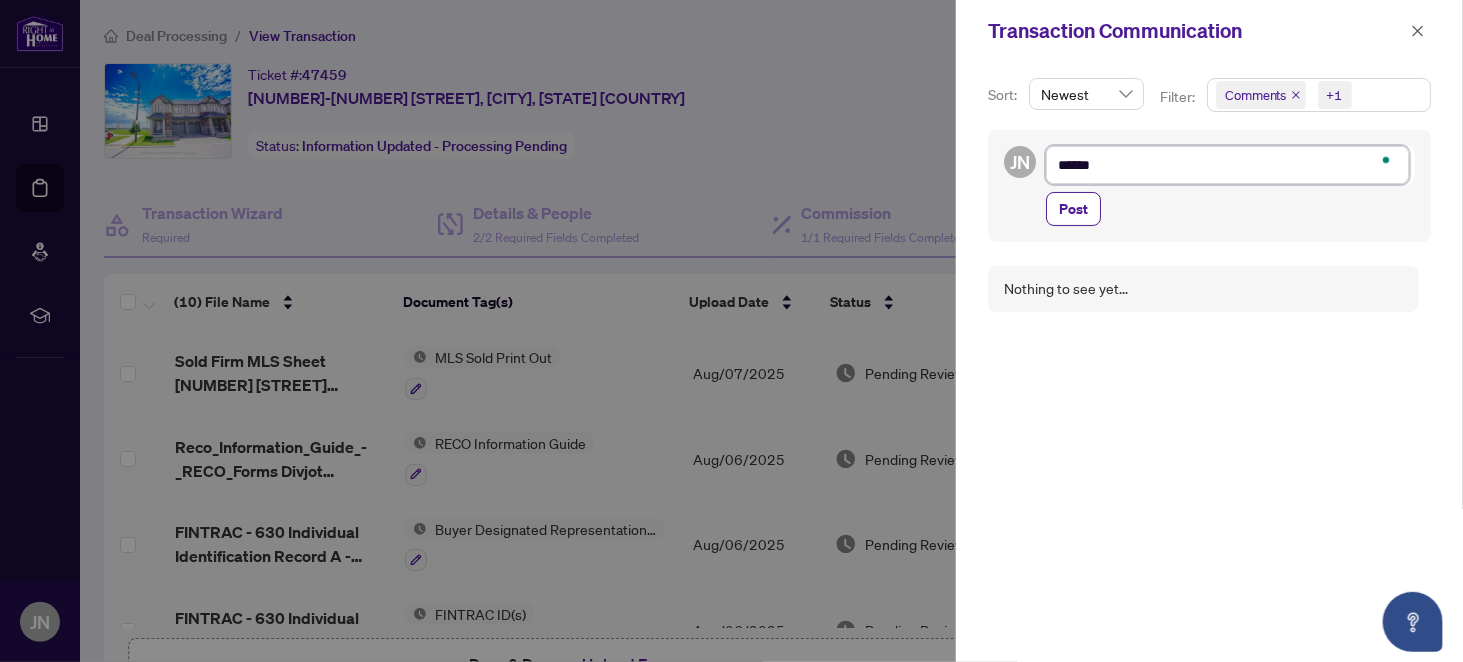 type on "******" 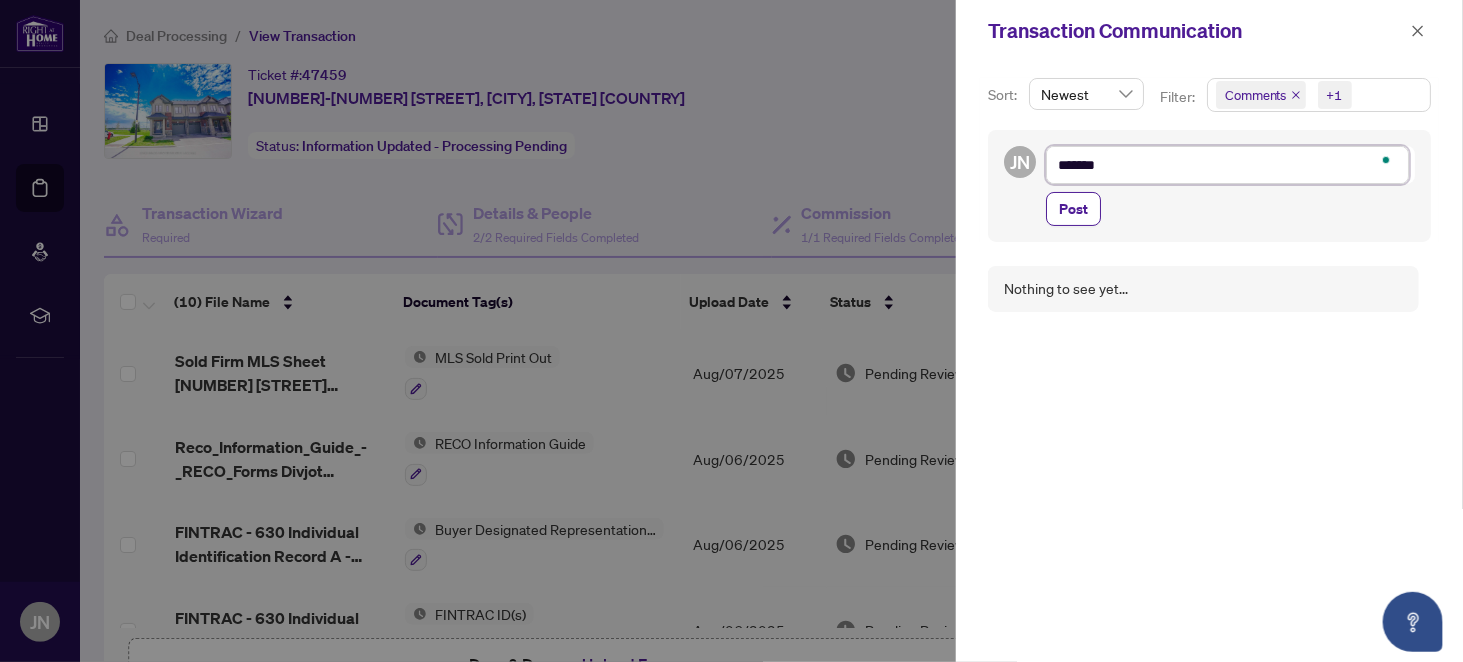 type on "******" 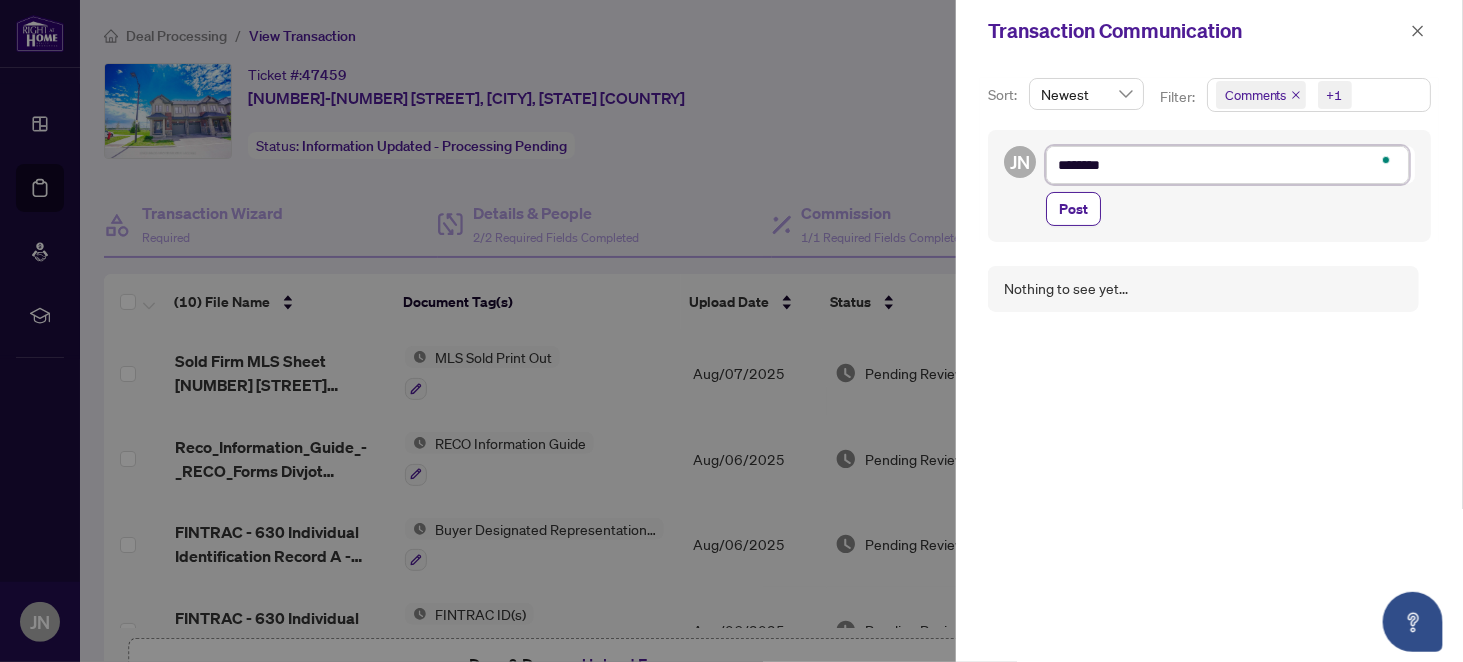 type on "*********" 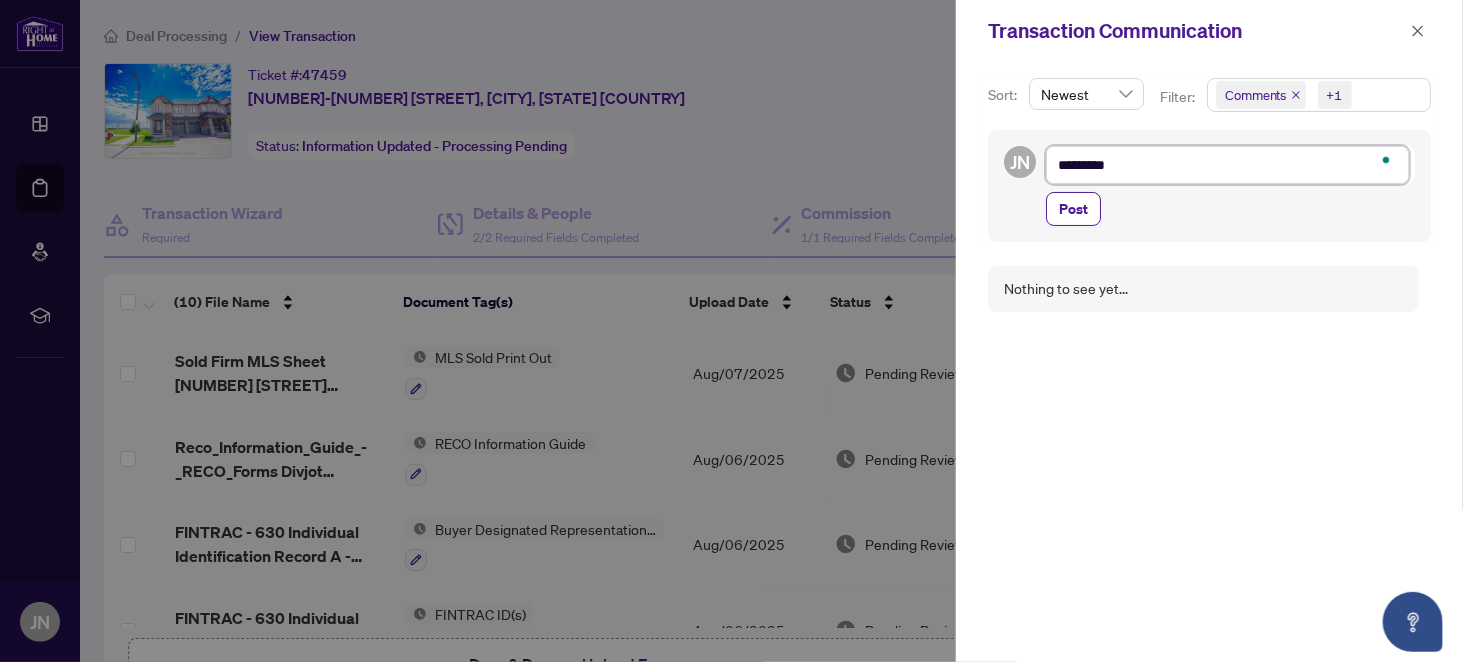 type on "**********" 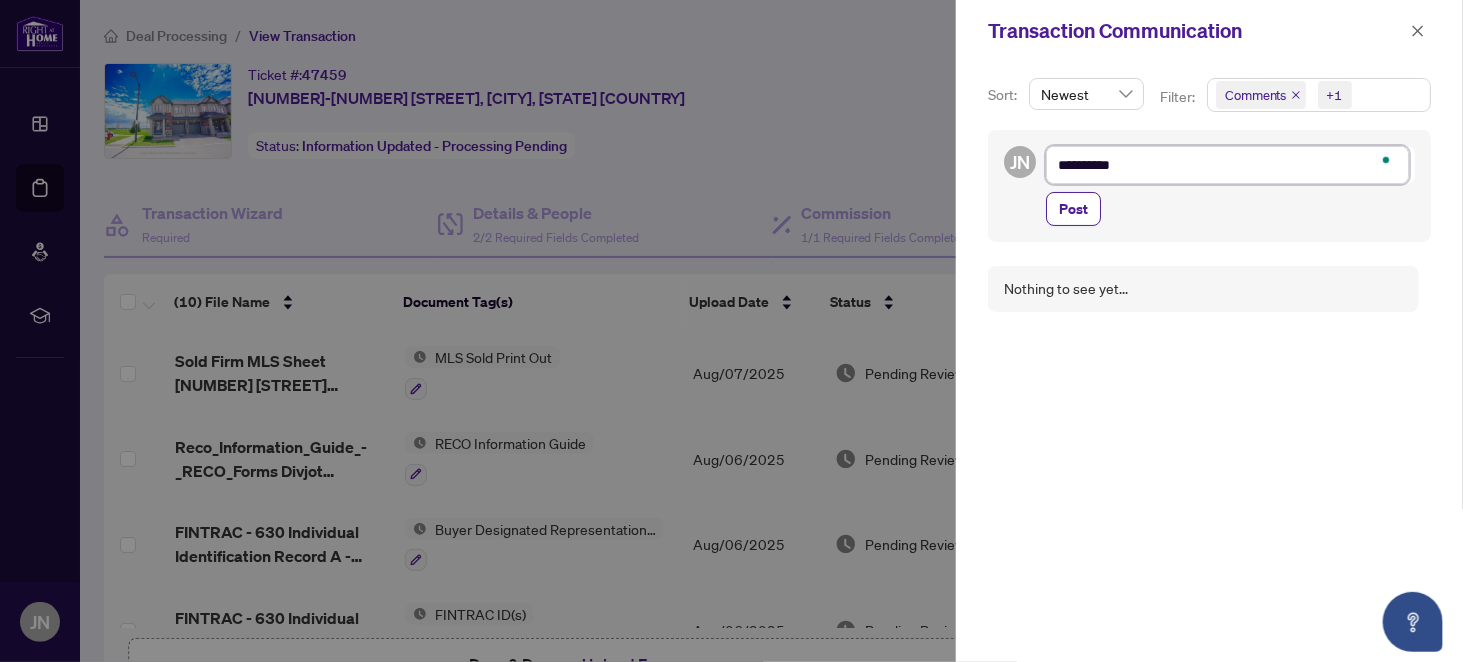 type on "**********" 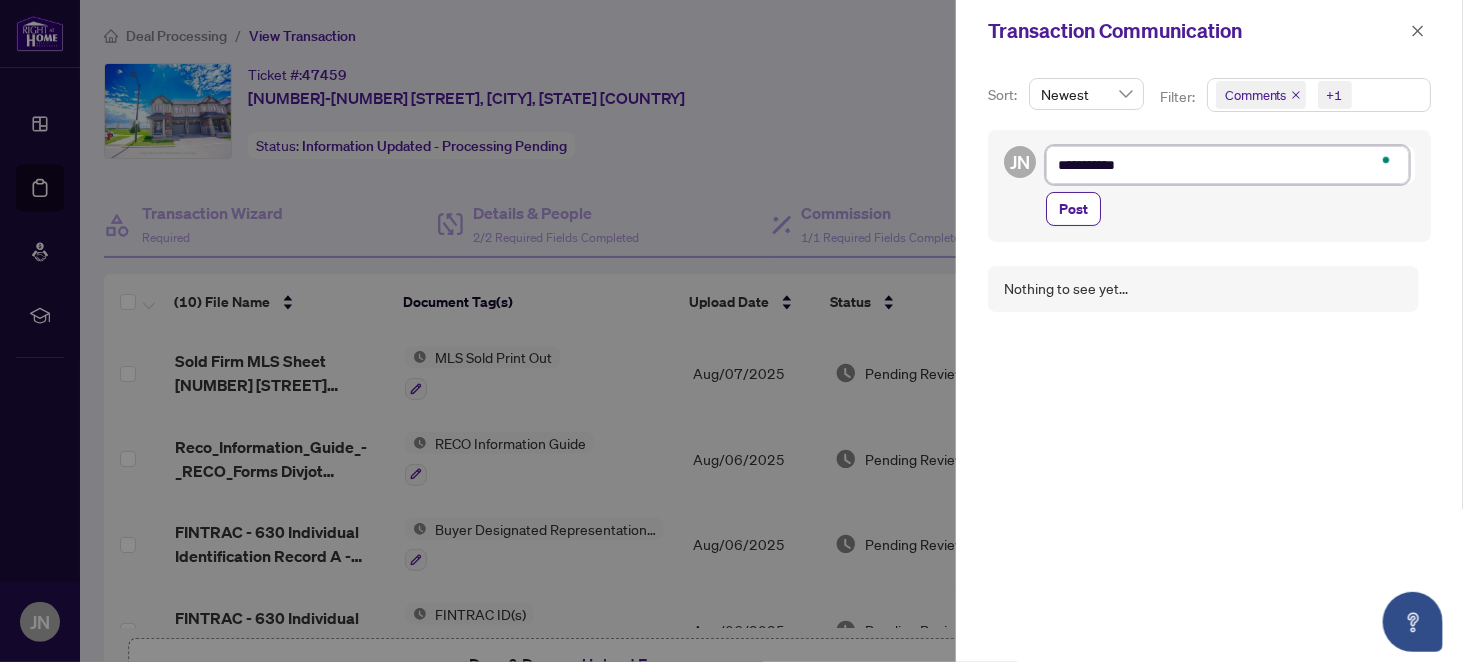 type on "**********" 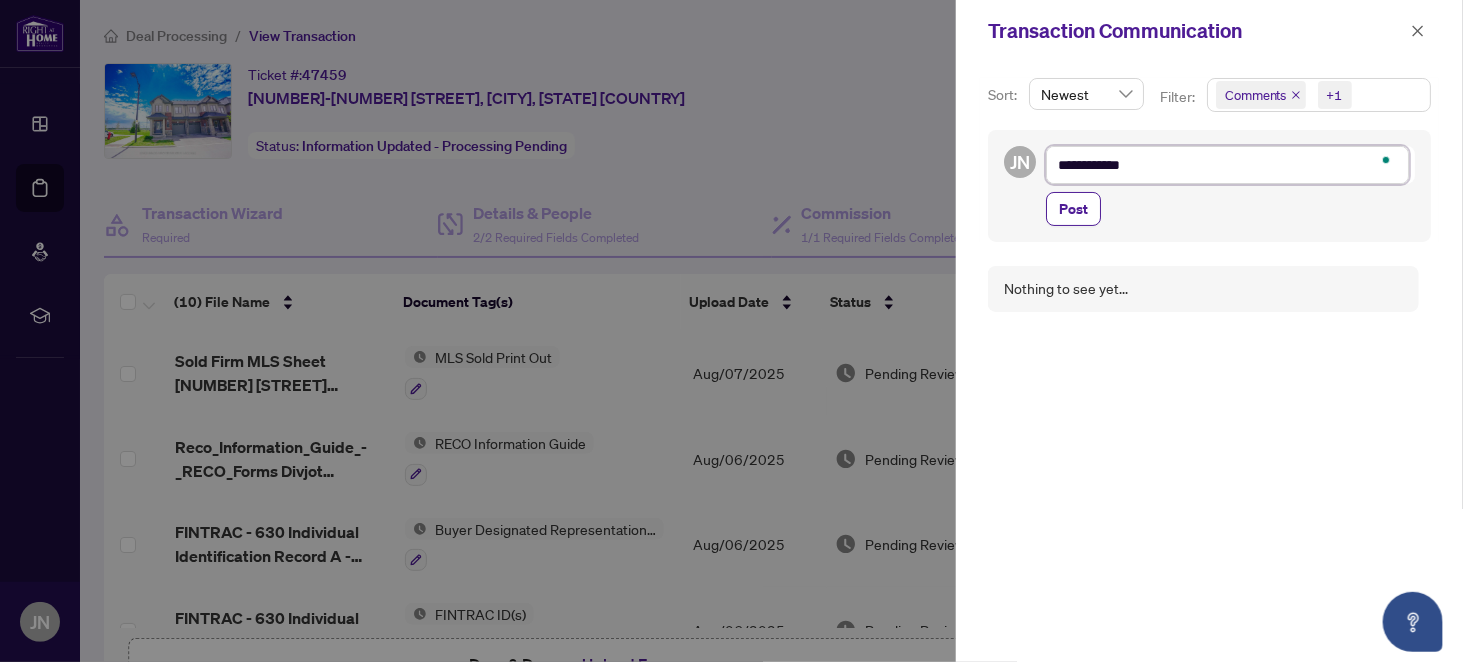type on "**********" 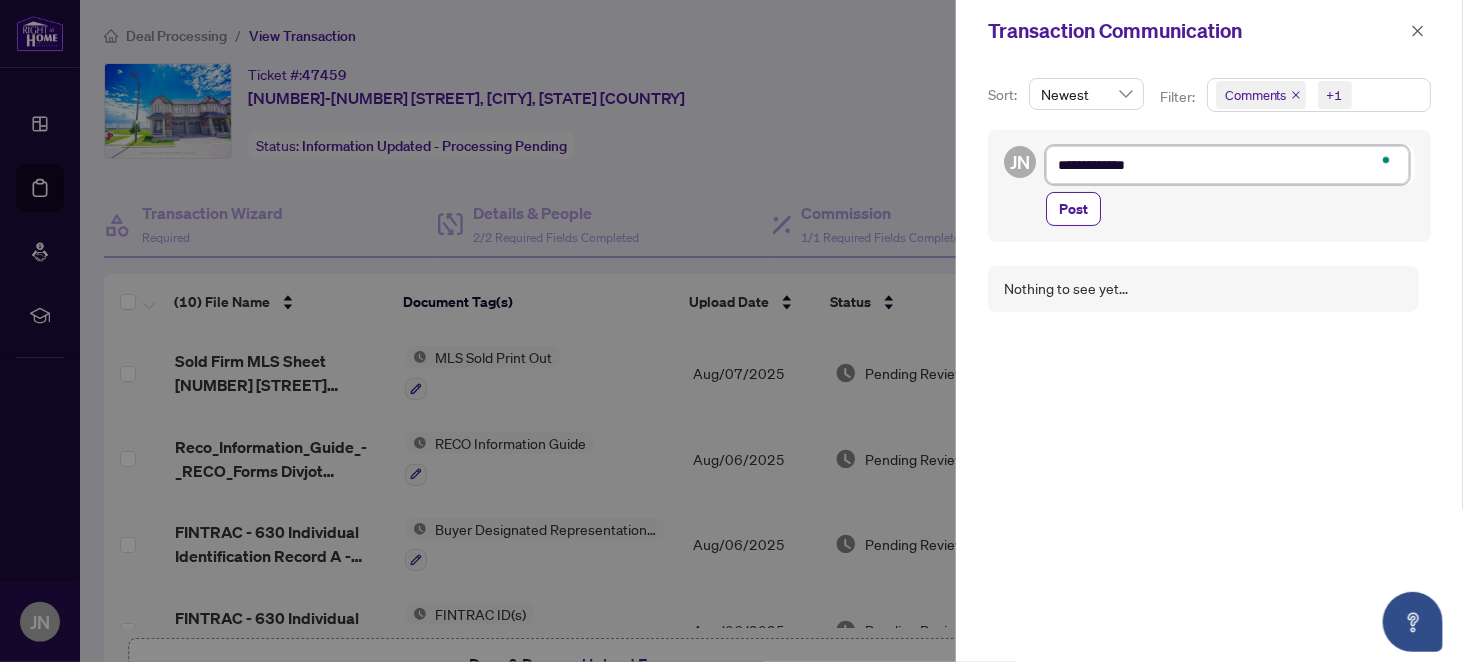 type on "**********" 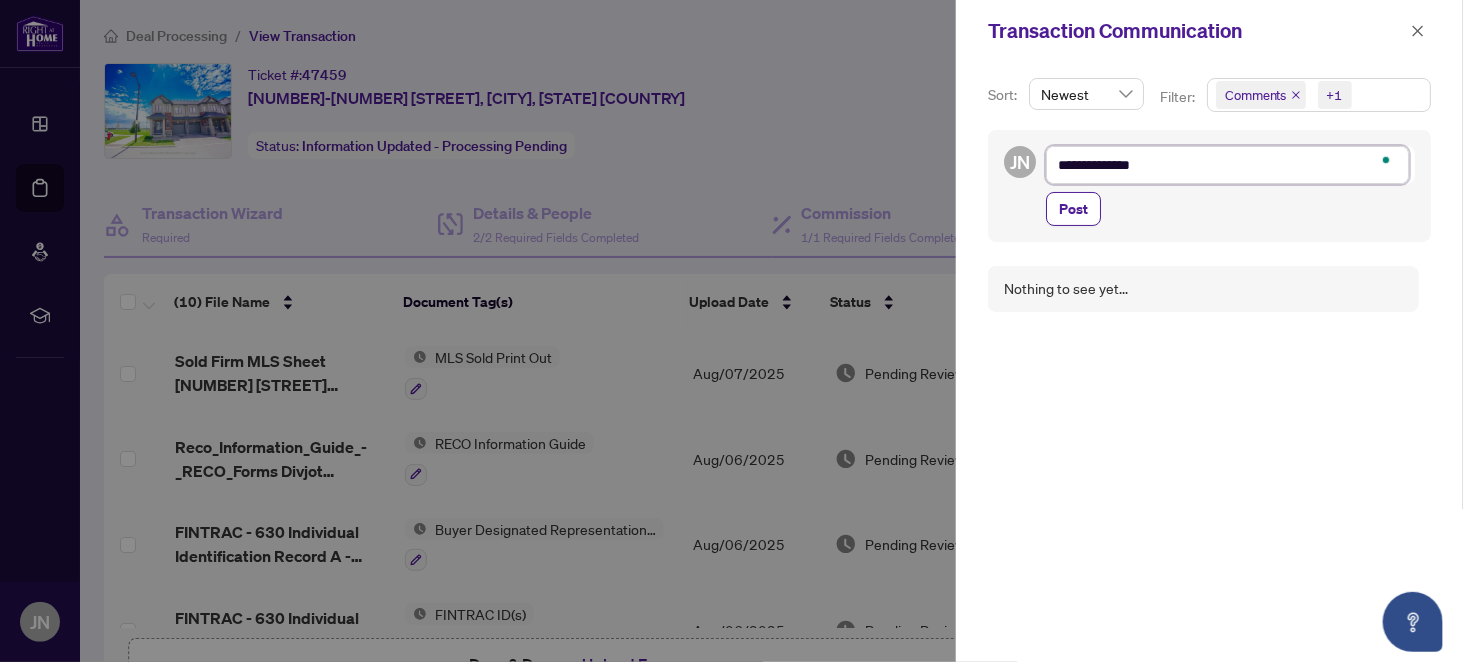 type on "**********" 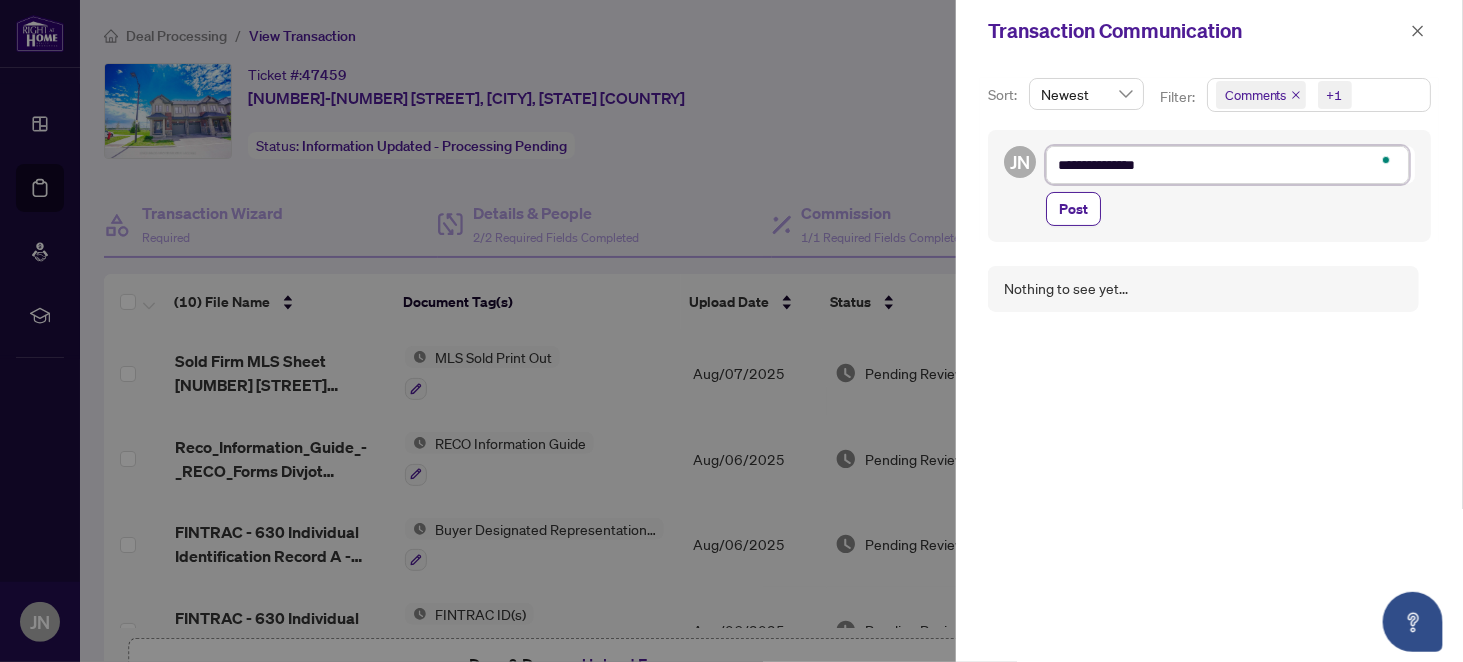 type on "**********" 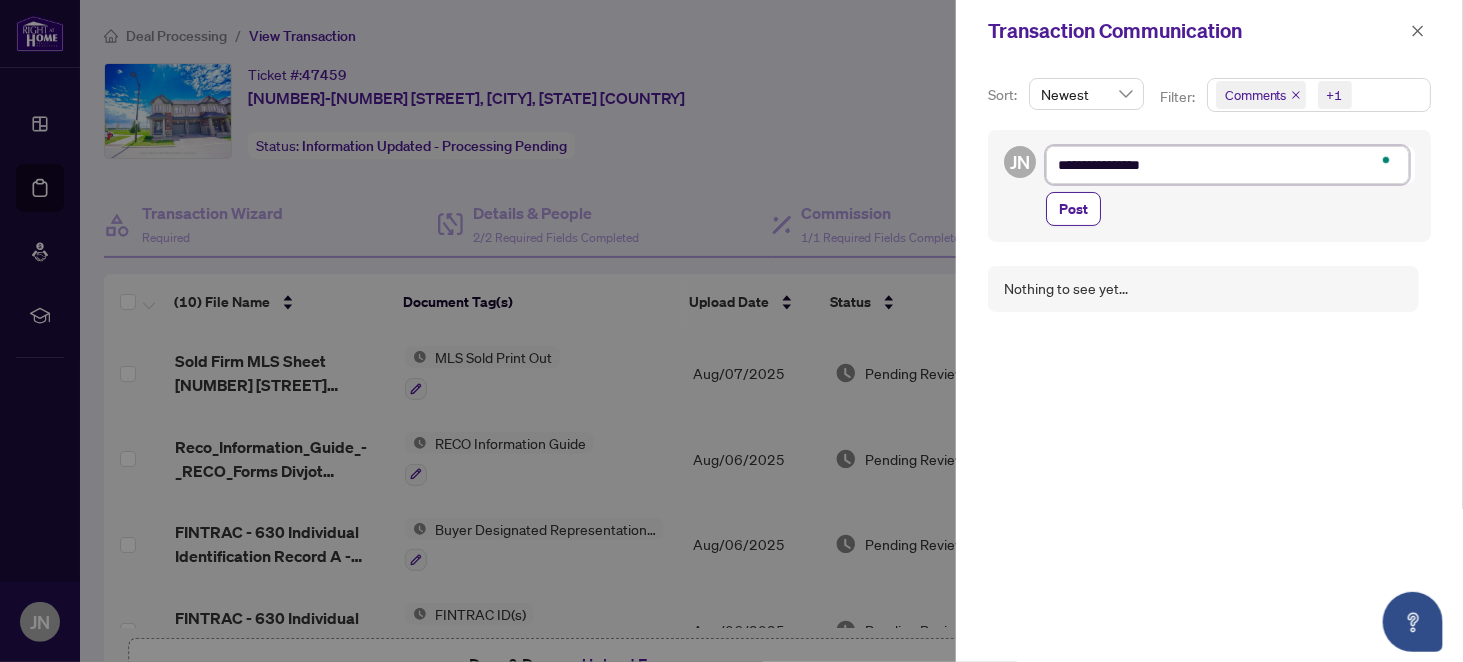type on "**********" 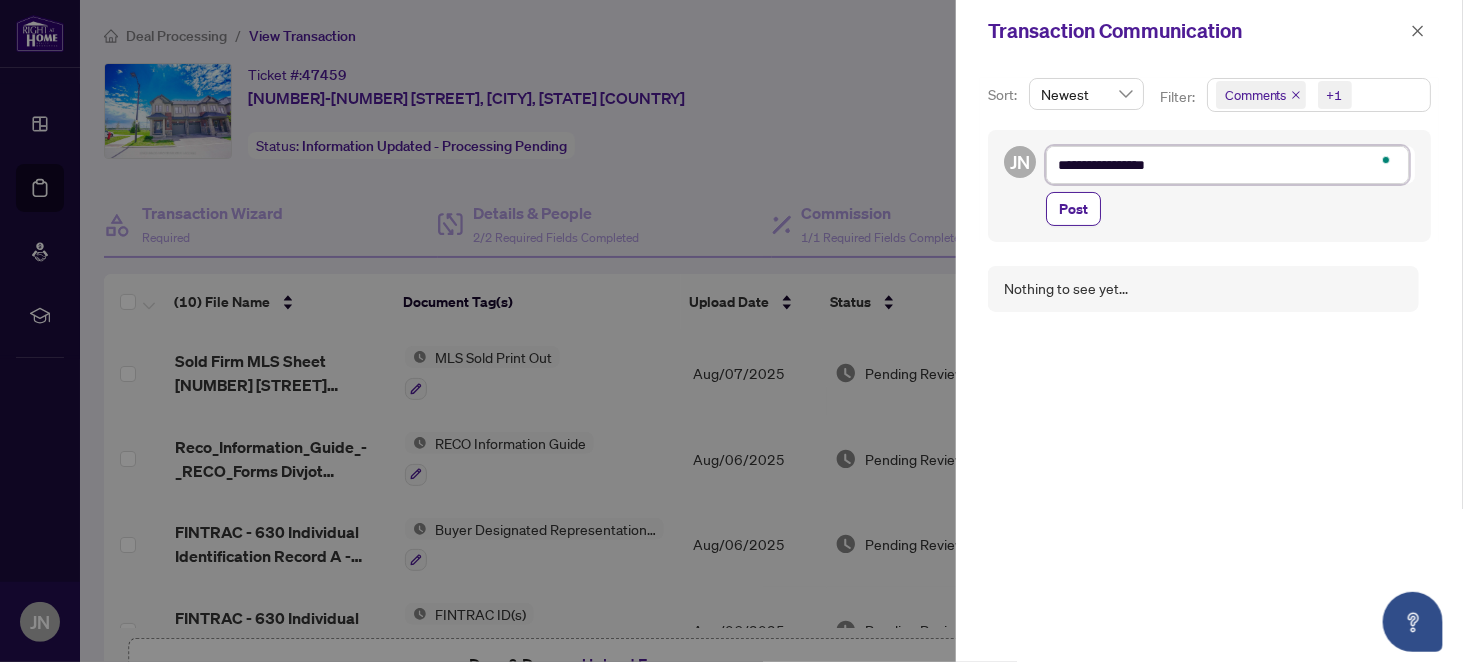 type on "**********" 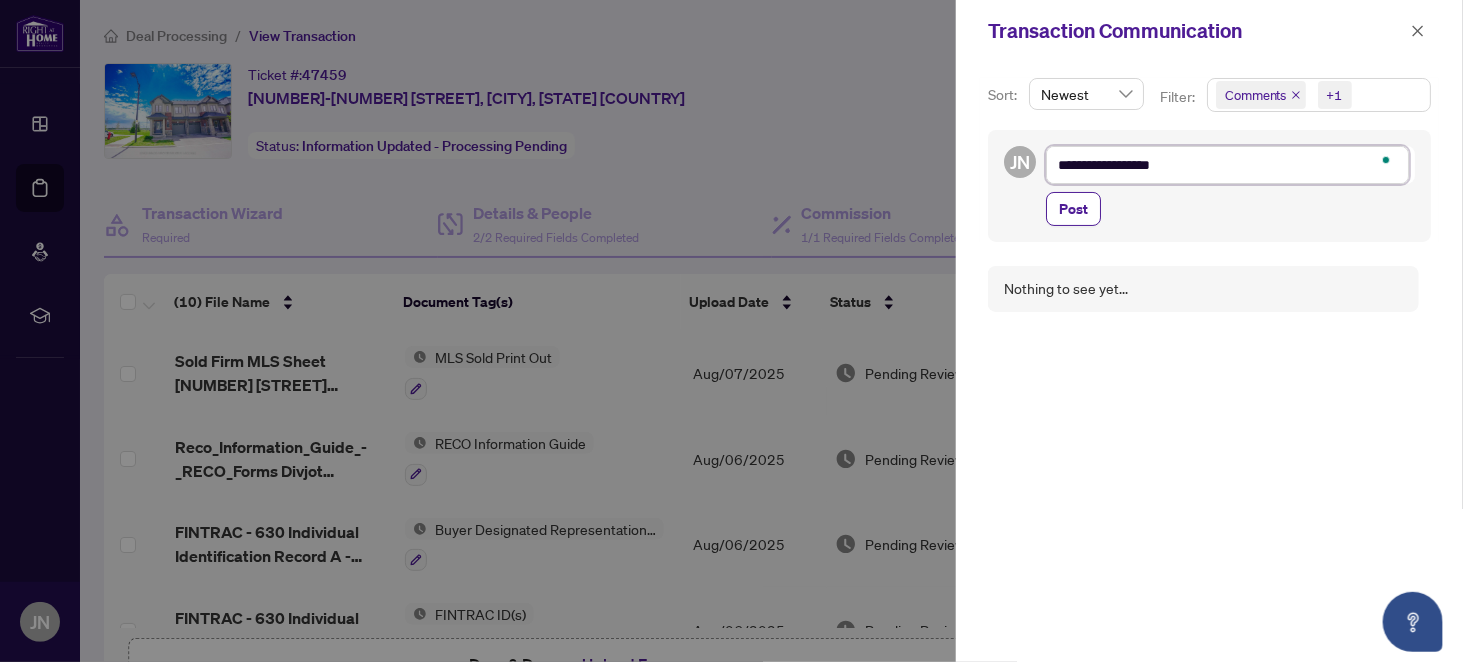 type on "**********" 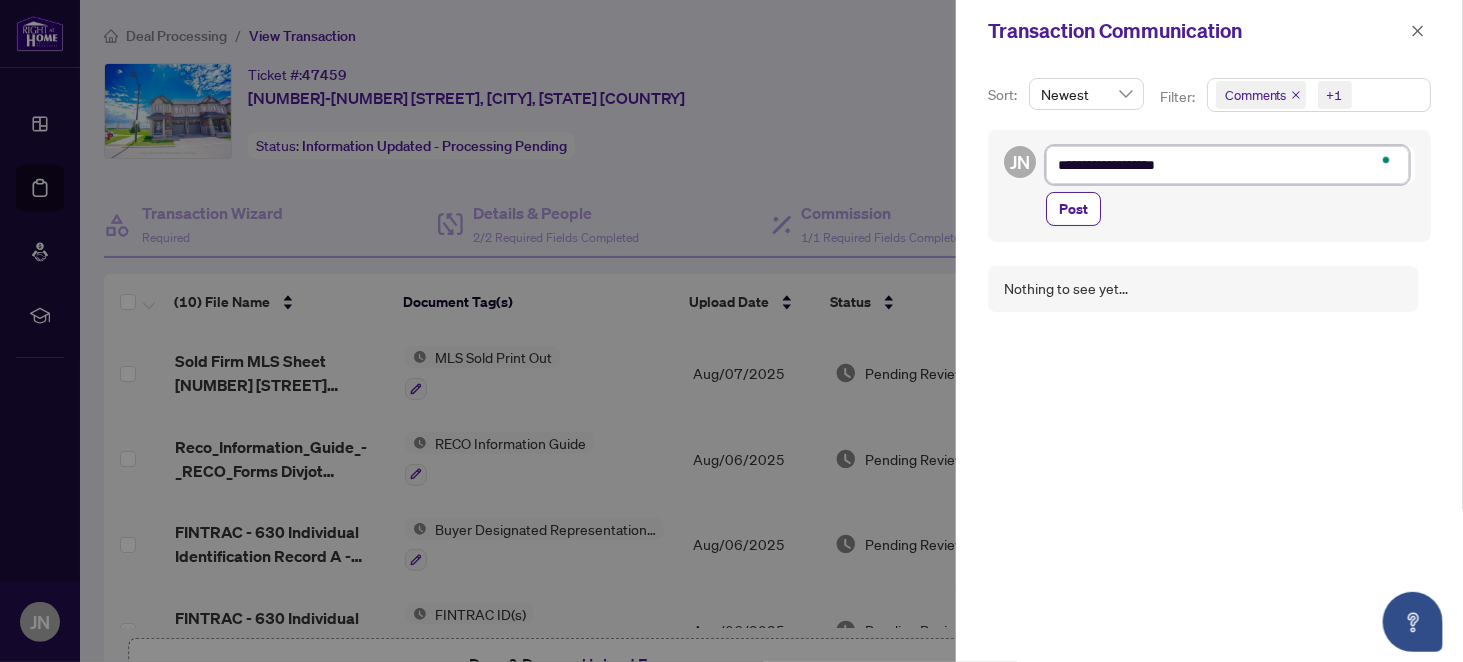 type on "**********" 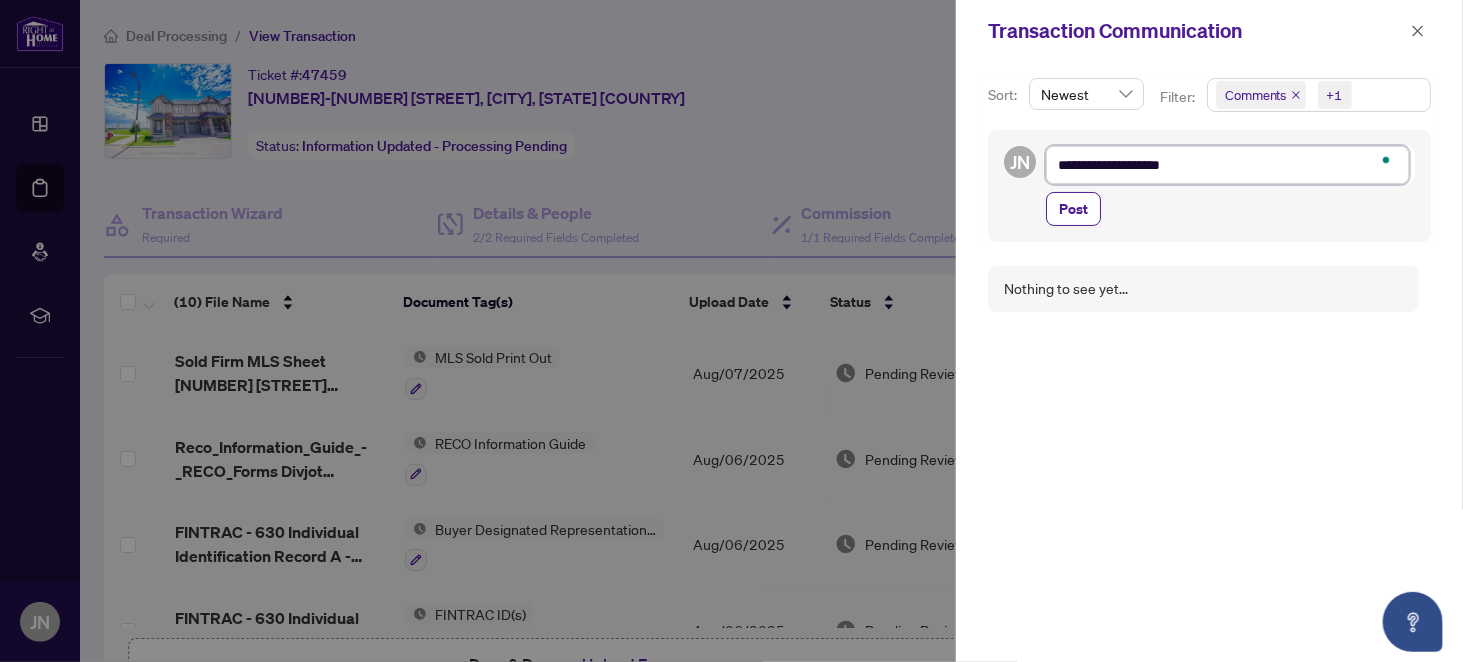 type on "**********" 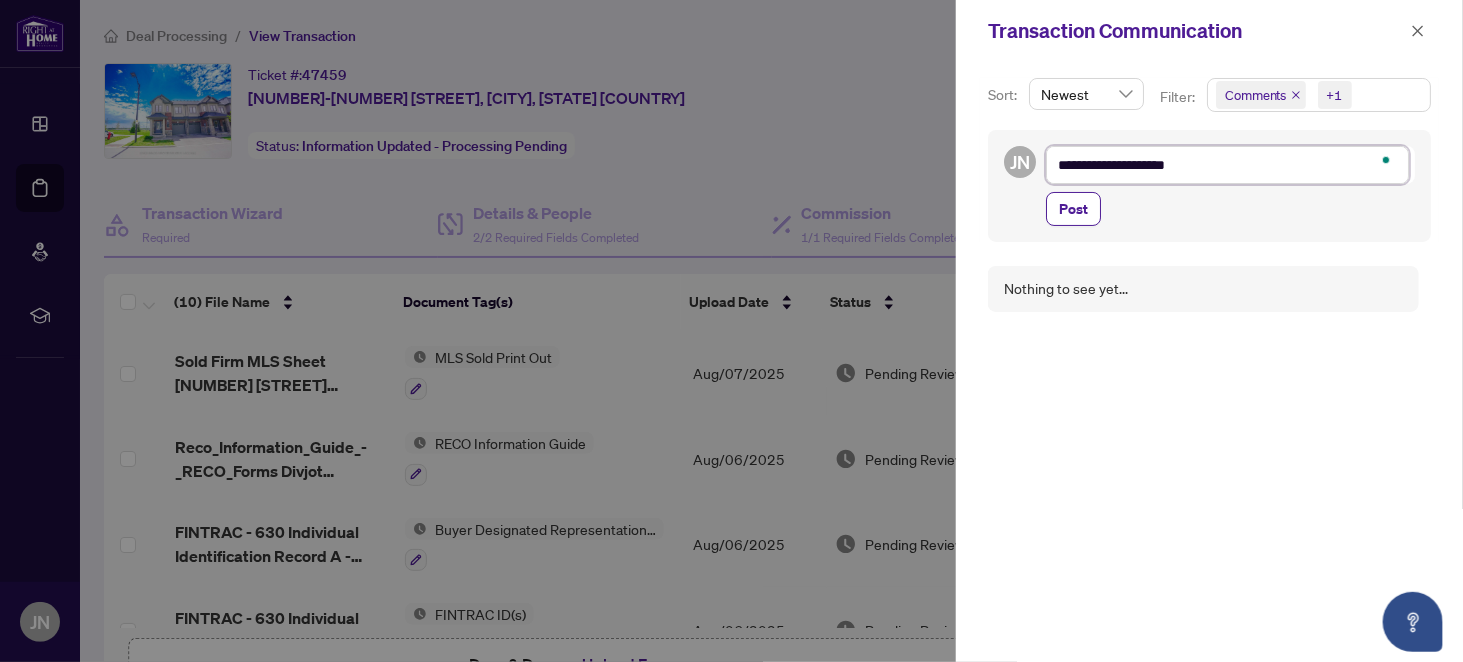 type on "**********" 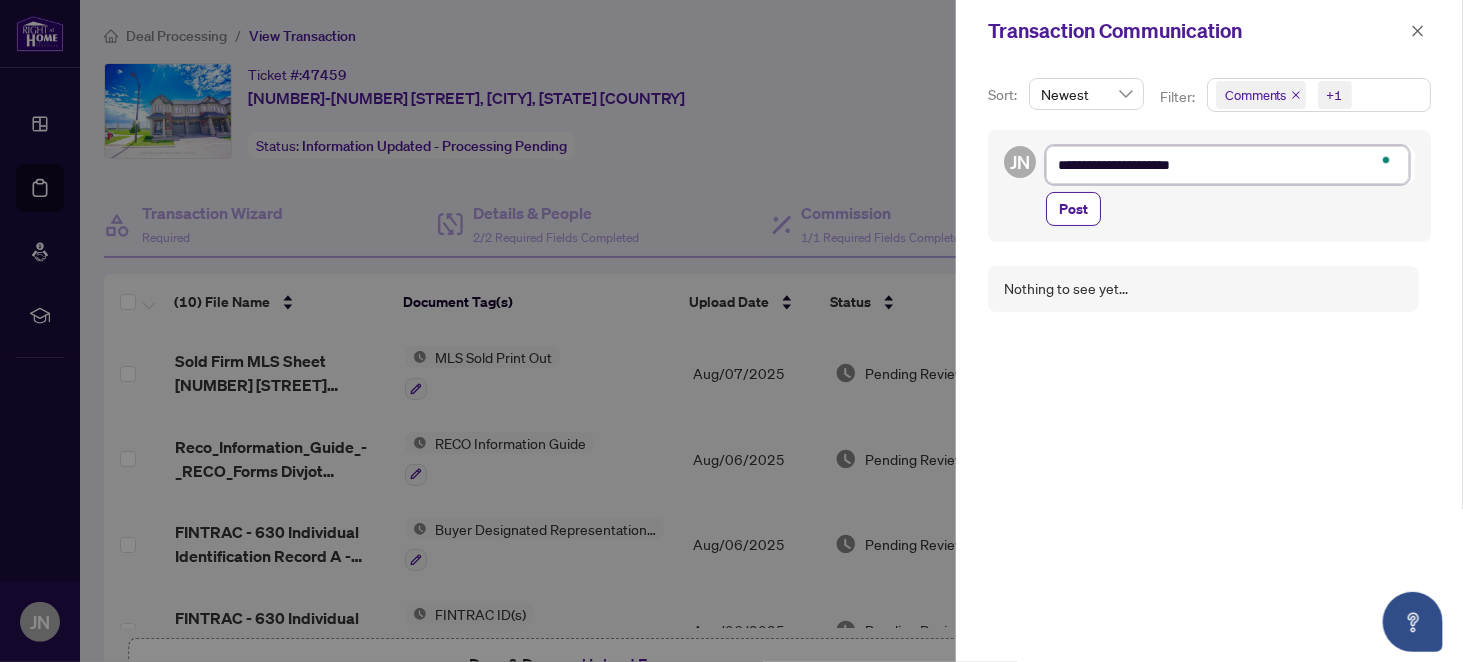 type on "**********" 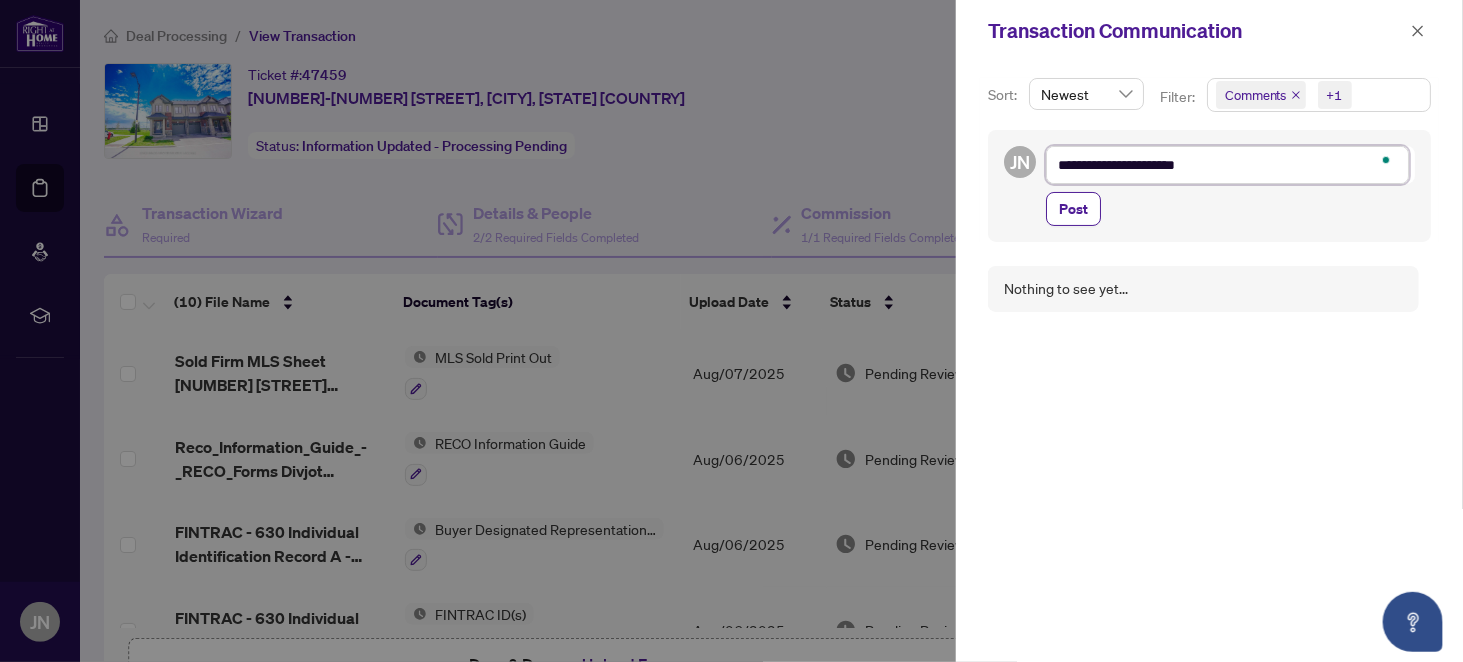 type on "**********" 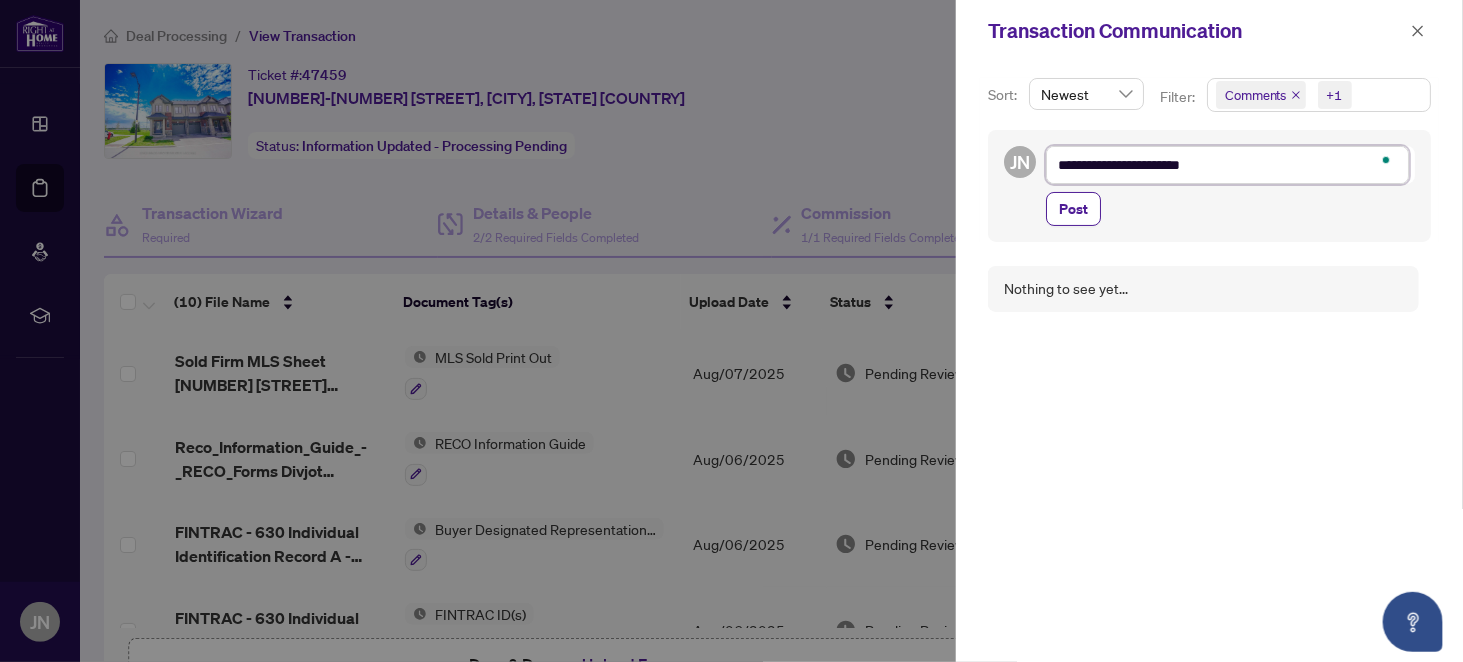 type on "**********" 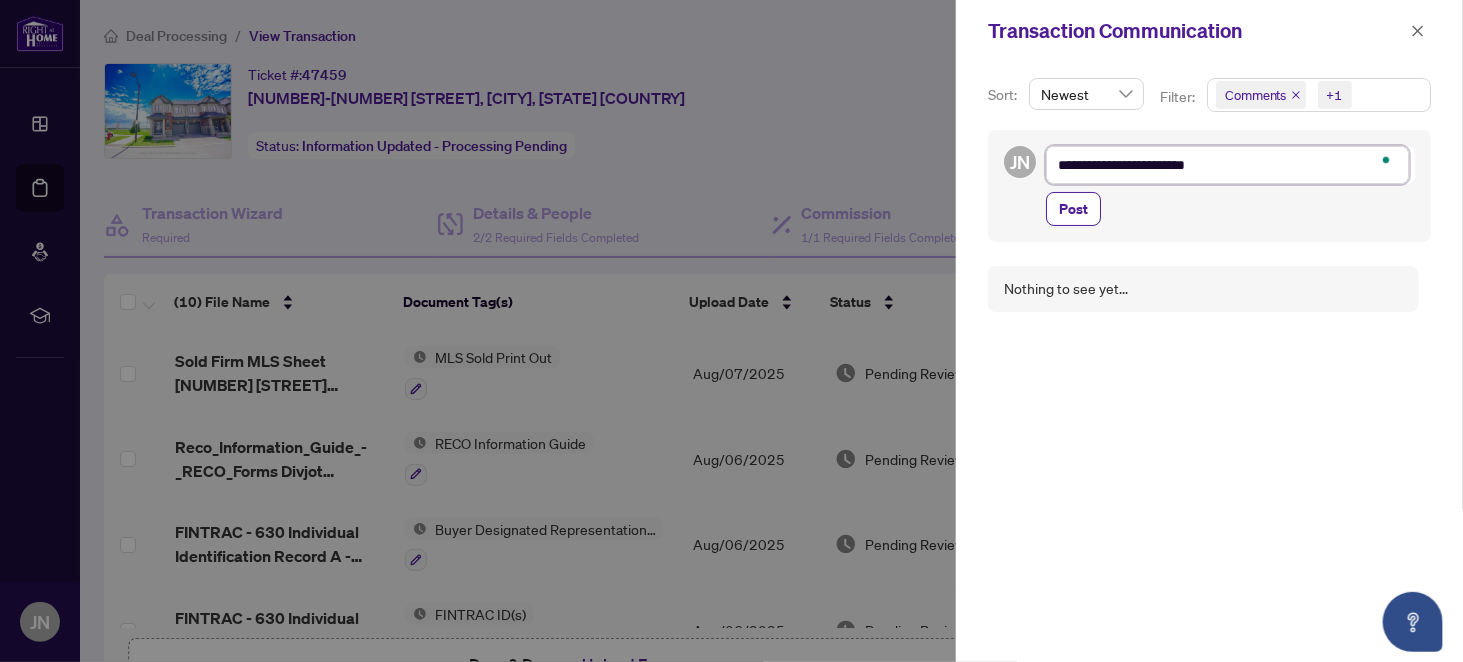 type on "**********" 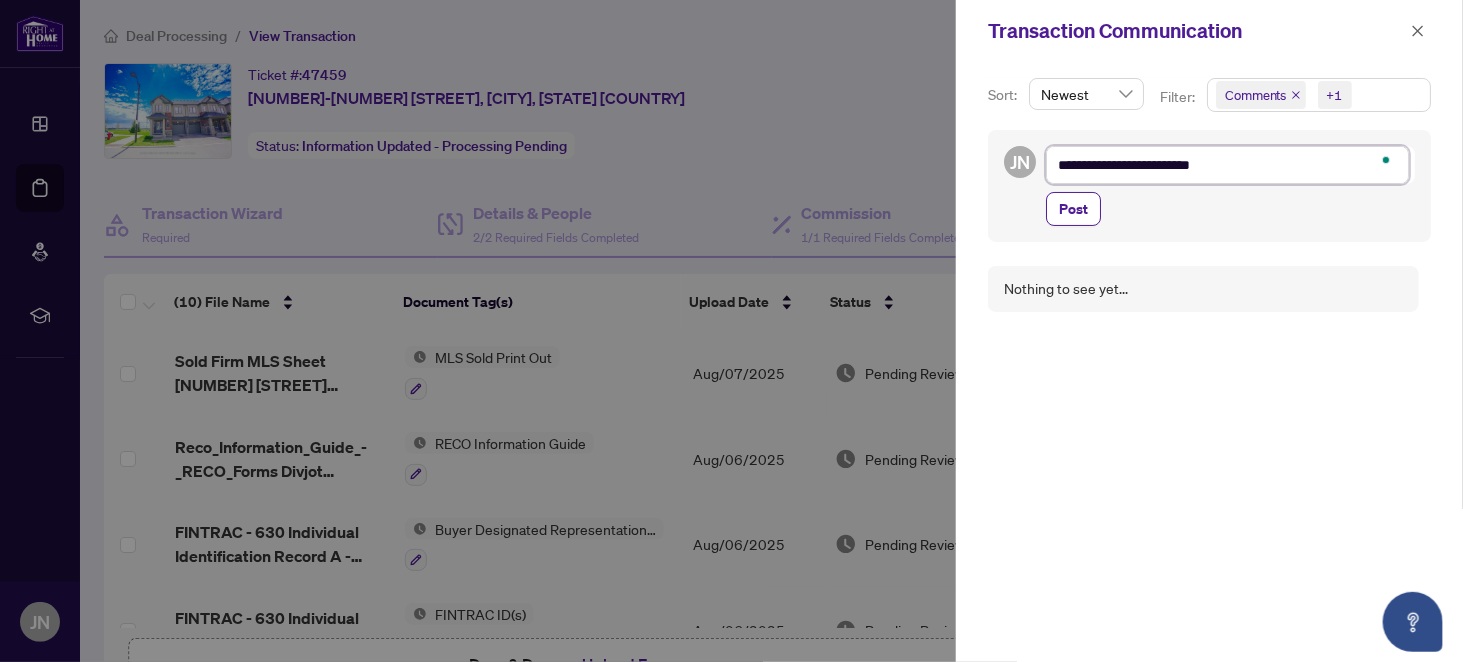 type on "**********" 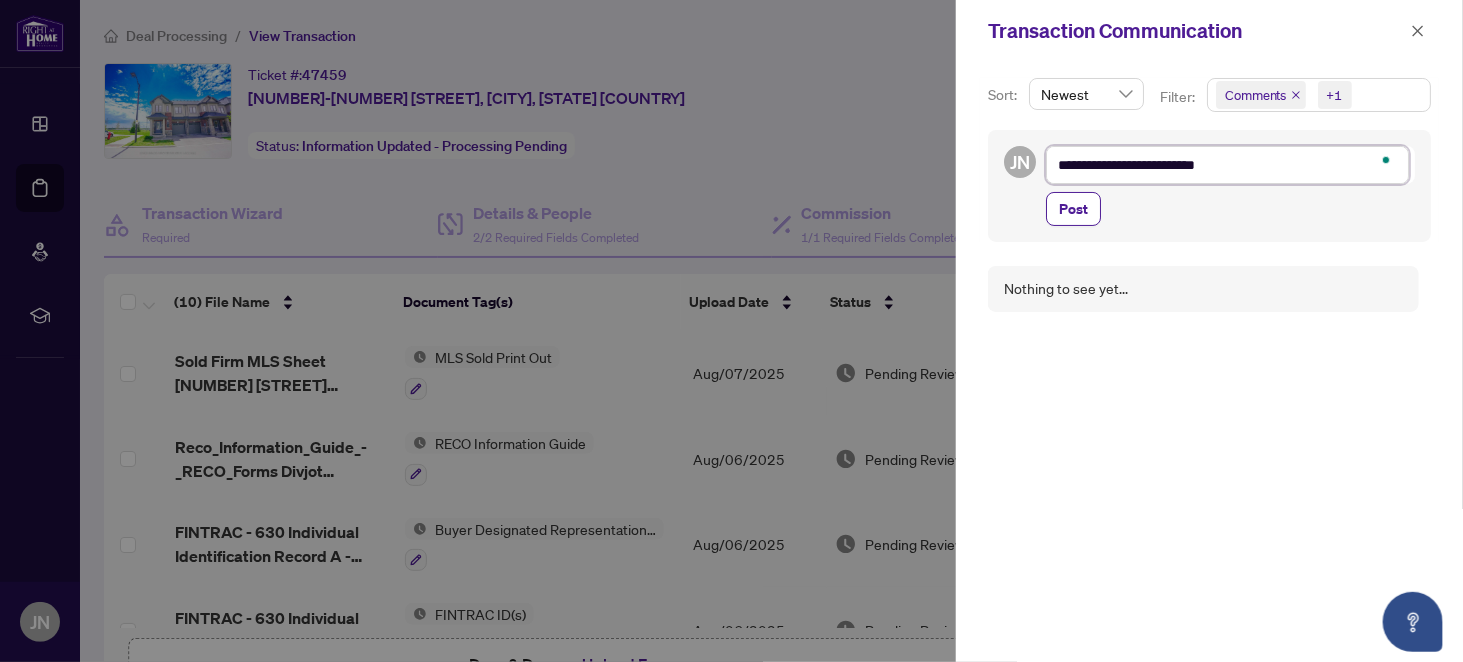 type on "**********" 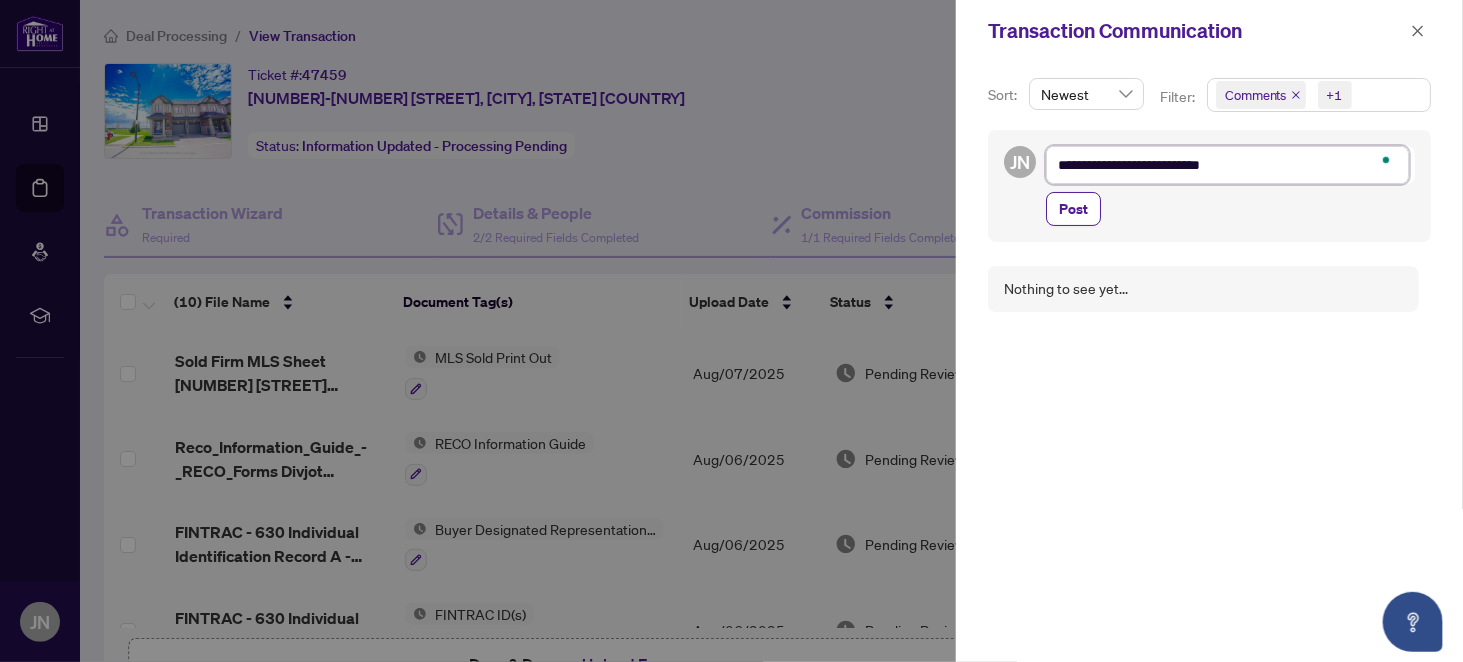 type on "**********" 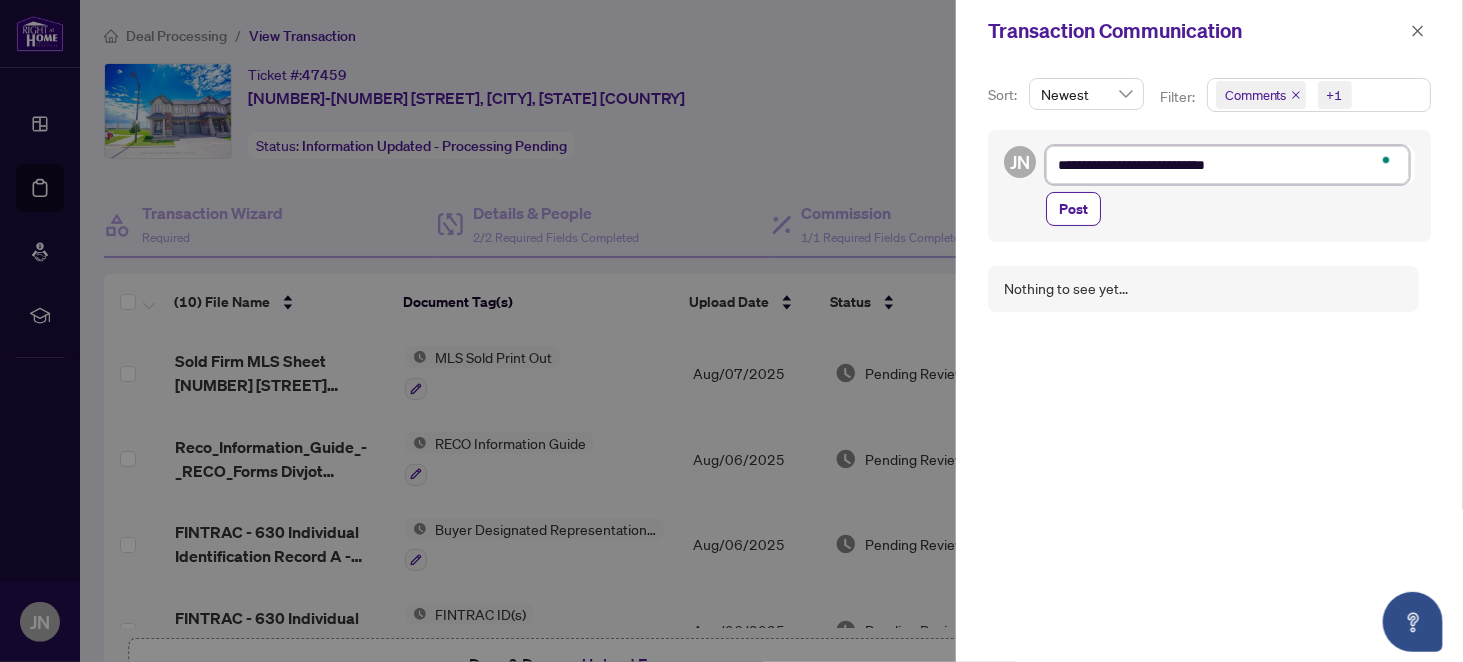 type on "**********" 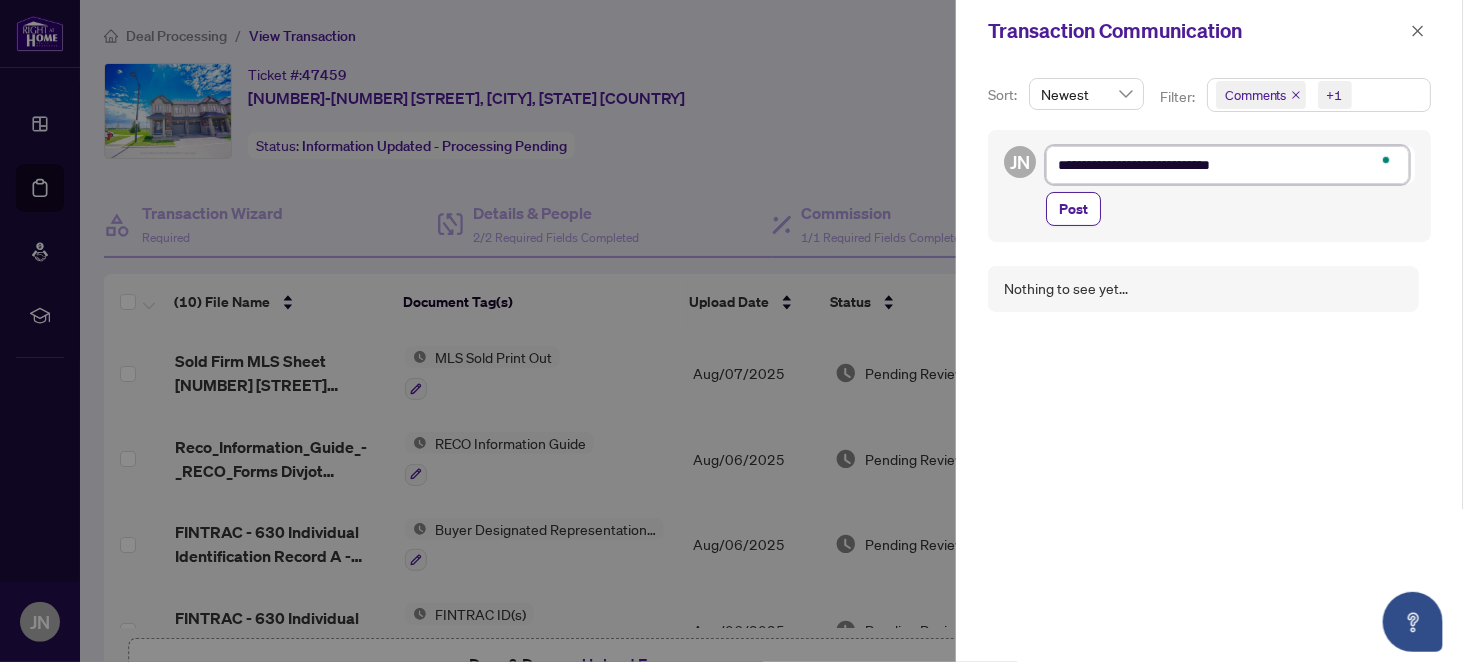 type on "**********" 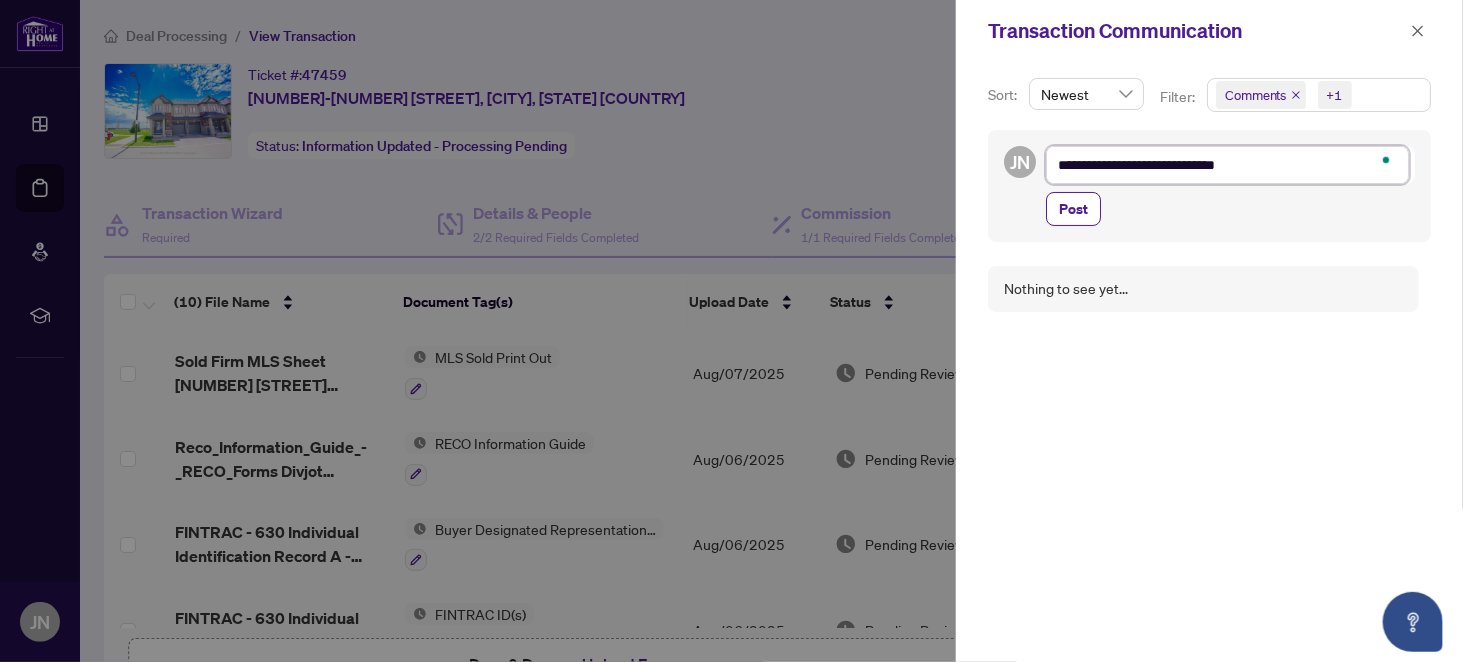 type on "**********" 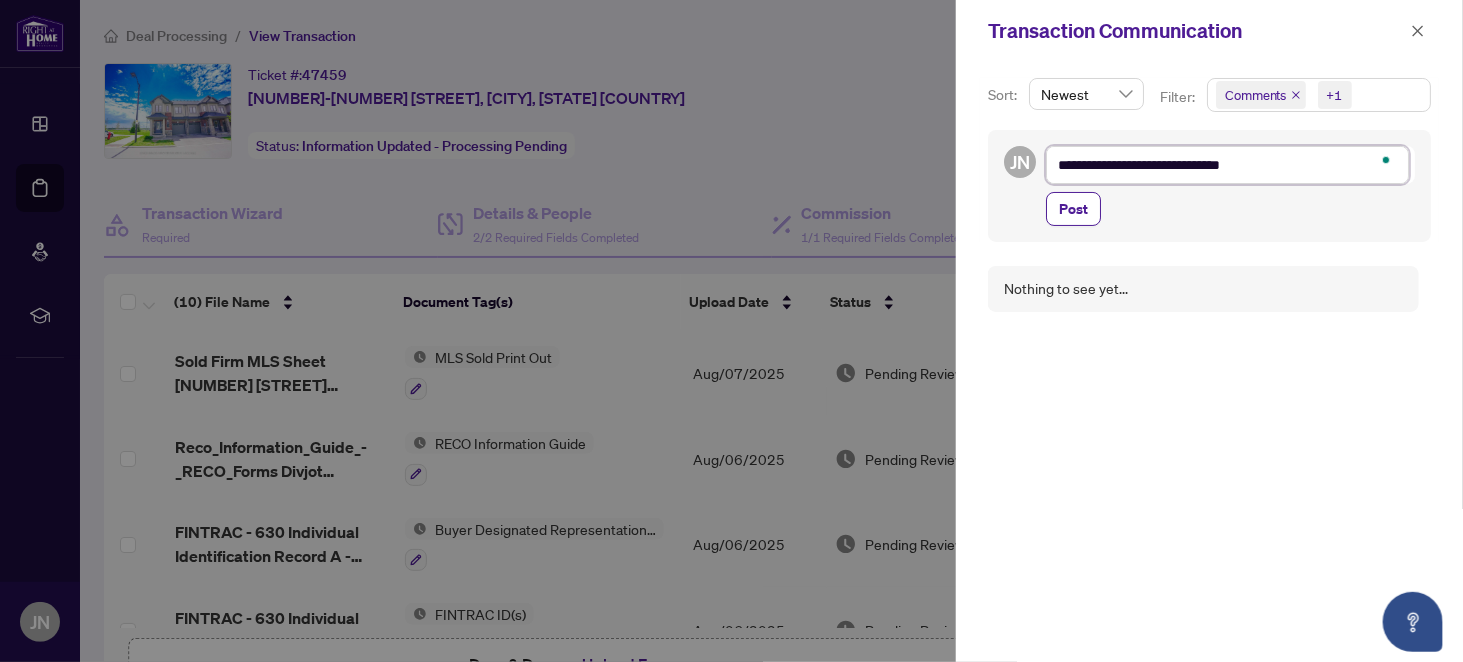 type on "**********" 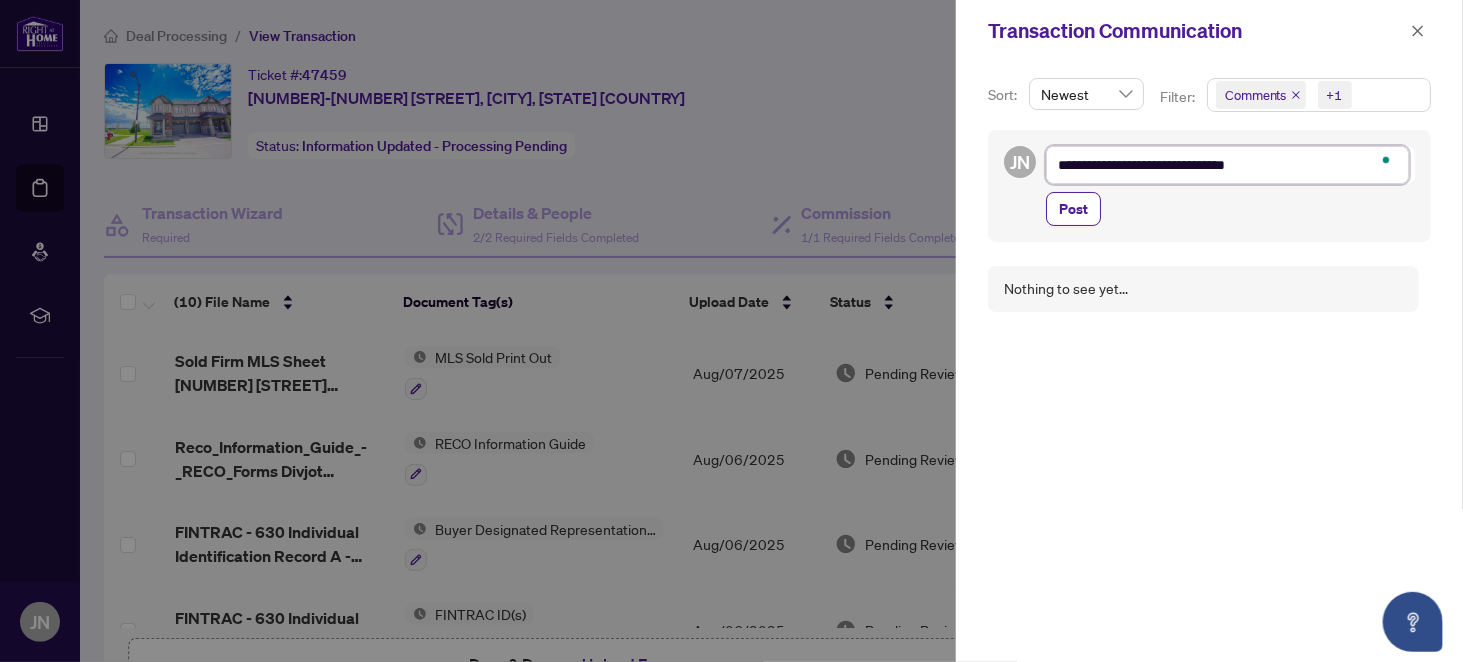 type on "**********" 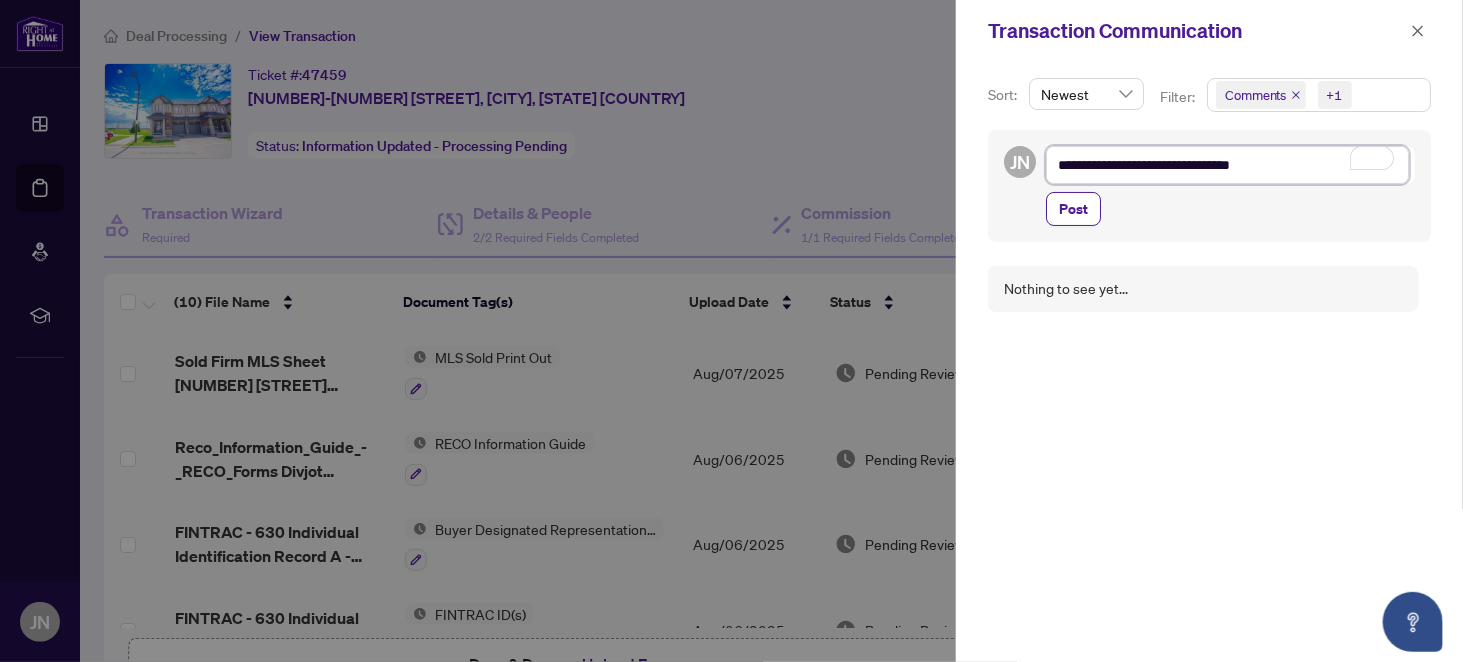 type on "**********" 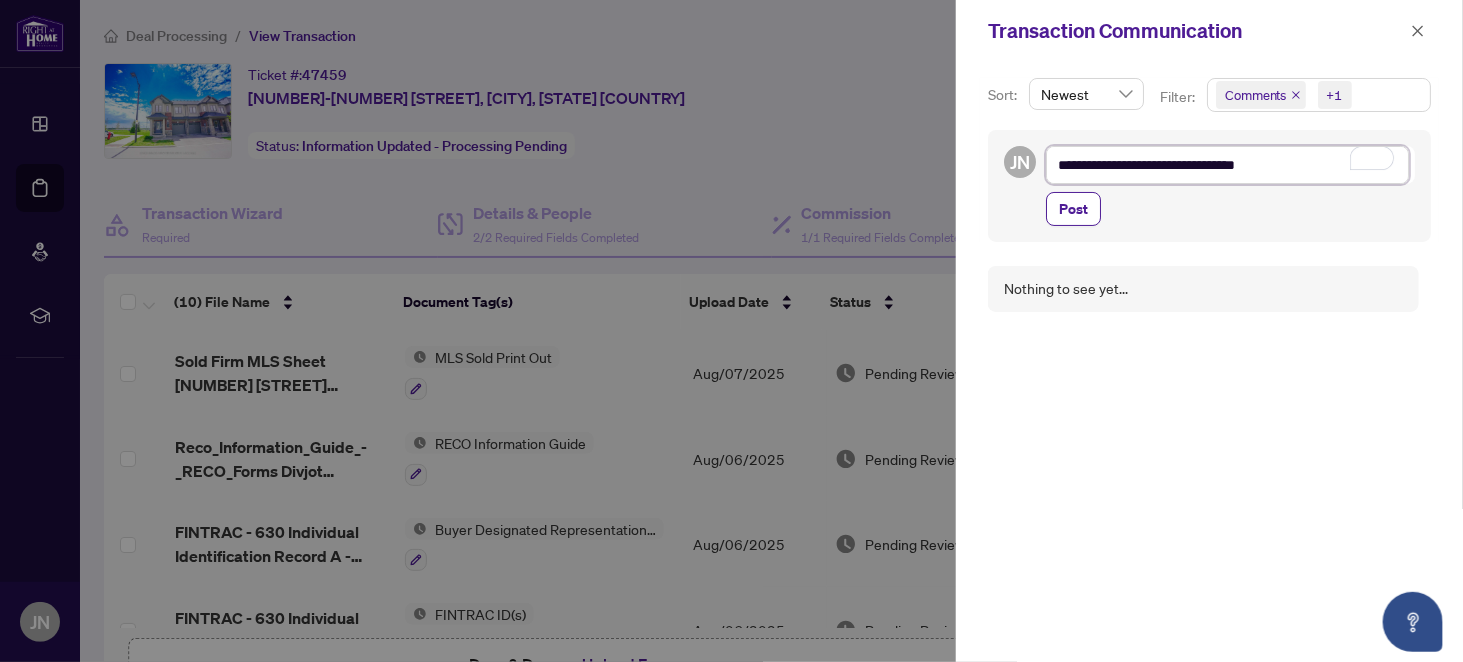 type on "**********" 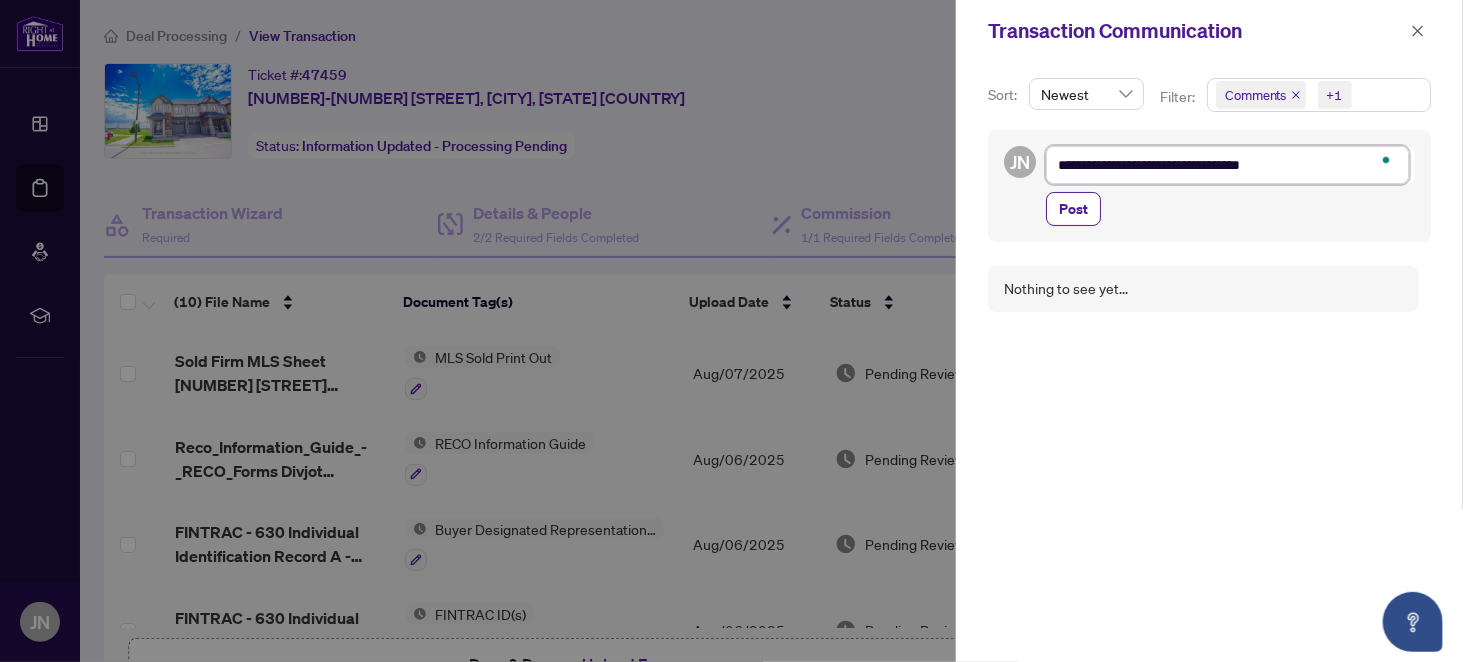 type on "**********" 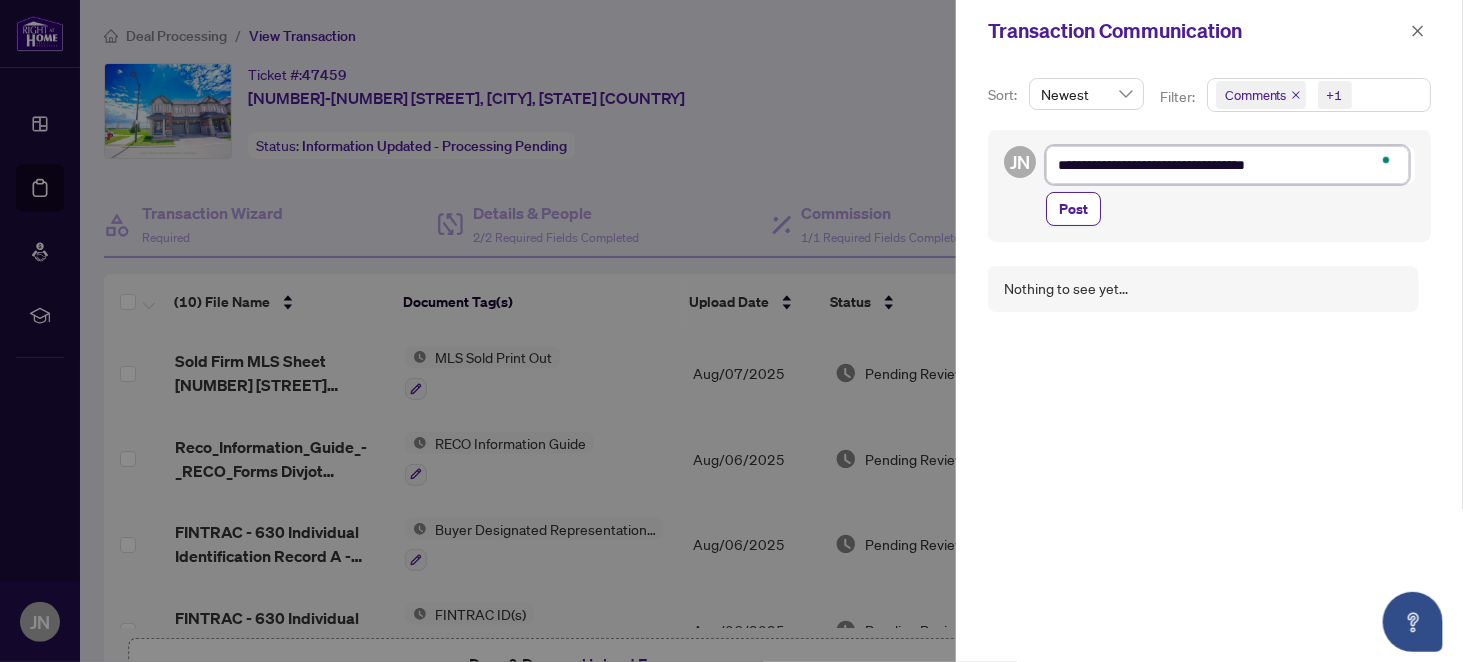 type on "**********" 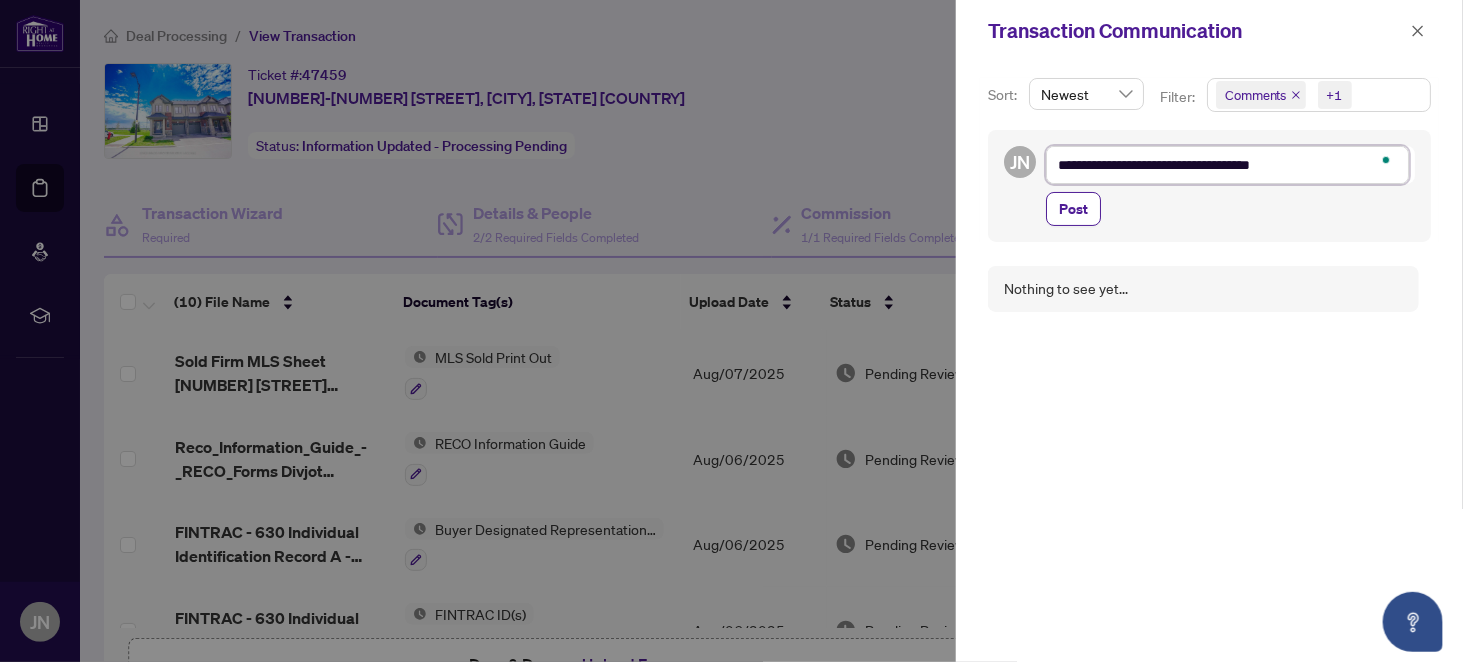 type on "**********" 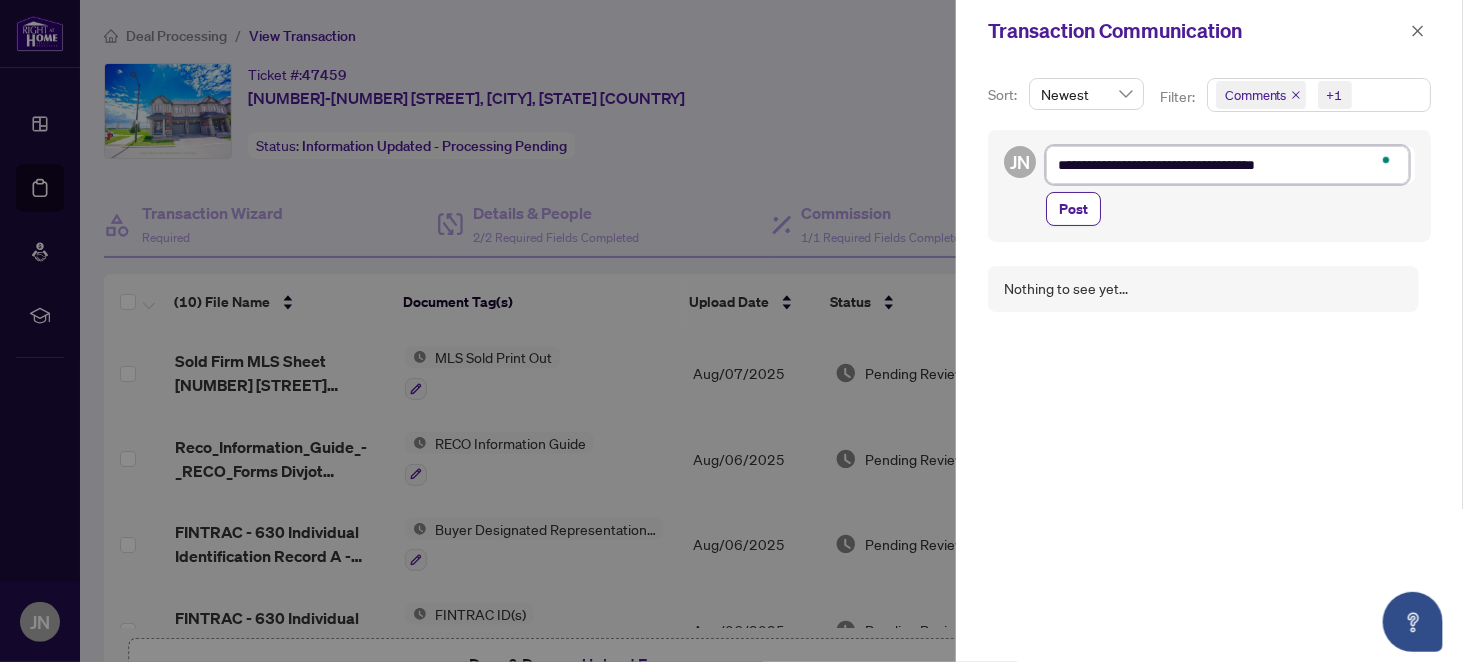 type on "**********" 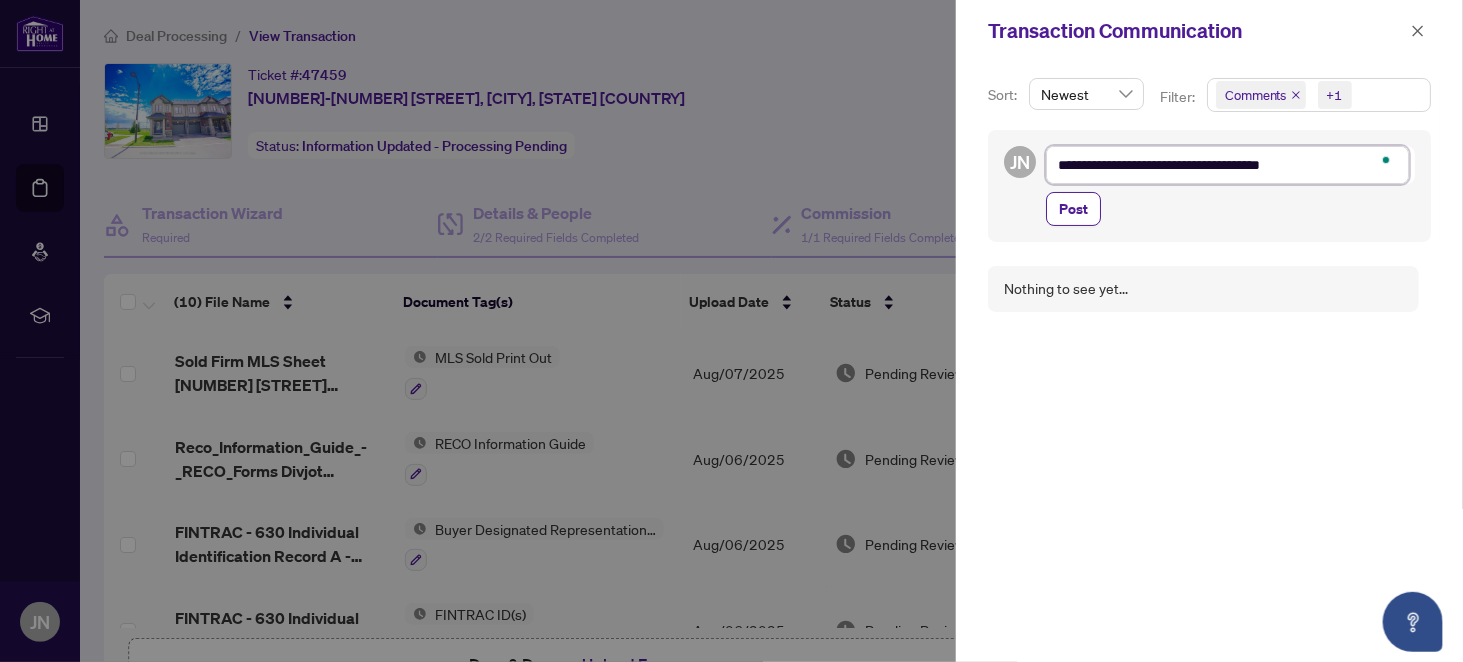 type on "**********" 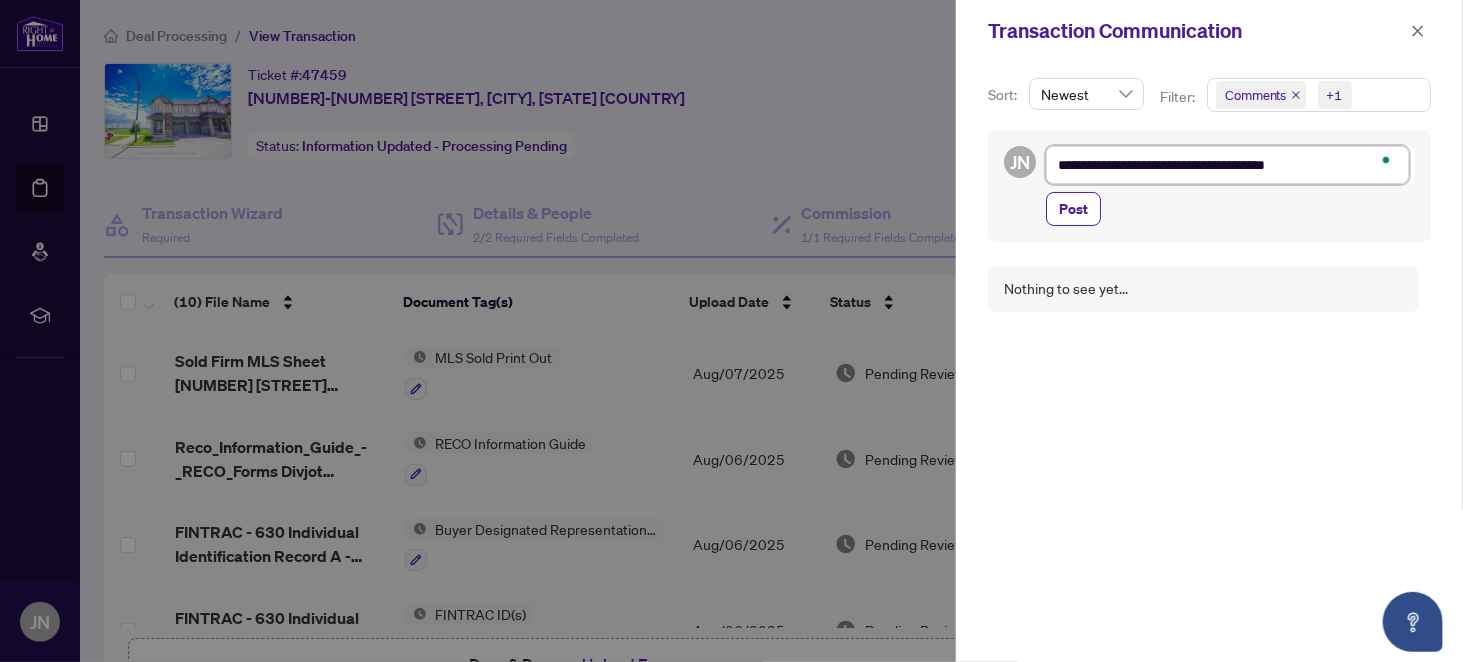 type on "**********" 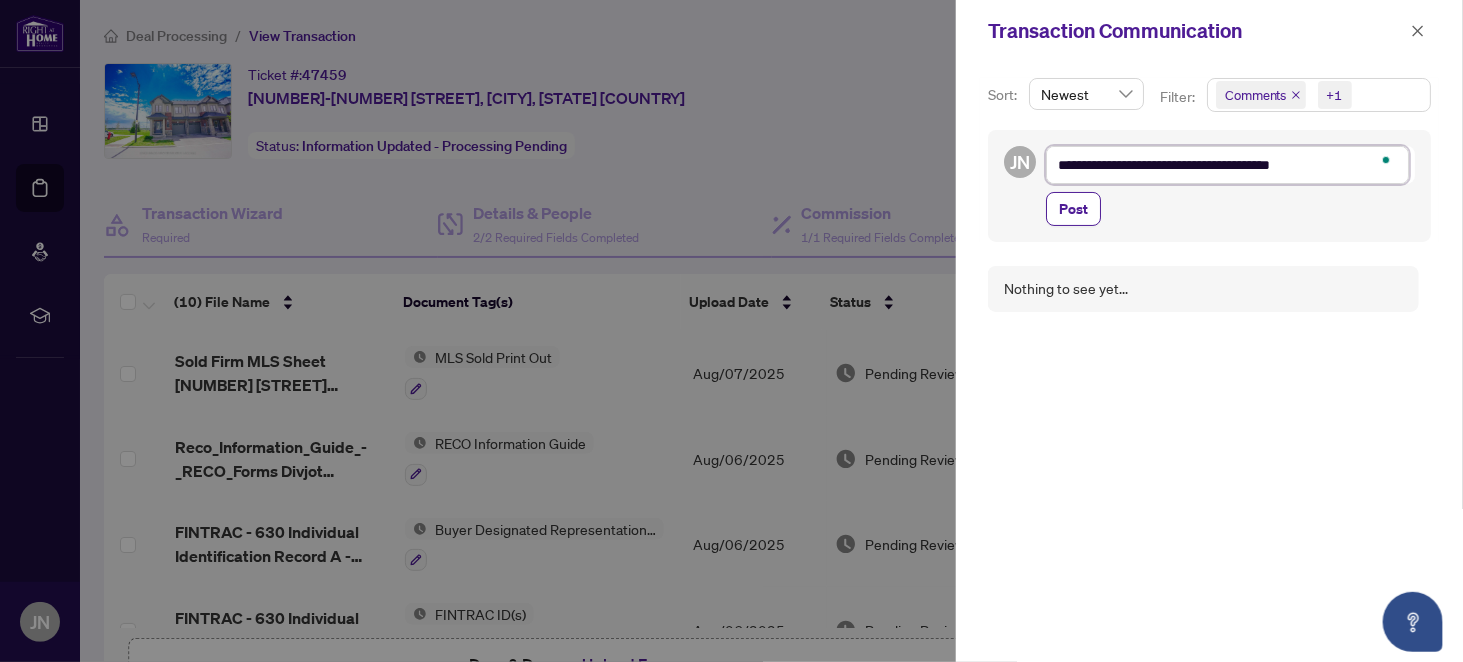 type on "**********" 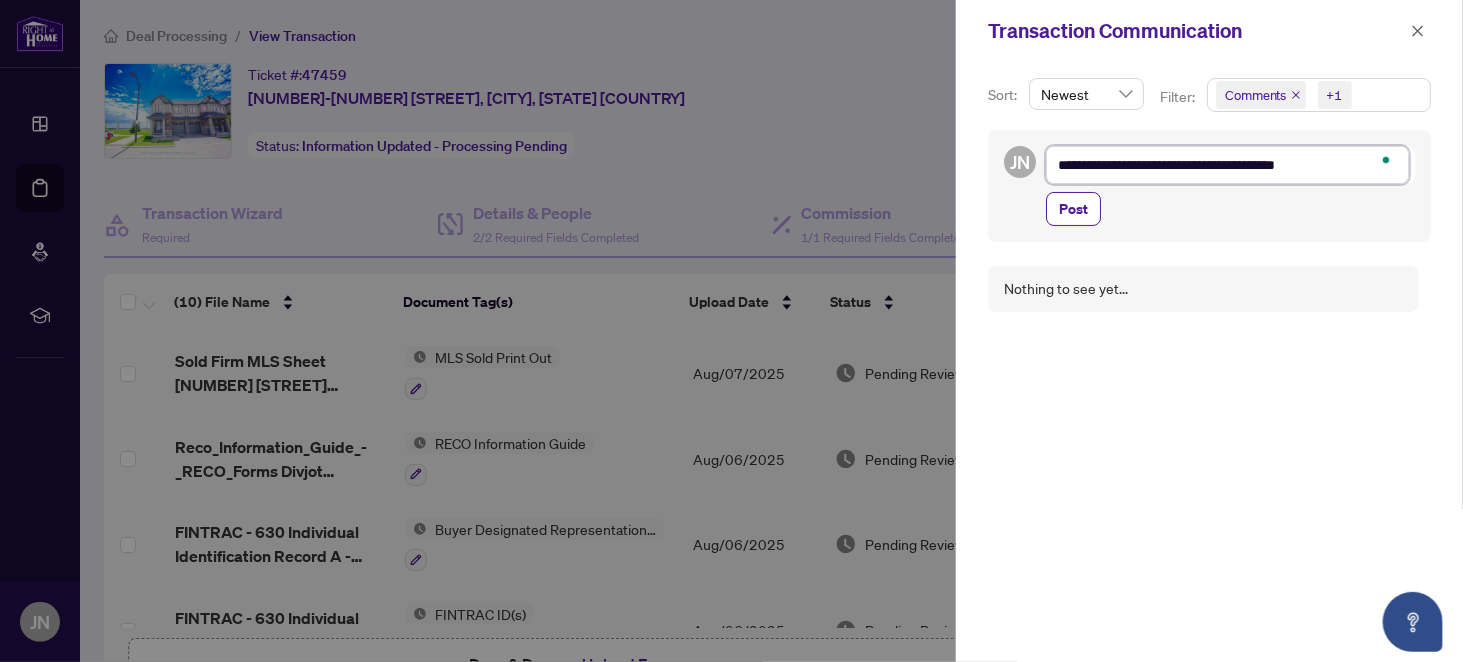 type on "**********" 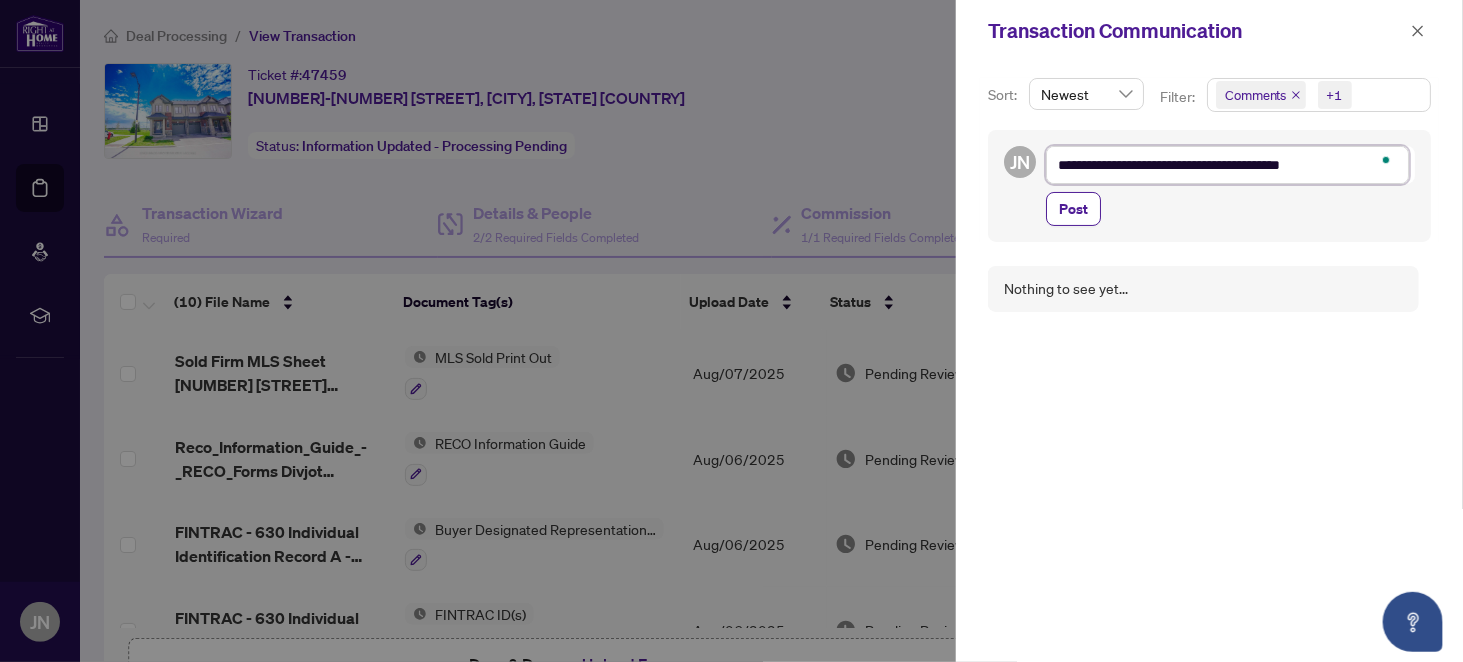type on "**********" 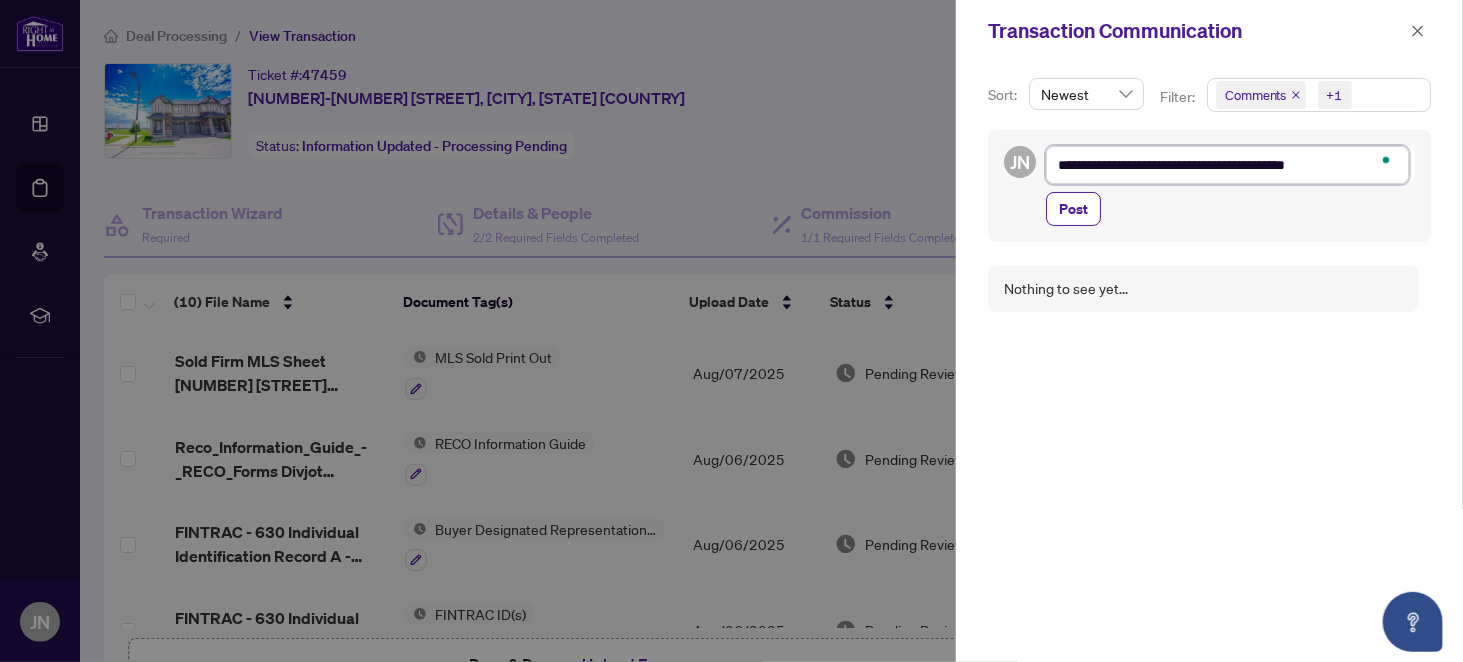 type on "**********" 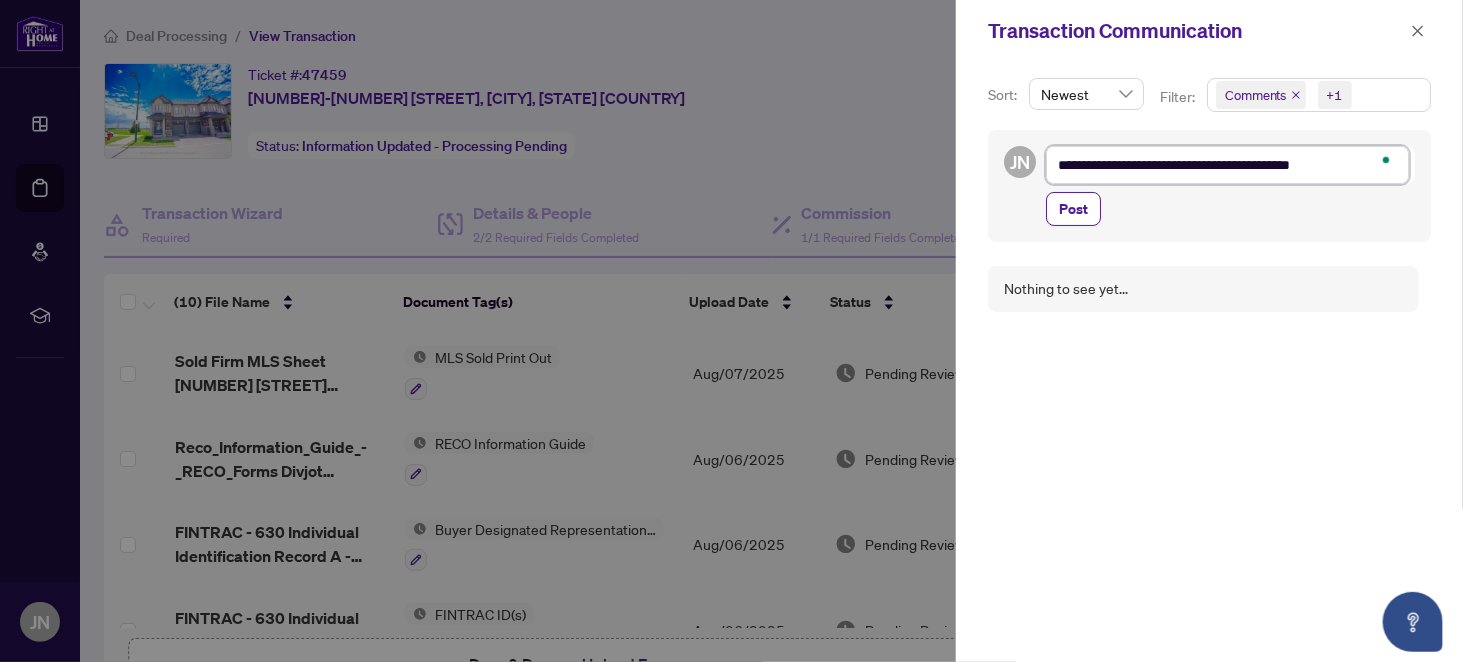 type on "**********" 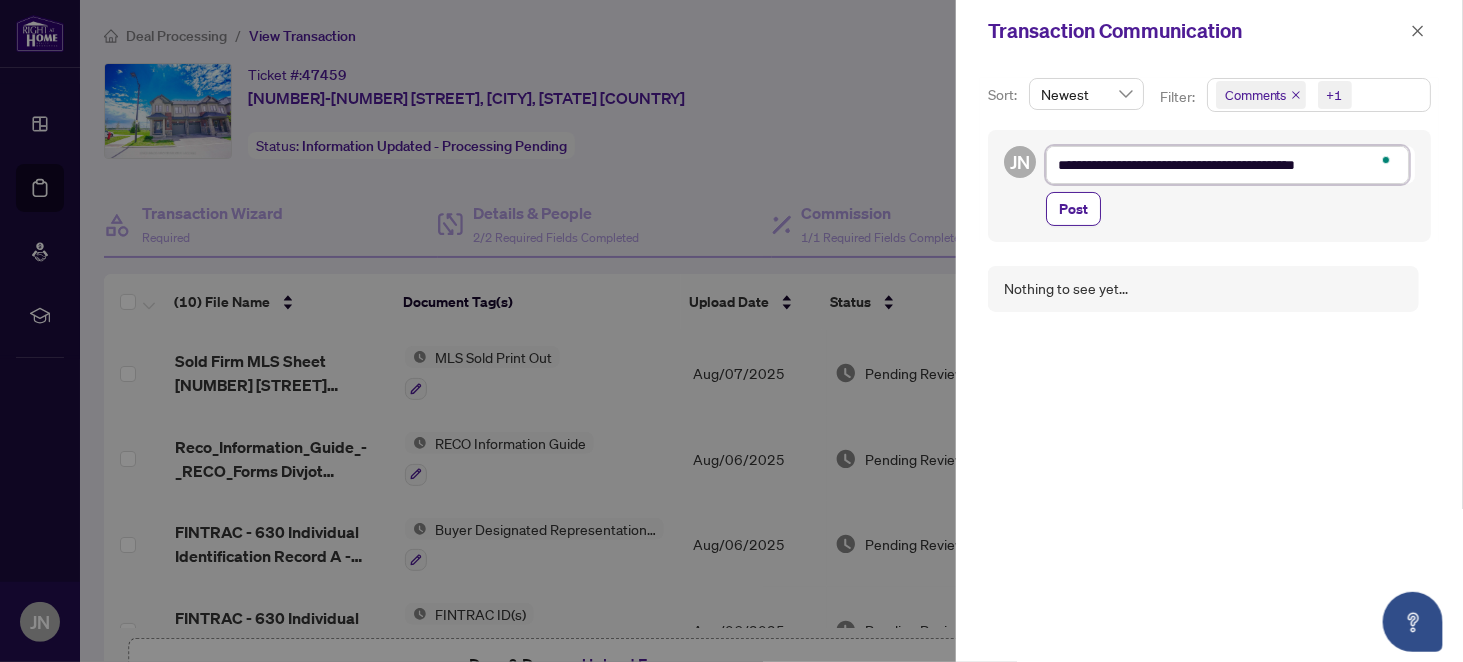 type on "**********" 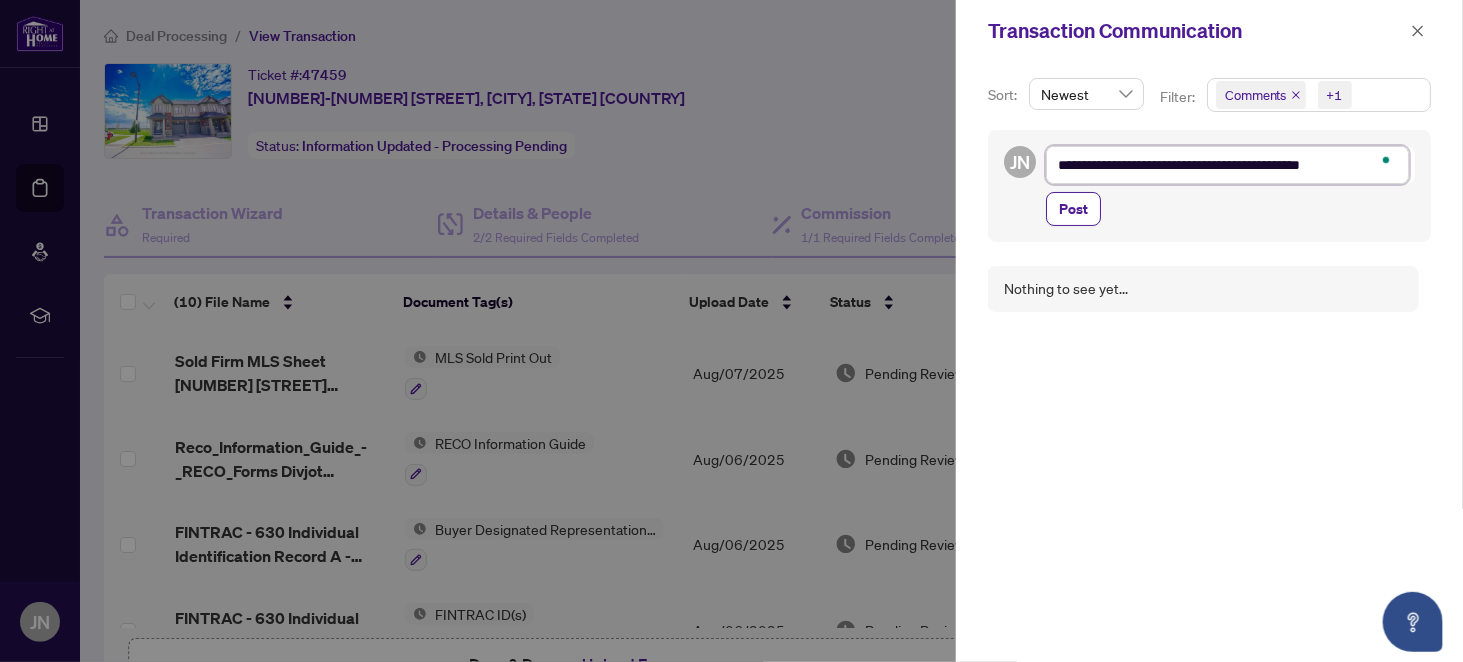 type on "**********" 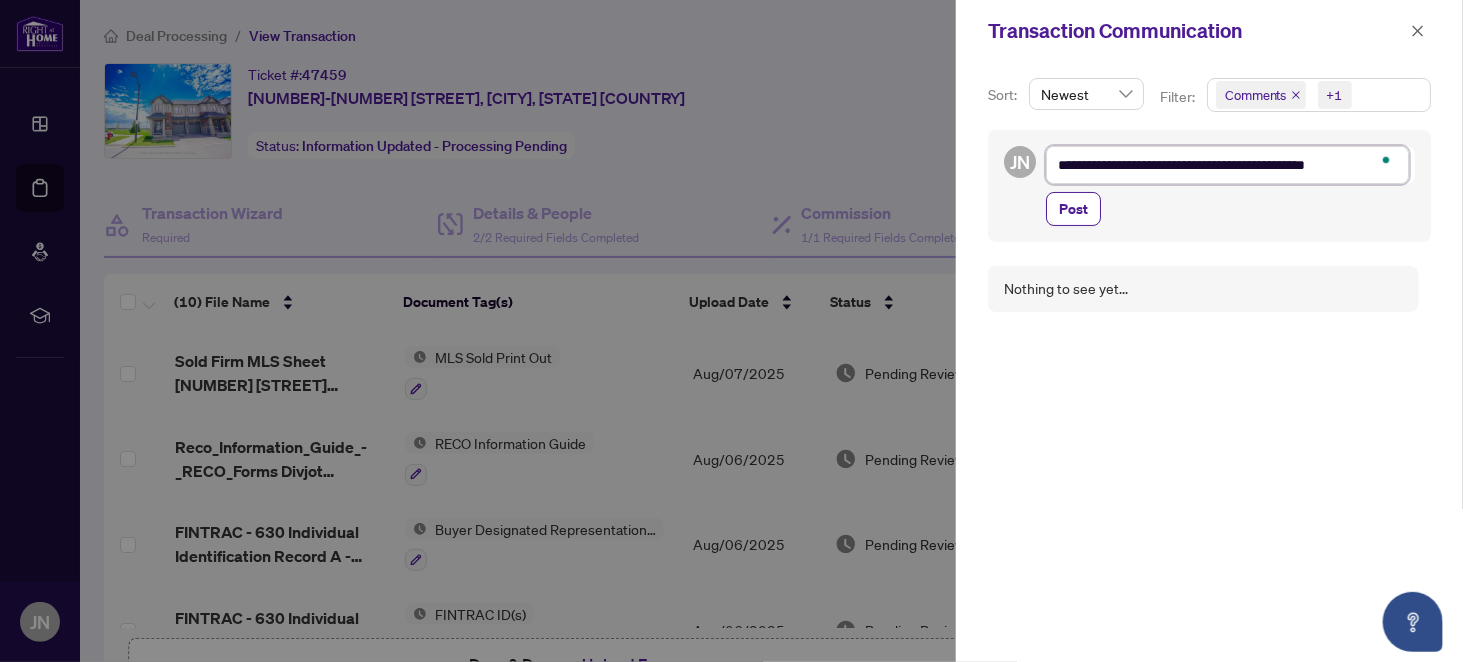 type on "**********" 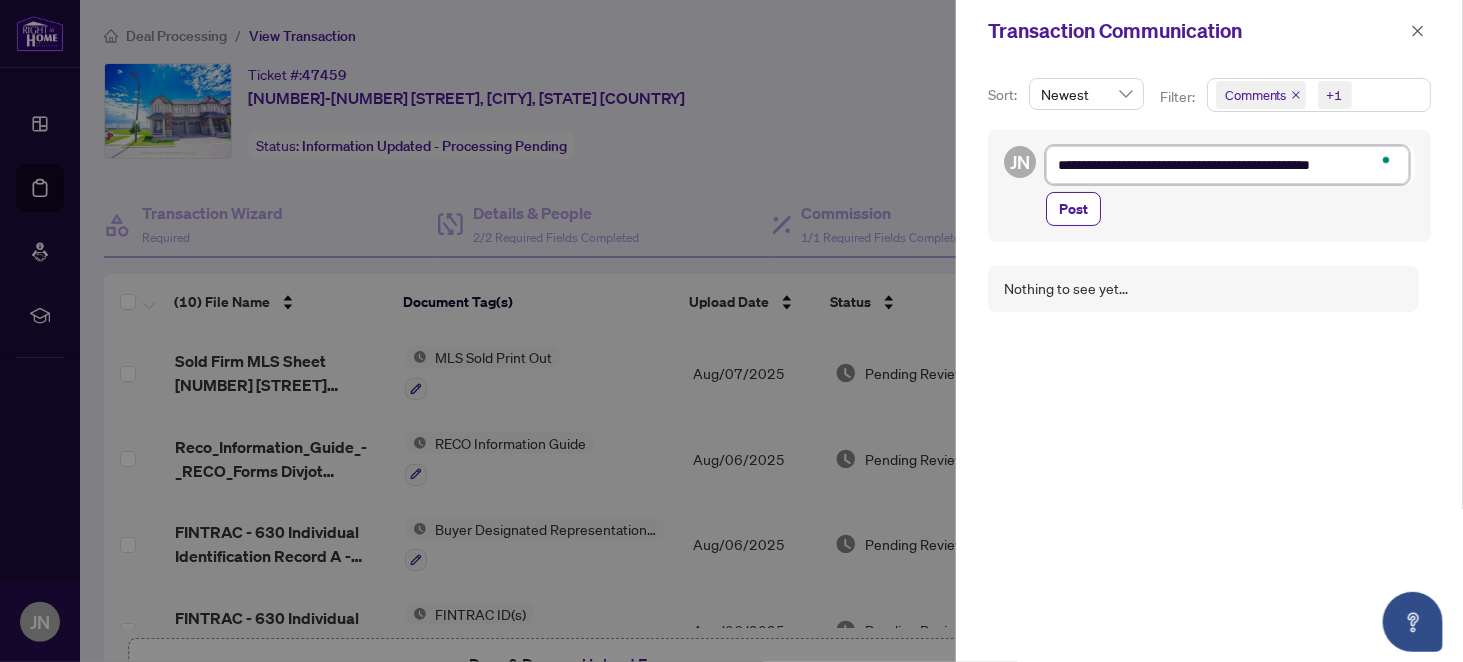 type on "**********" 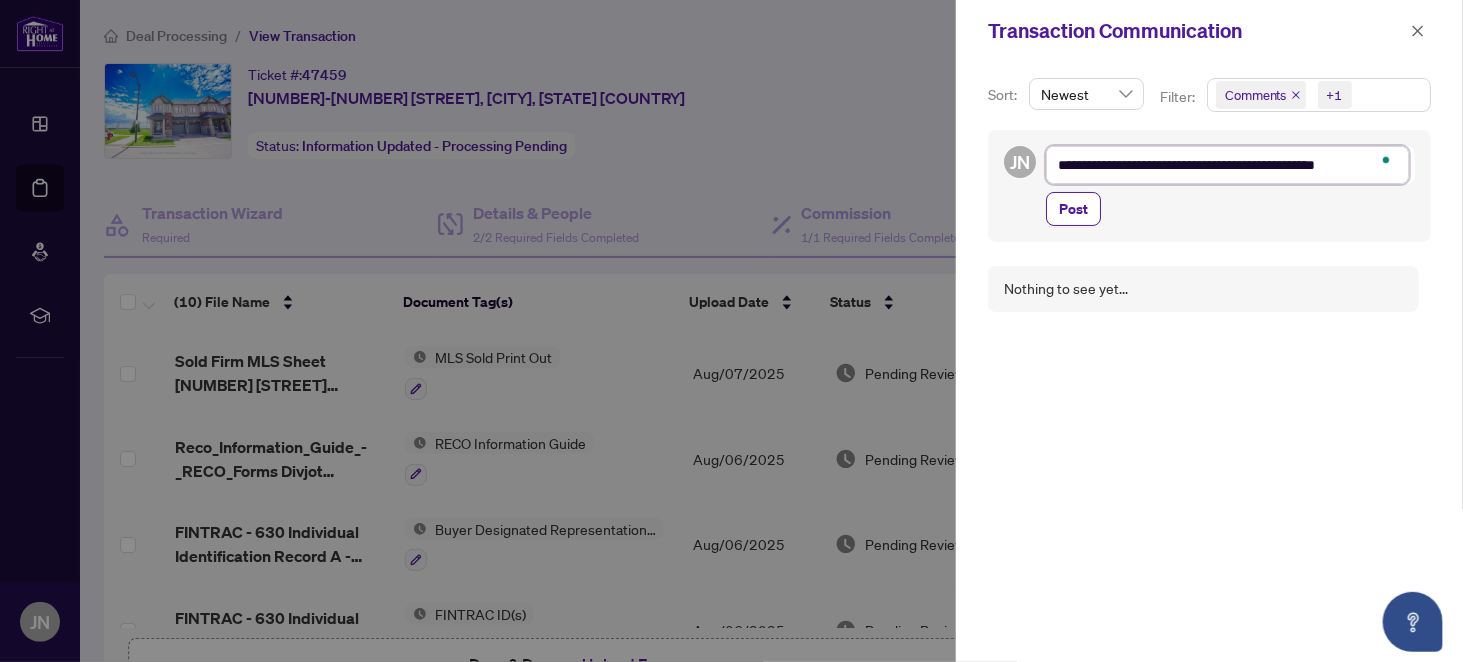 type on "**********" 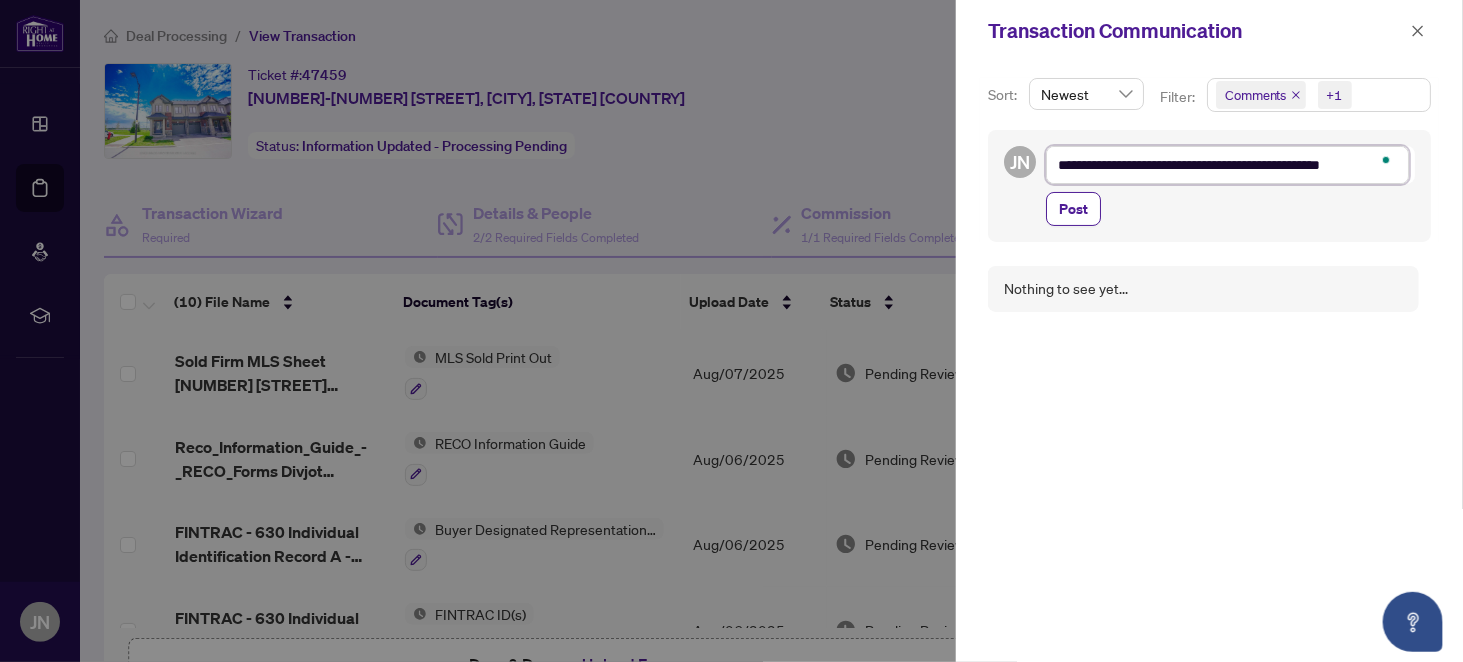 type on "**********" 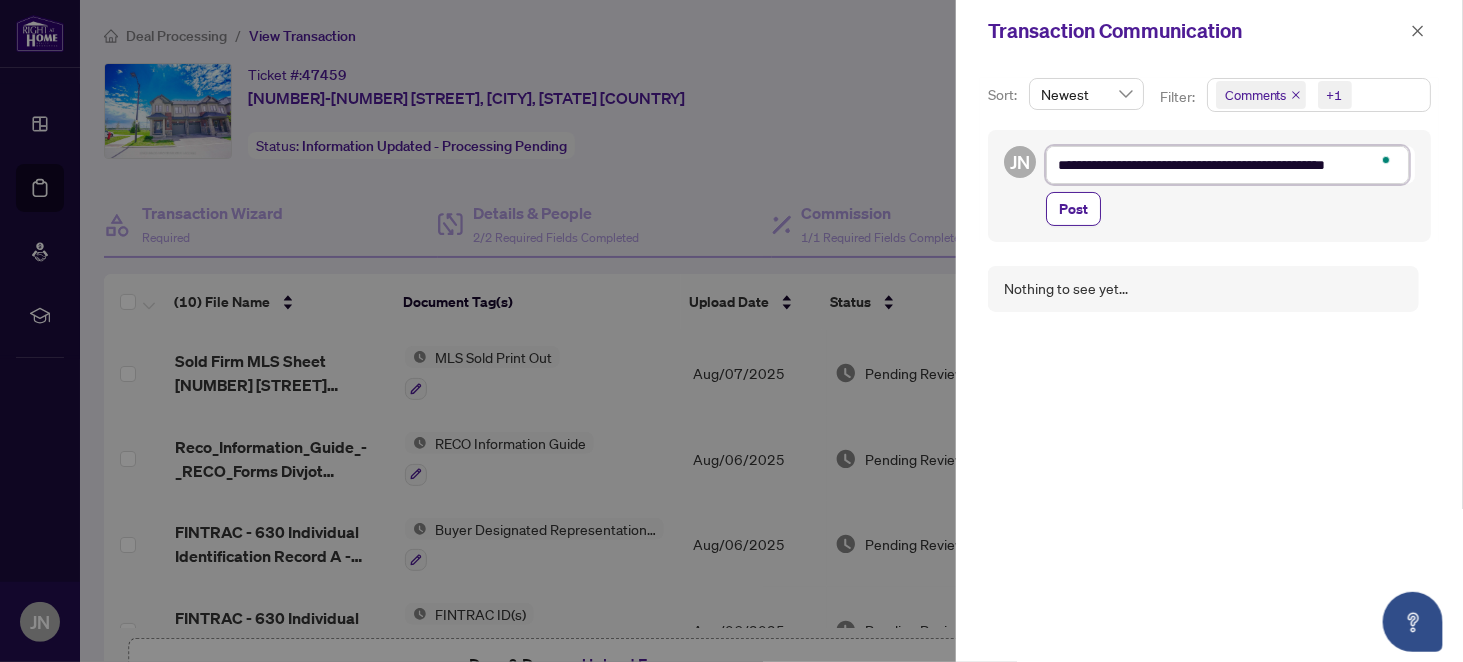 type on "**********" 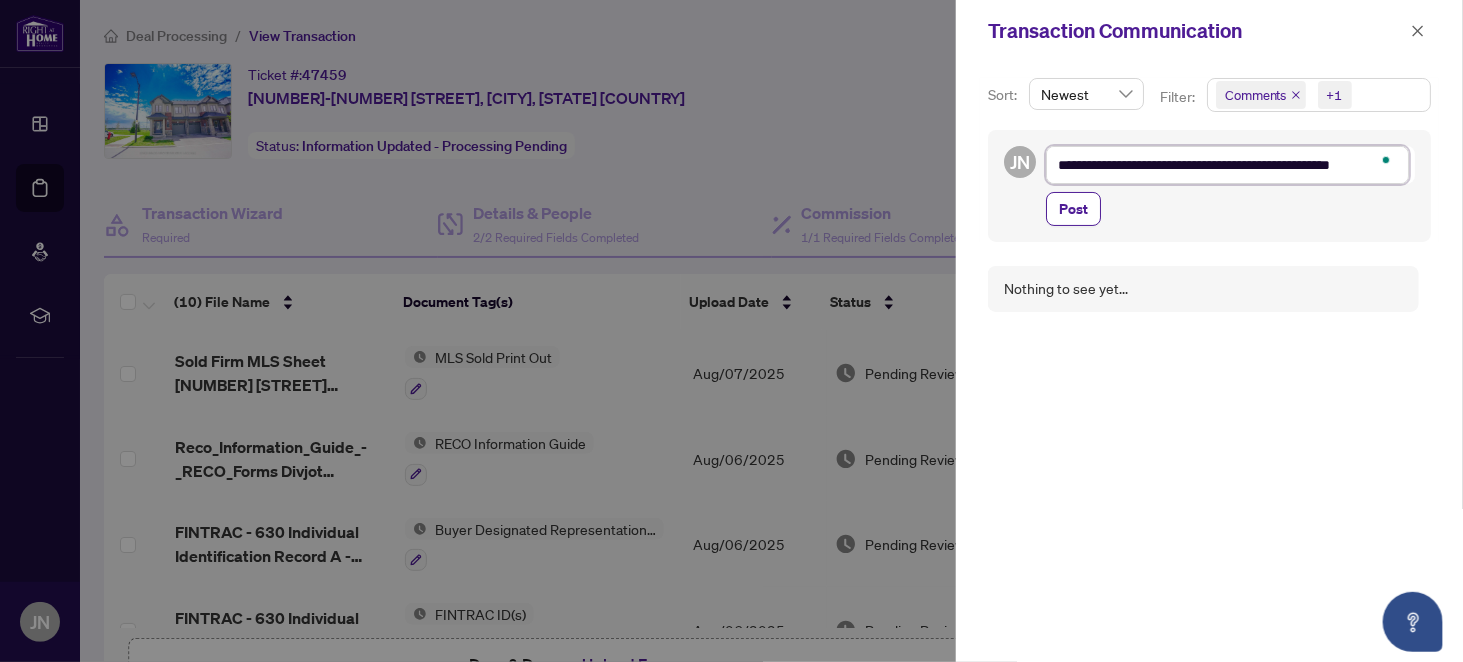 type on "**********" 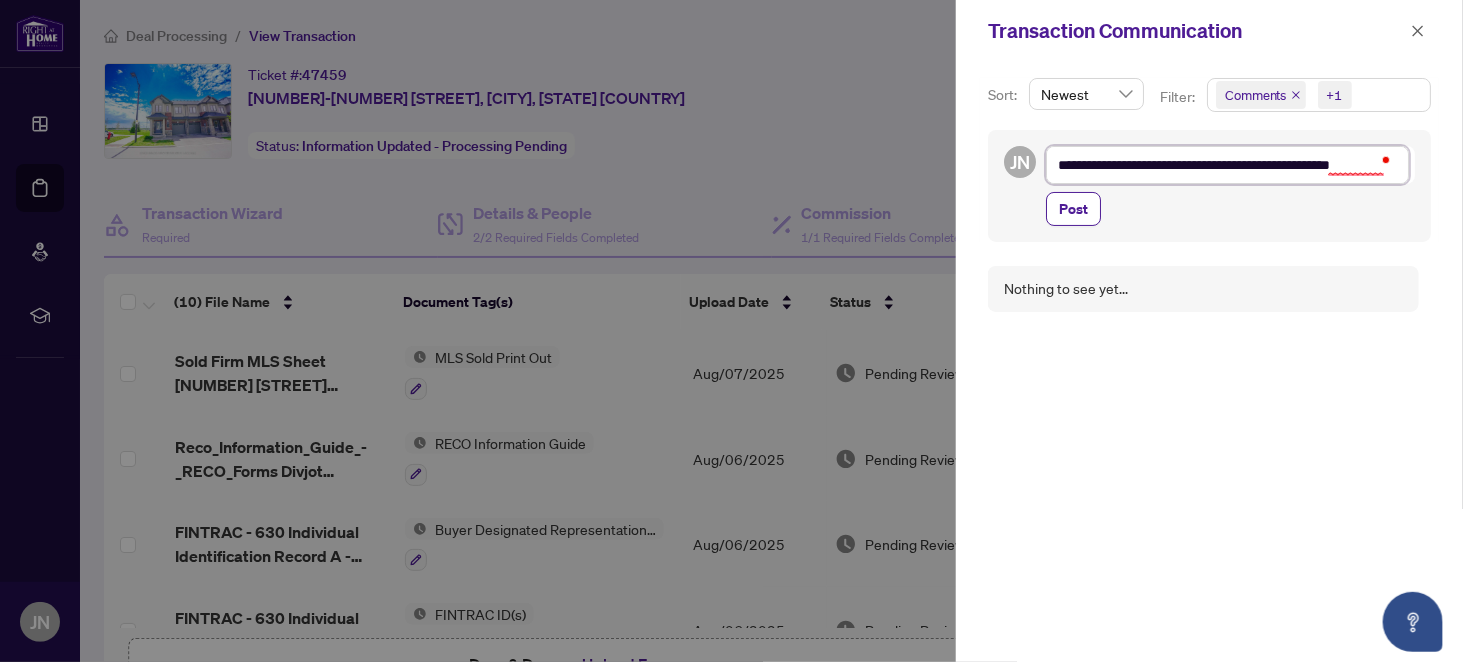 type on "**********" 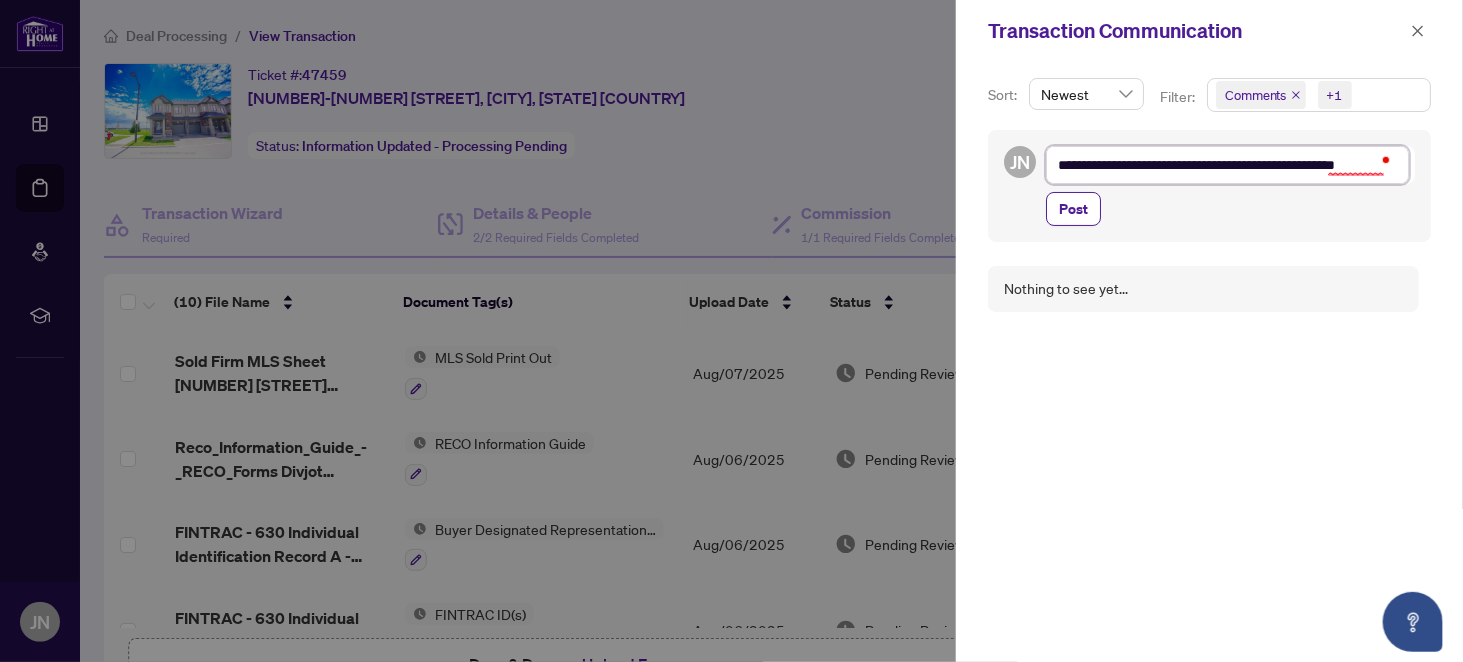 type on "**********" 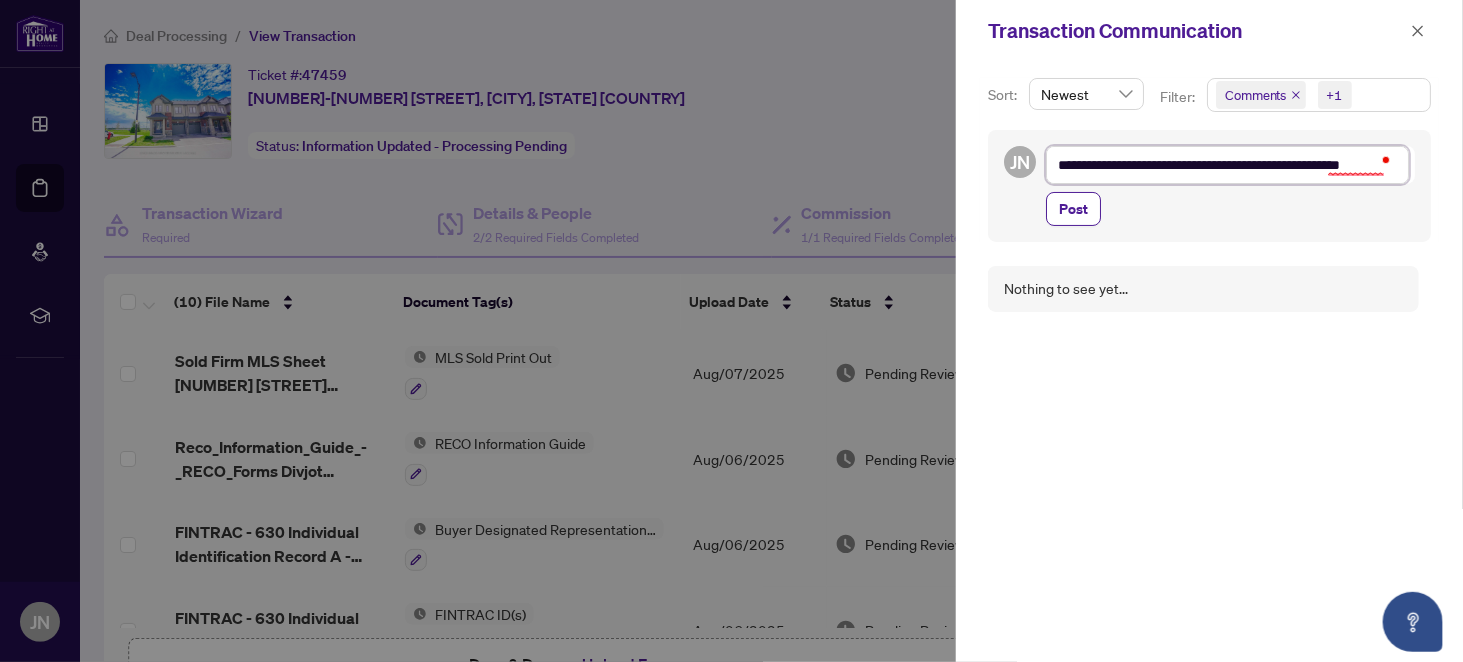type on "**********" 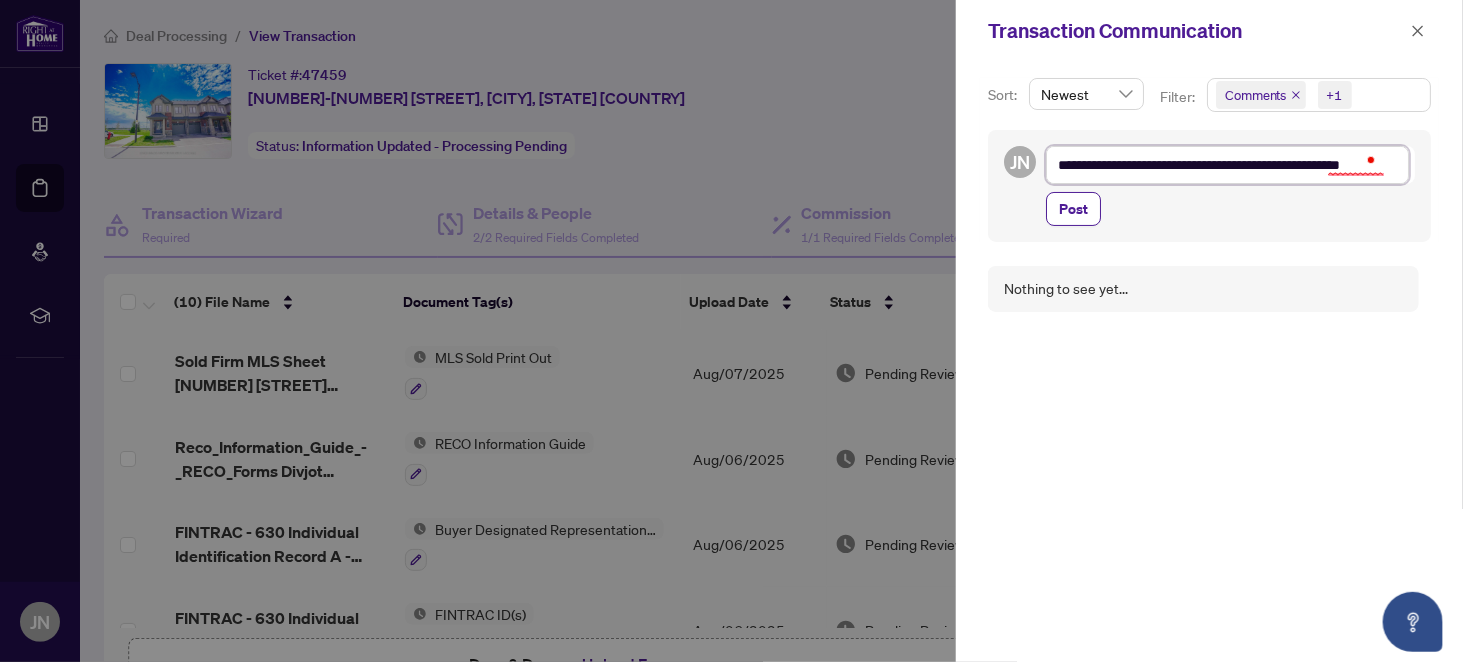 scroll, scrollTop: 9, scrollLeft: 0, axis: vertical 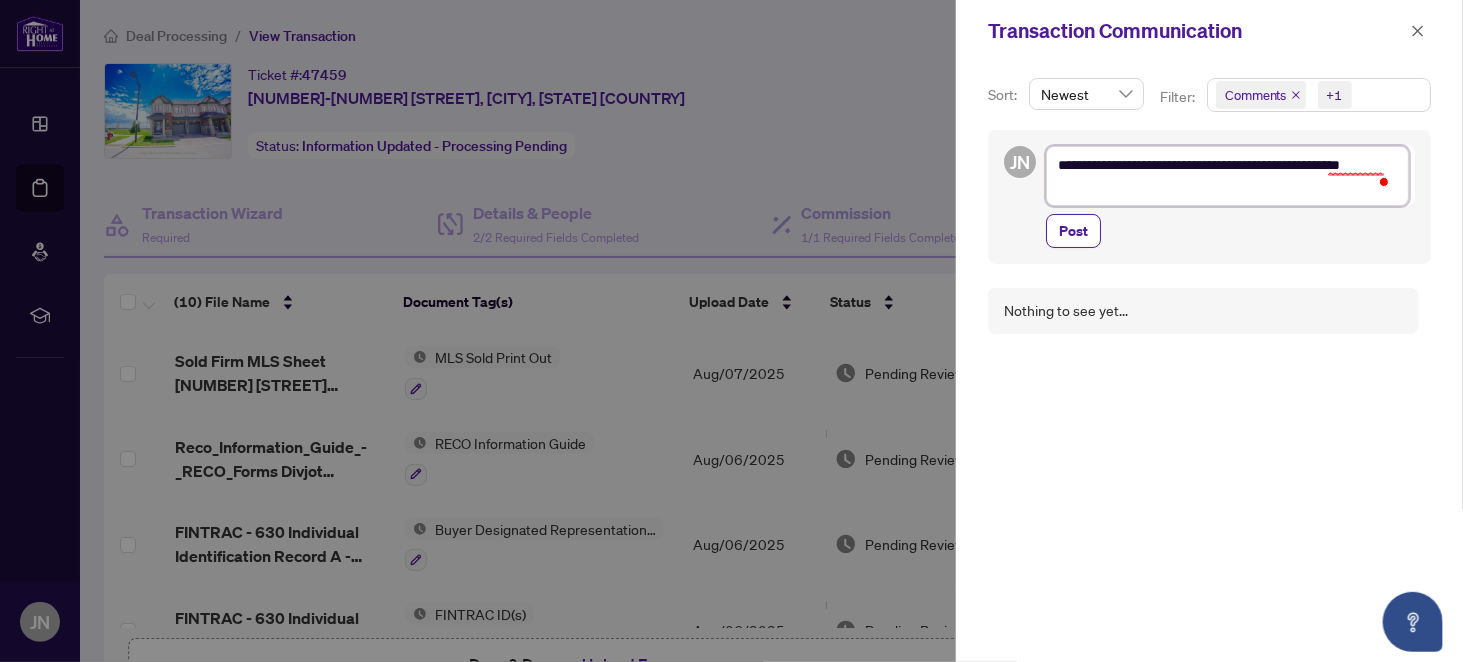 type on "**********" 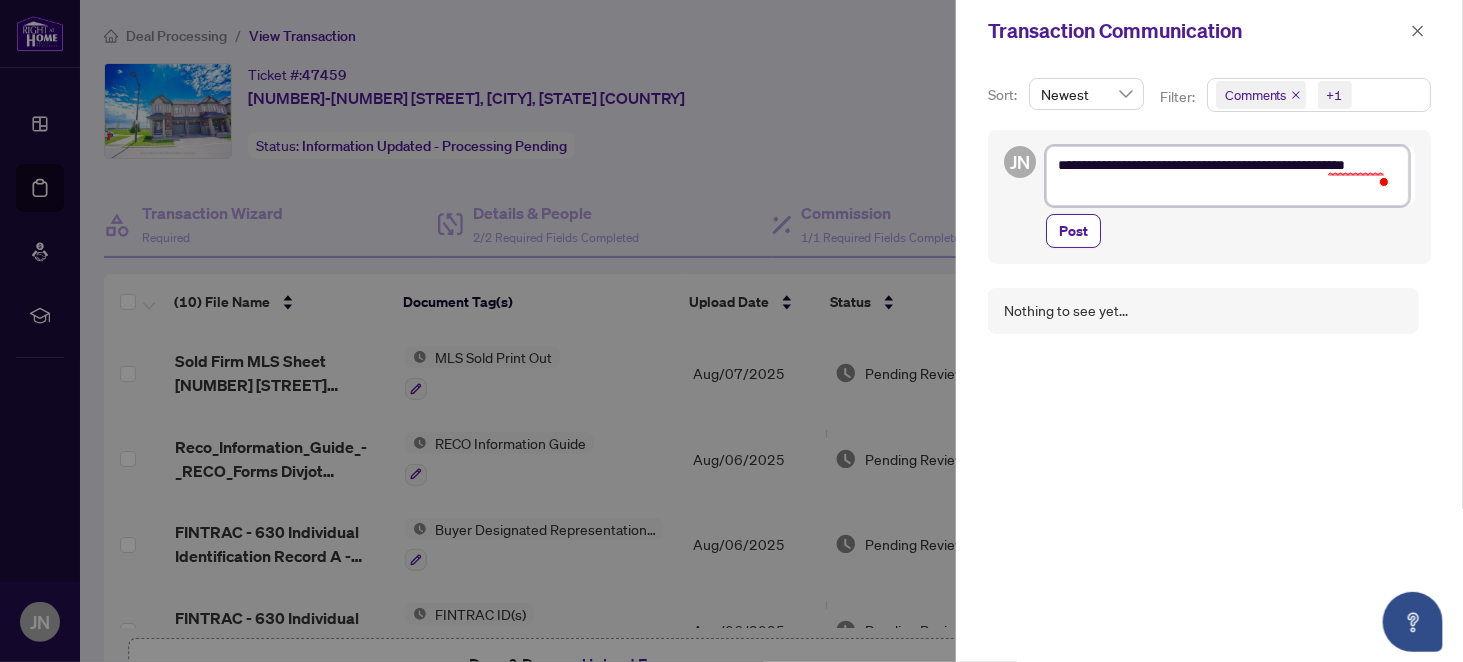 type on "**********" 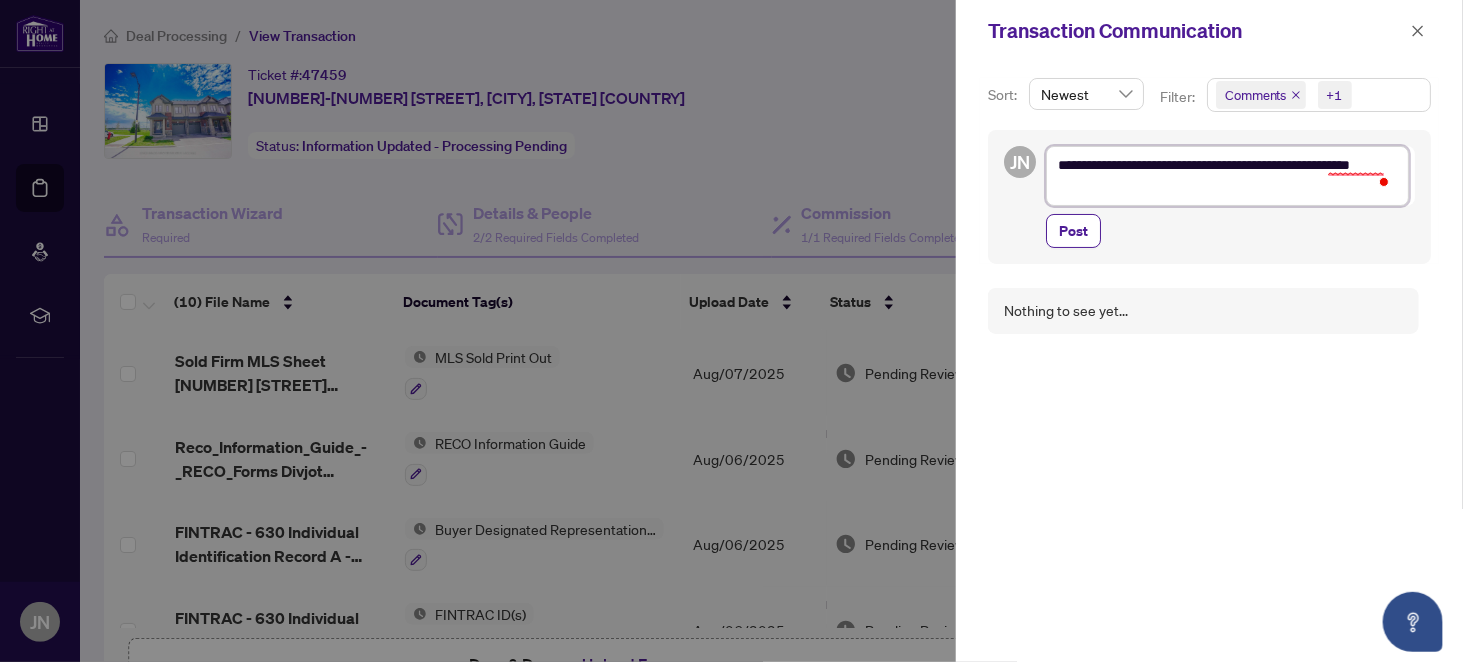 type on "**********" 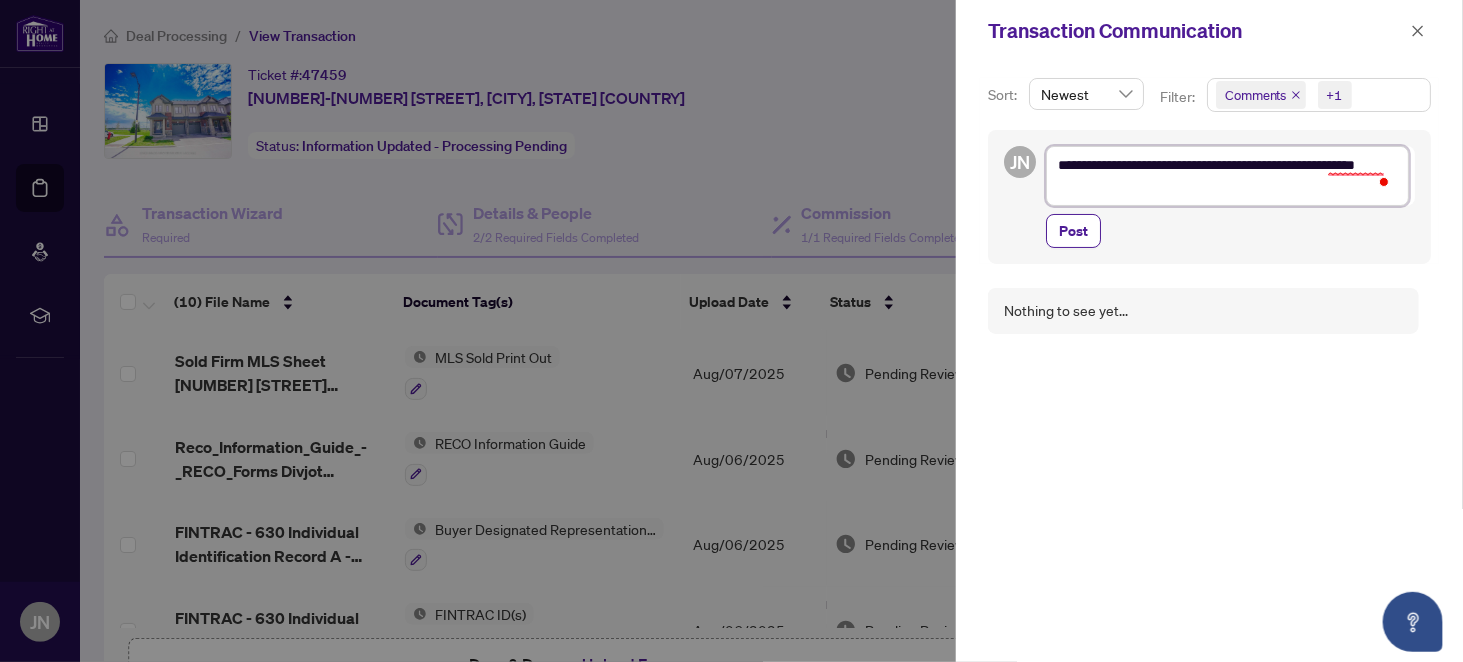 type on "**********" 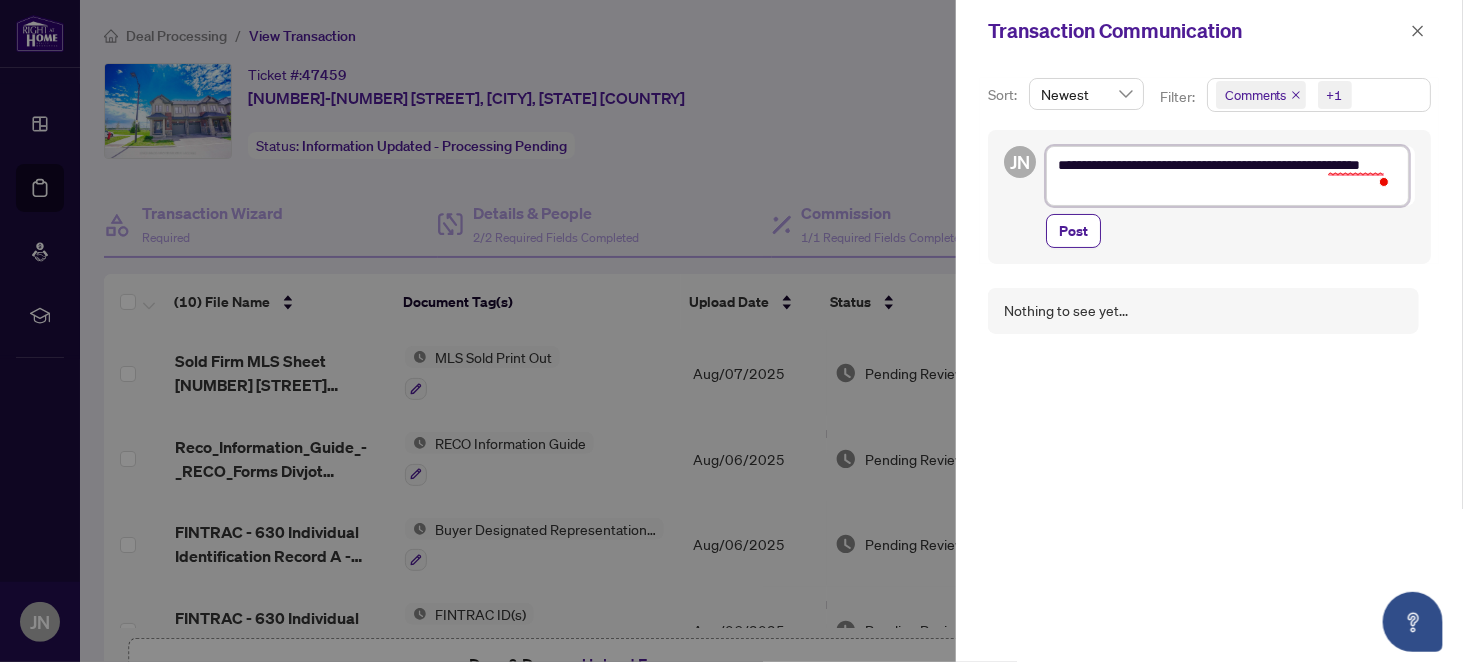 type on "**********" 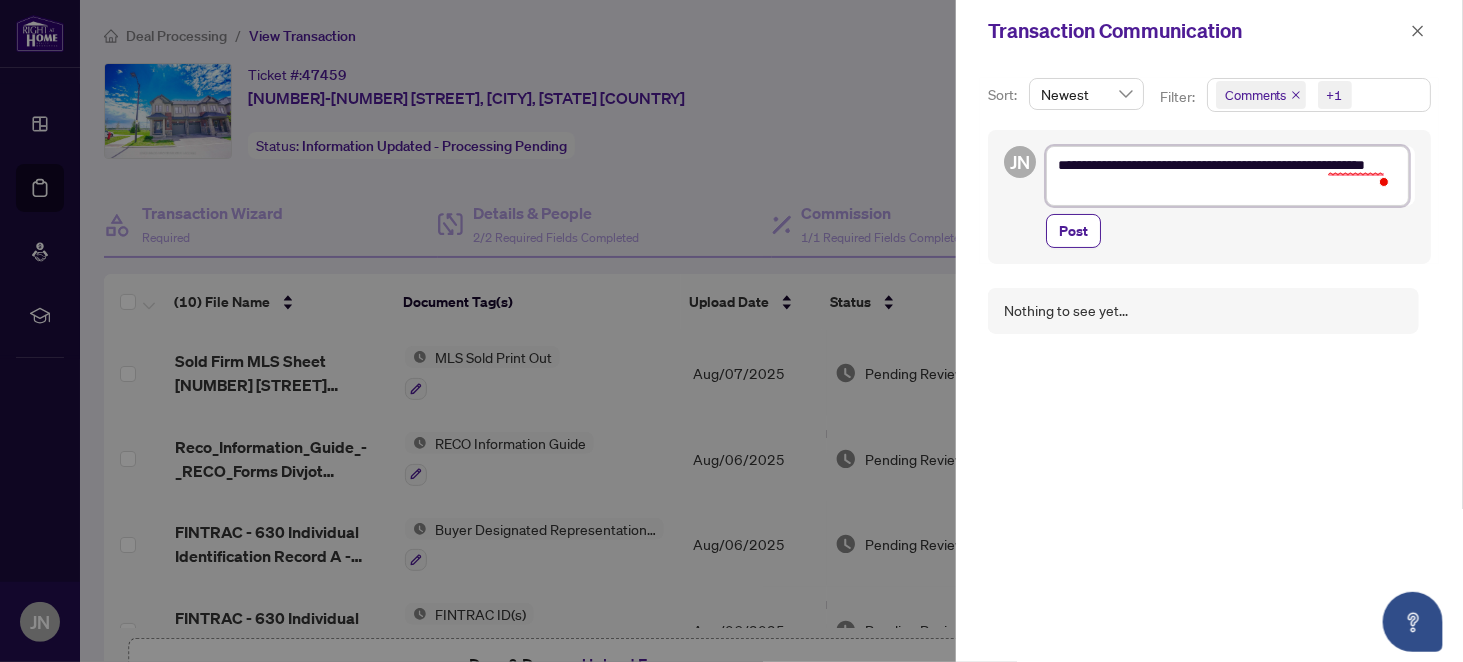 type on "**********" 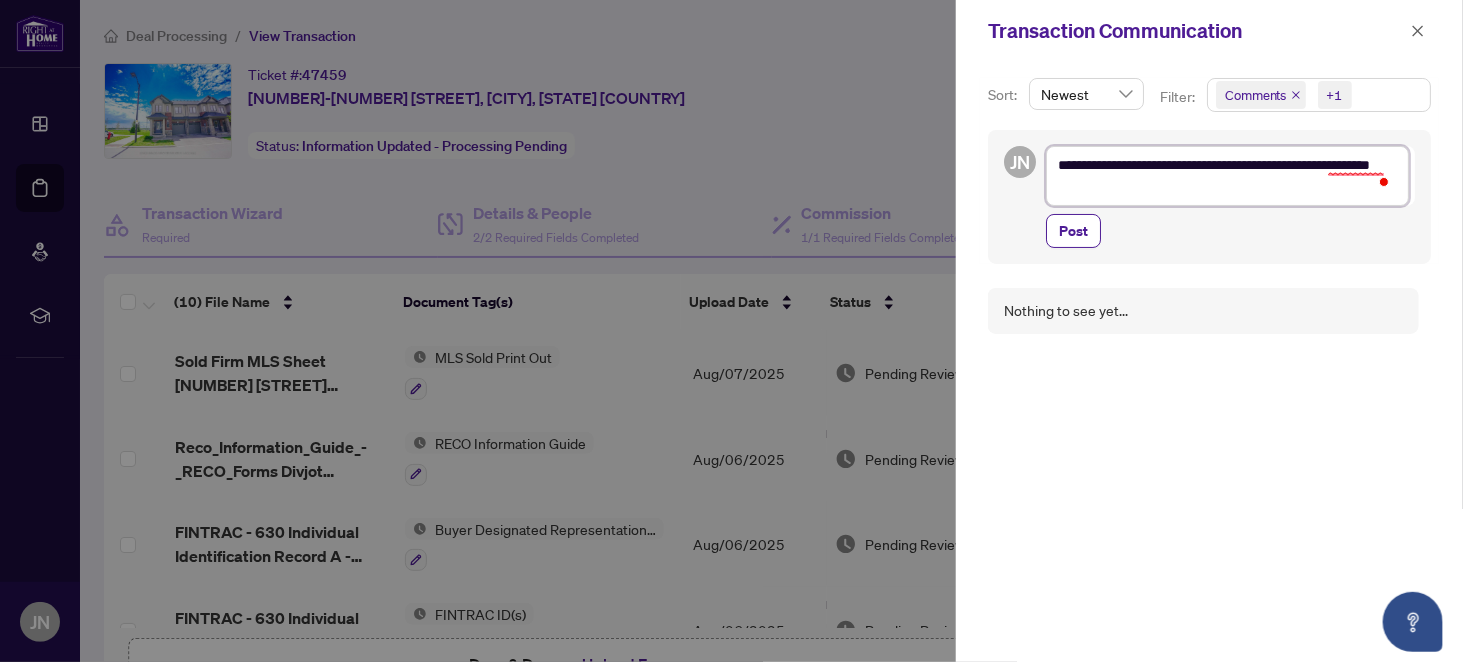type on "**********" 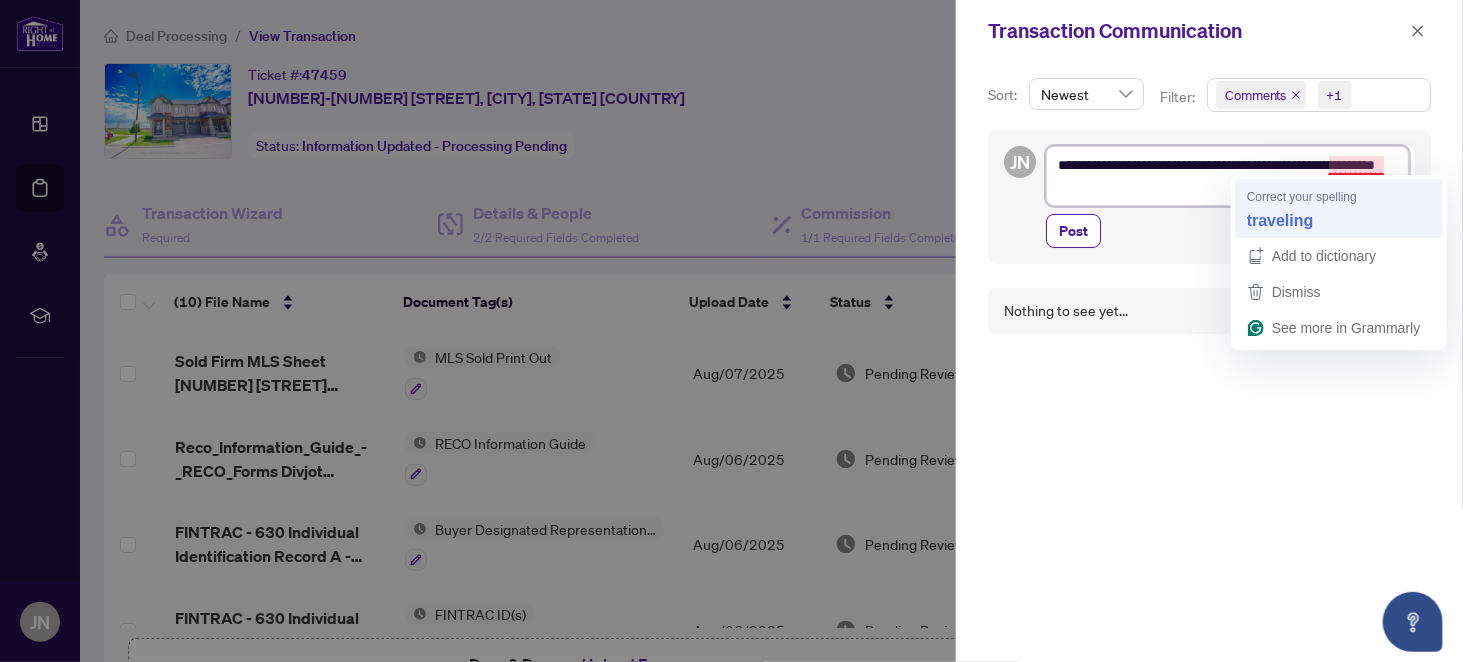 type on "**********" 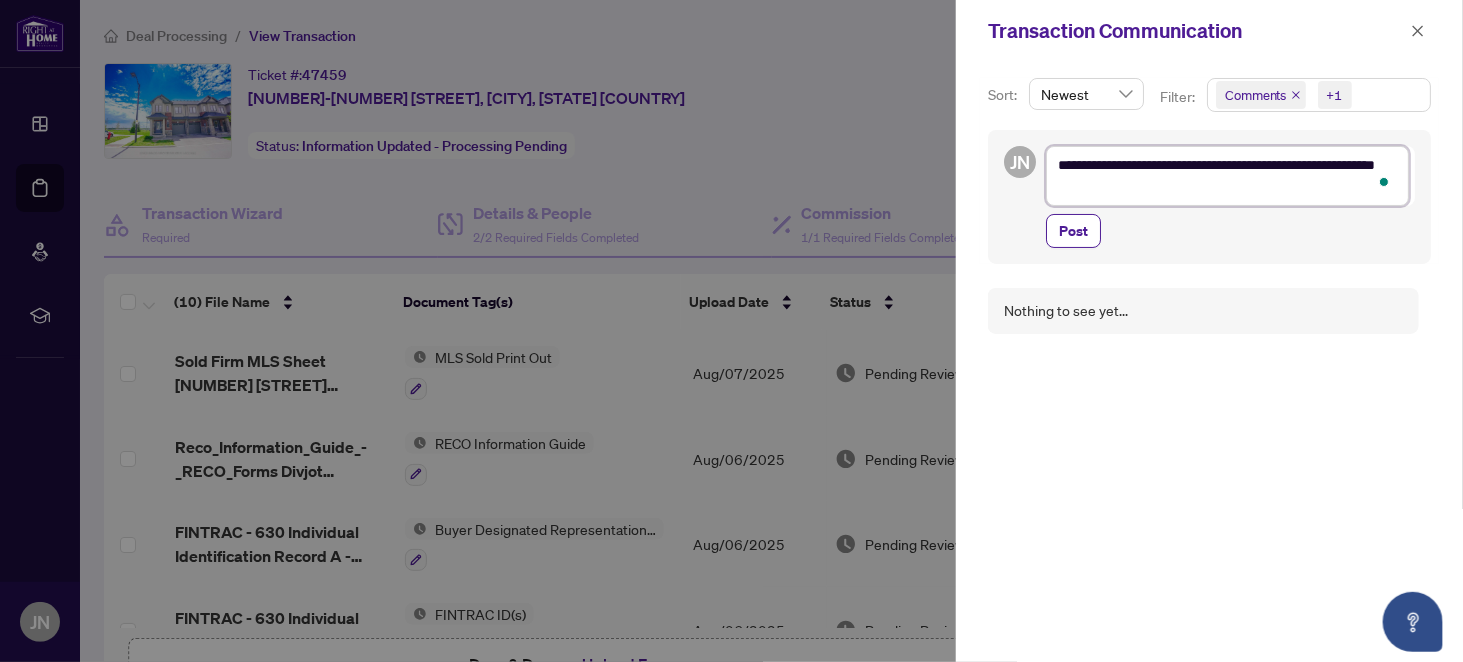 click on "**********" at bounding box center [1227, 175] 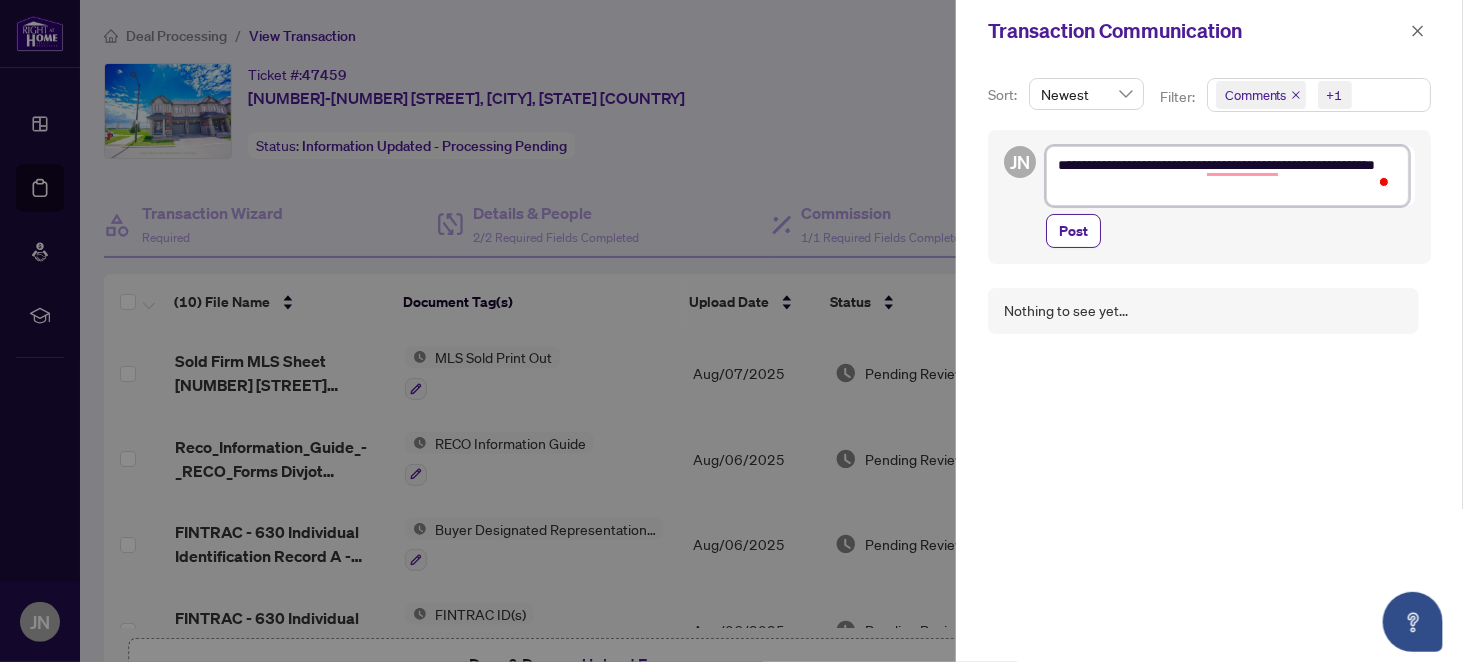 type on "**********" 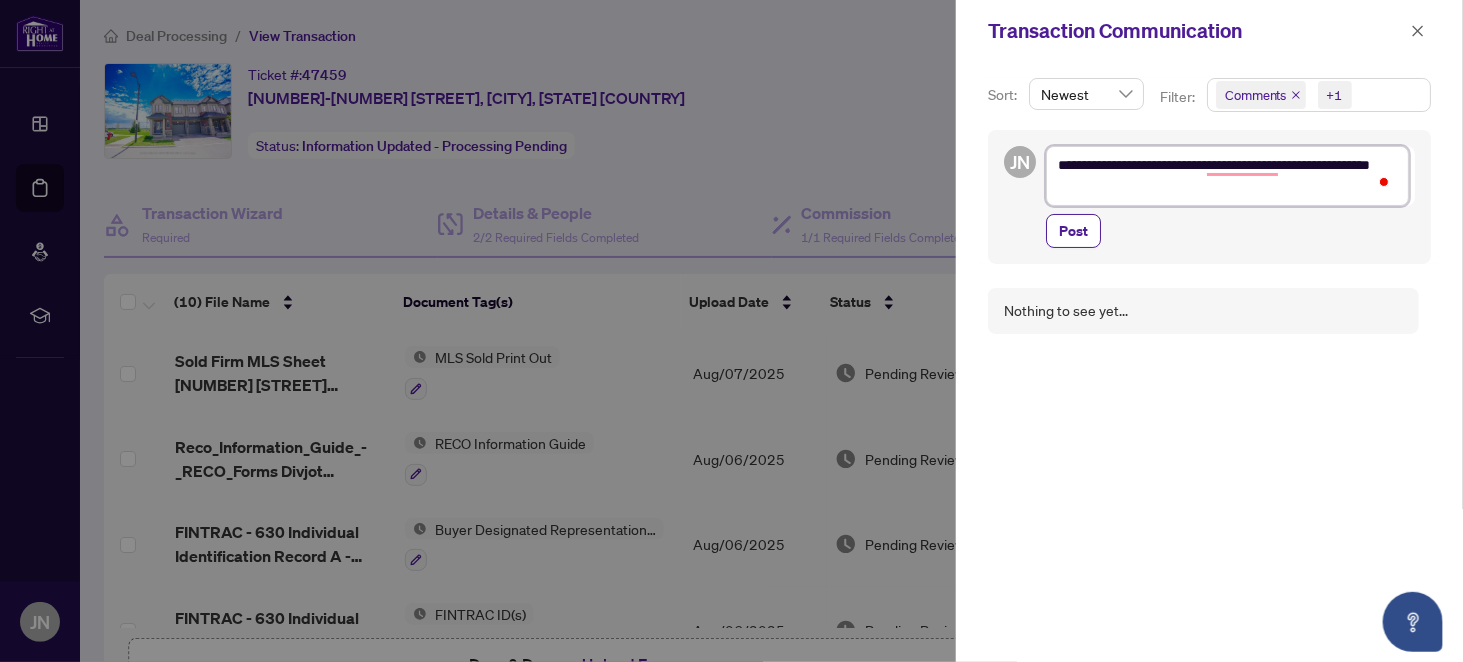 type on "**********" 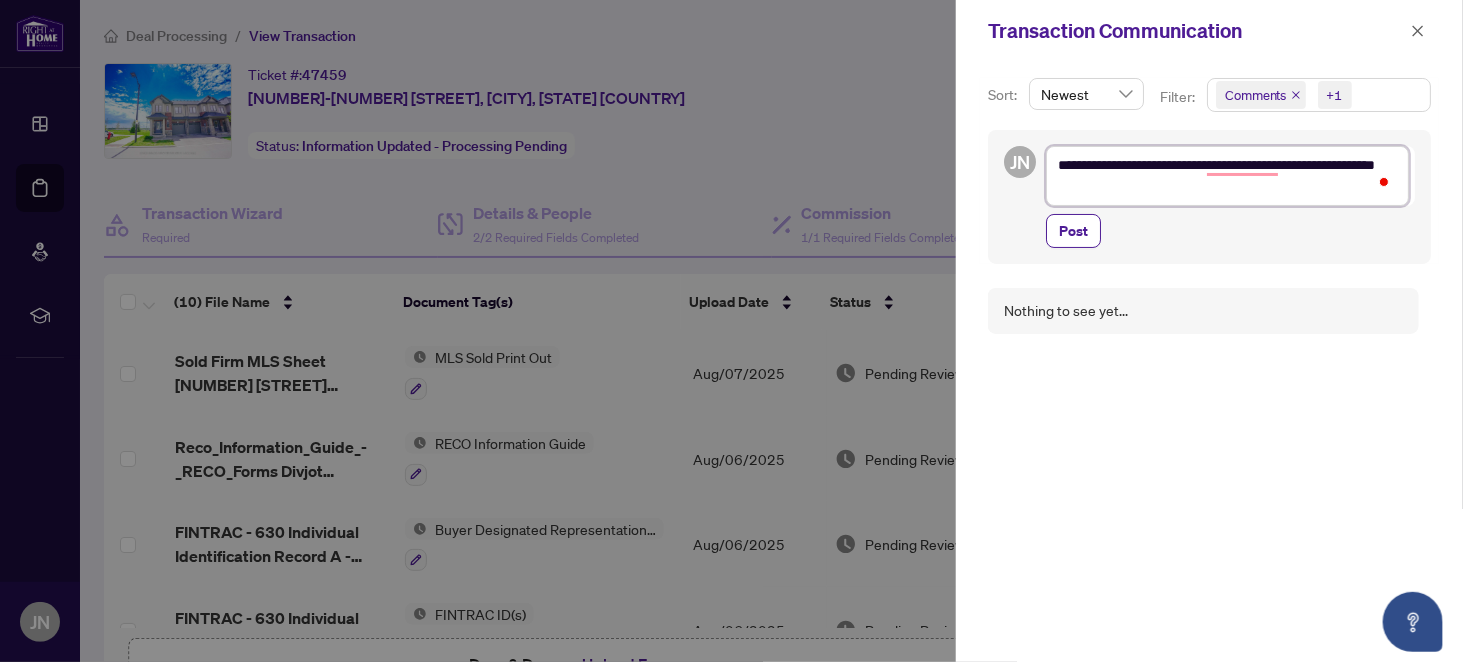 type on "**********" 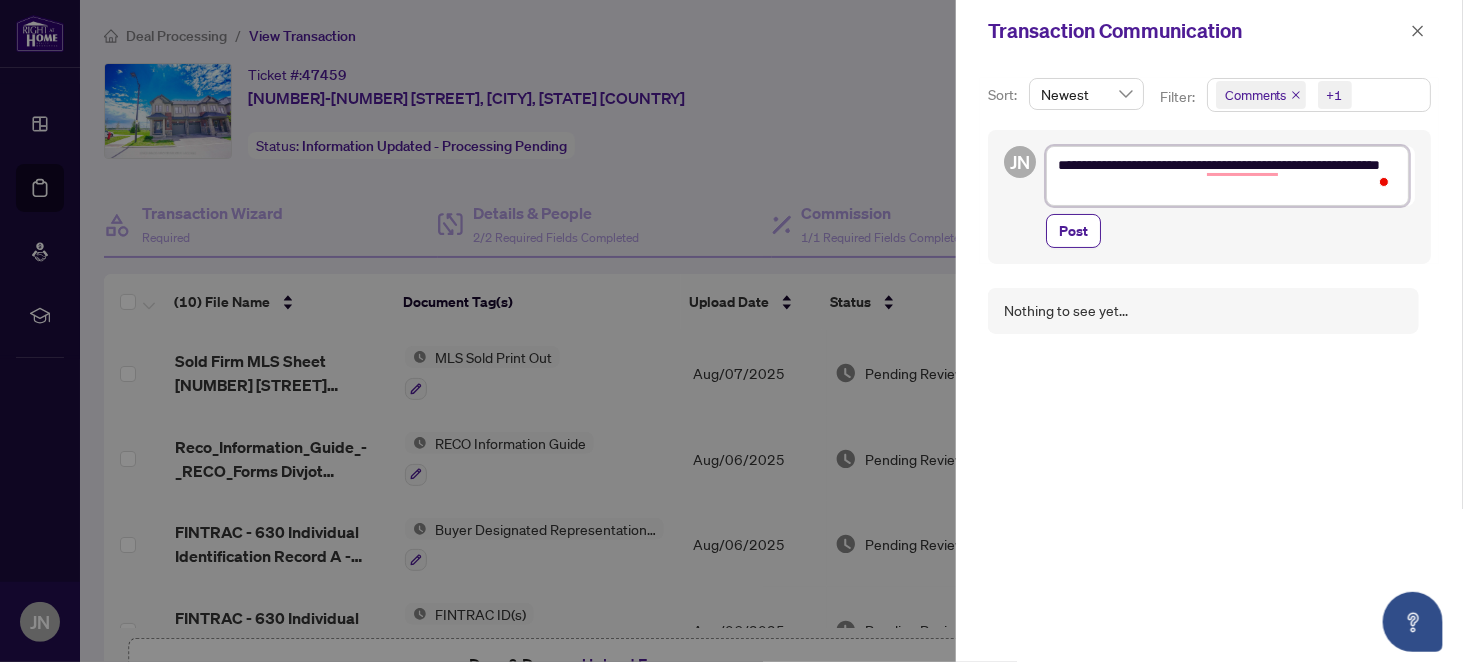 type on "**********" 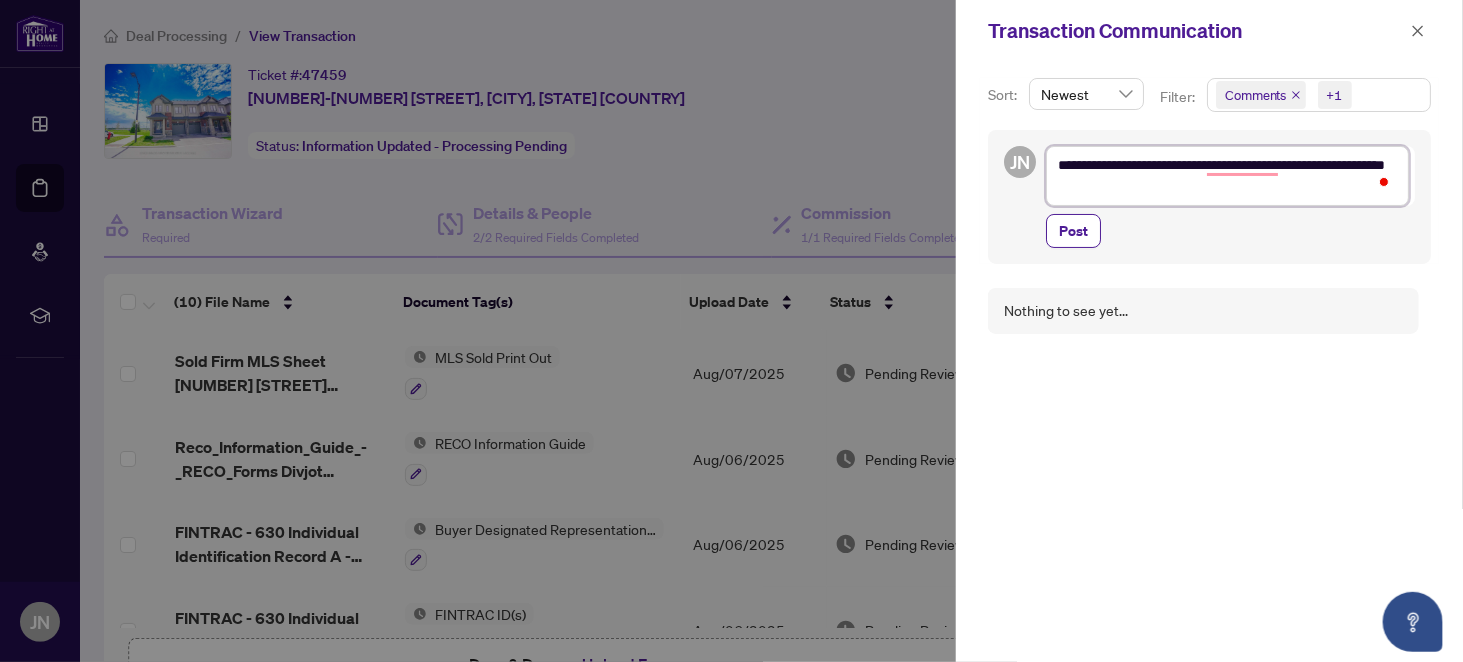 type on "**********" 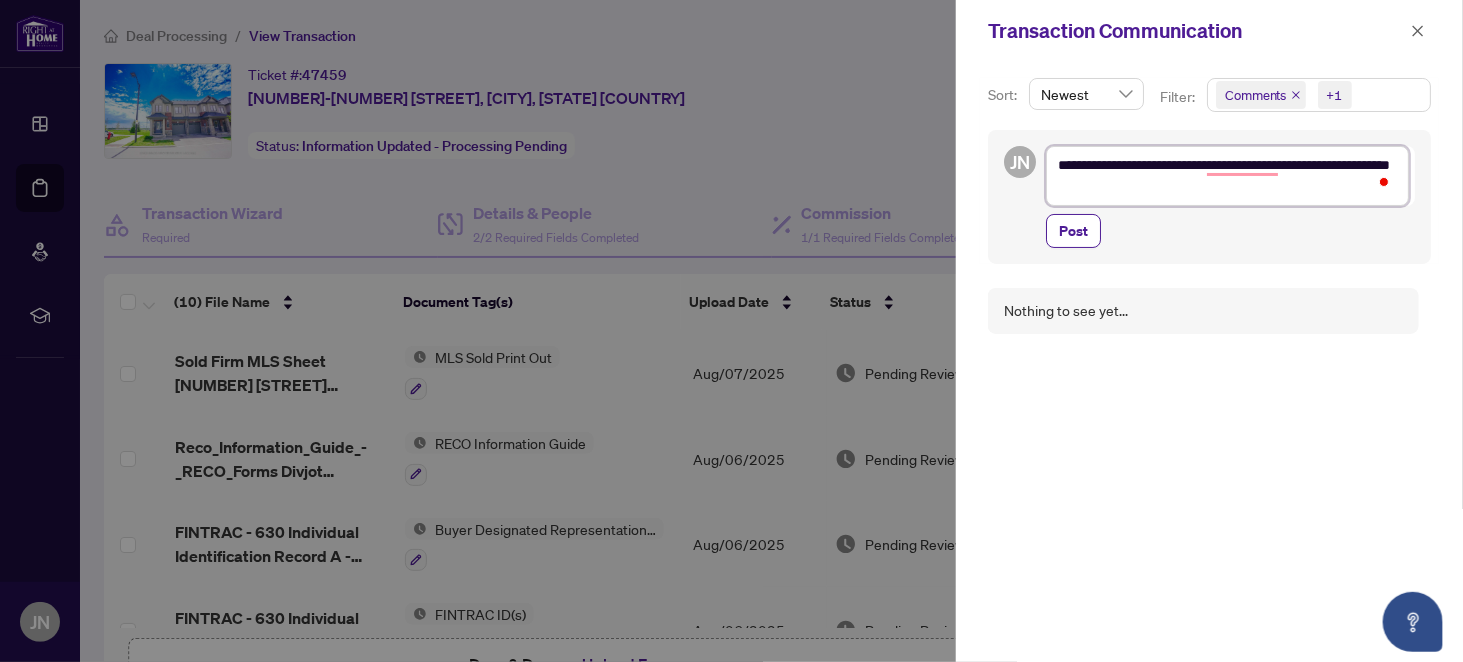 type on "**********" 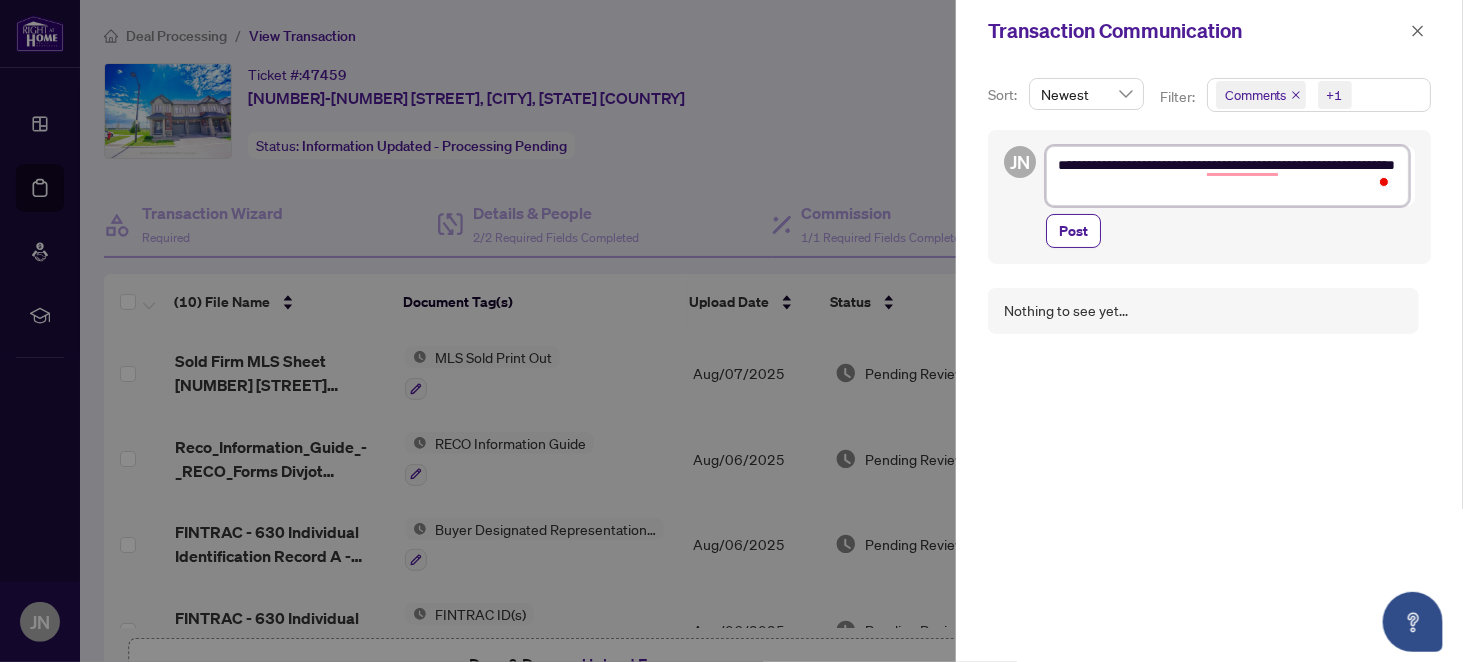 type on "**********" 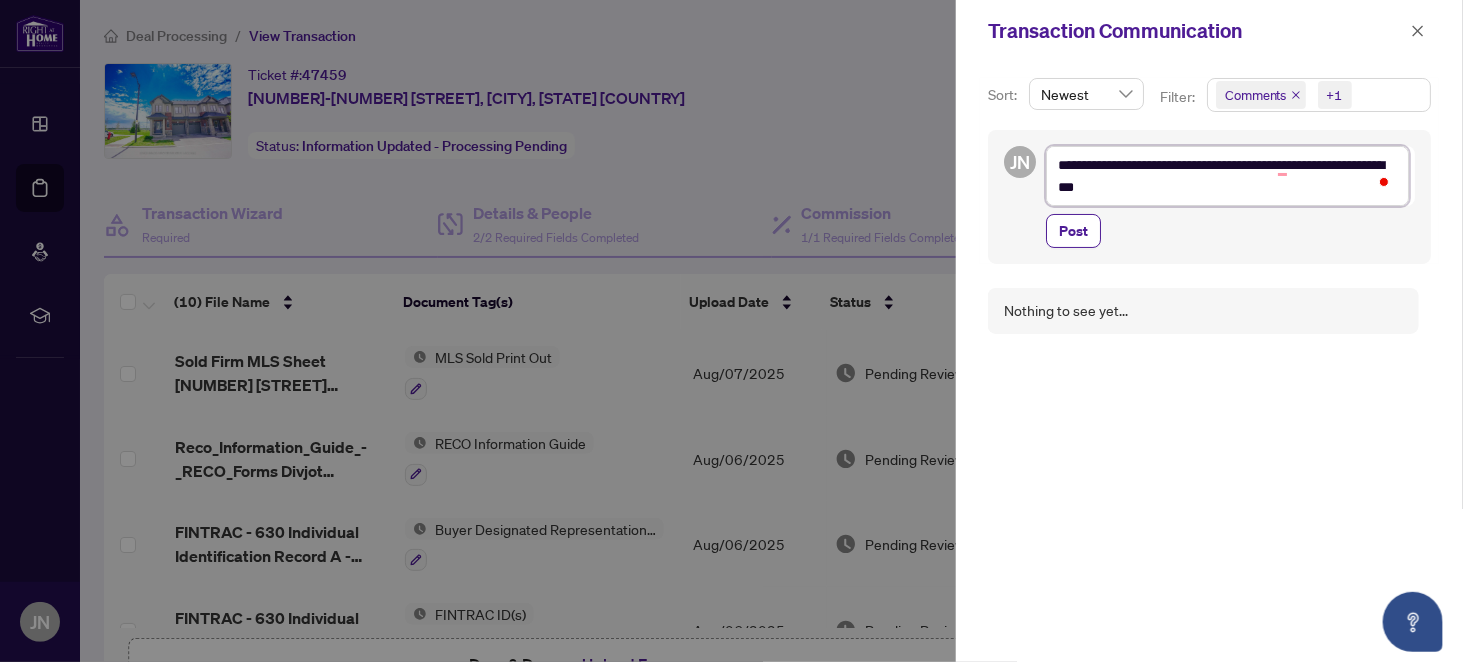 type on "**********" 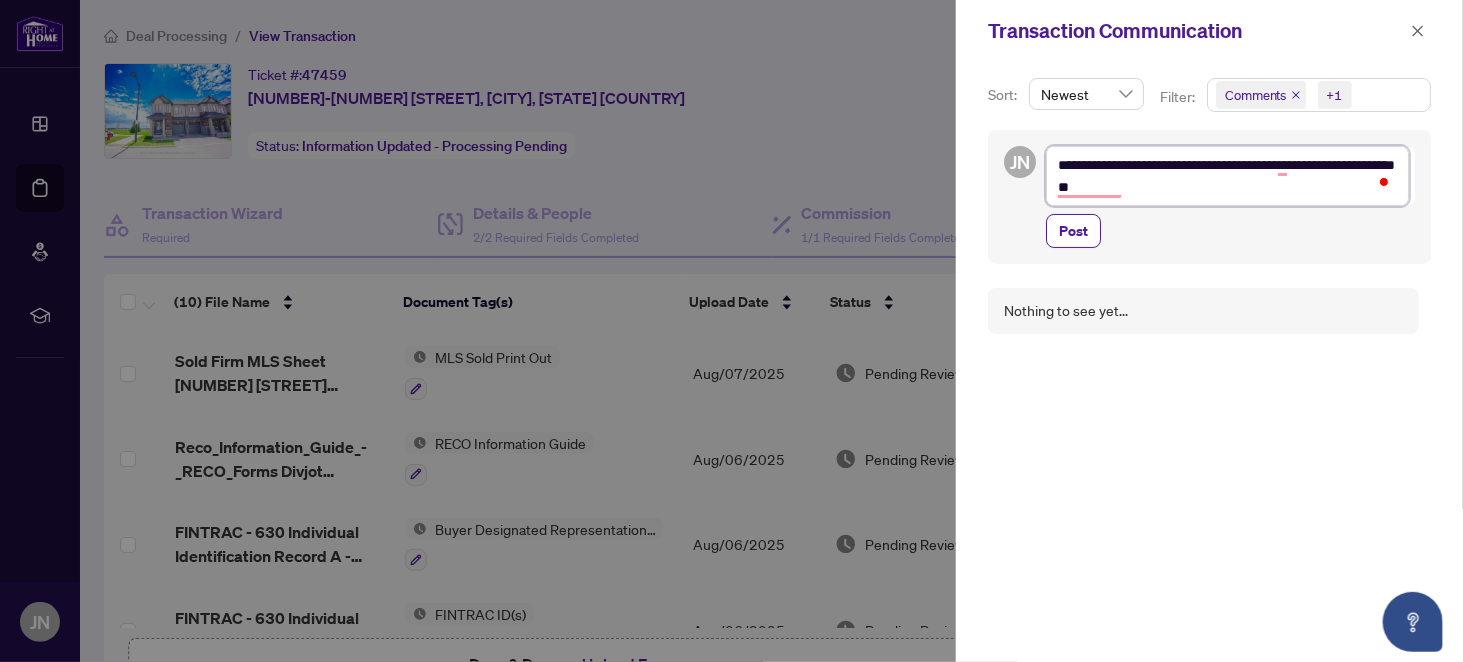 type on "**********" 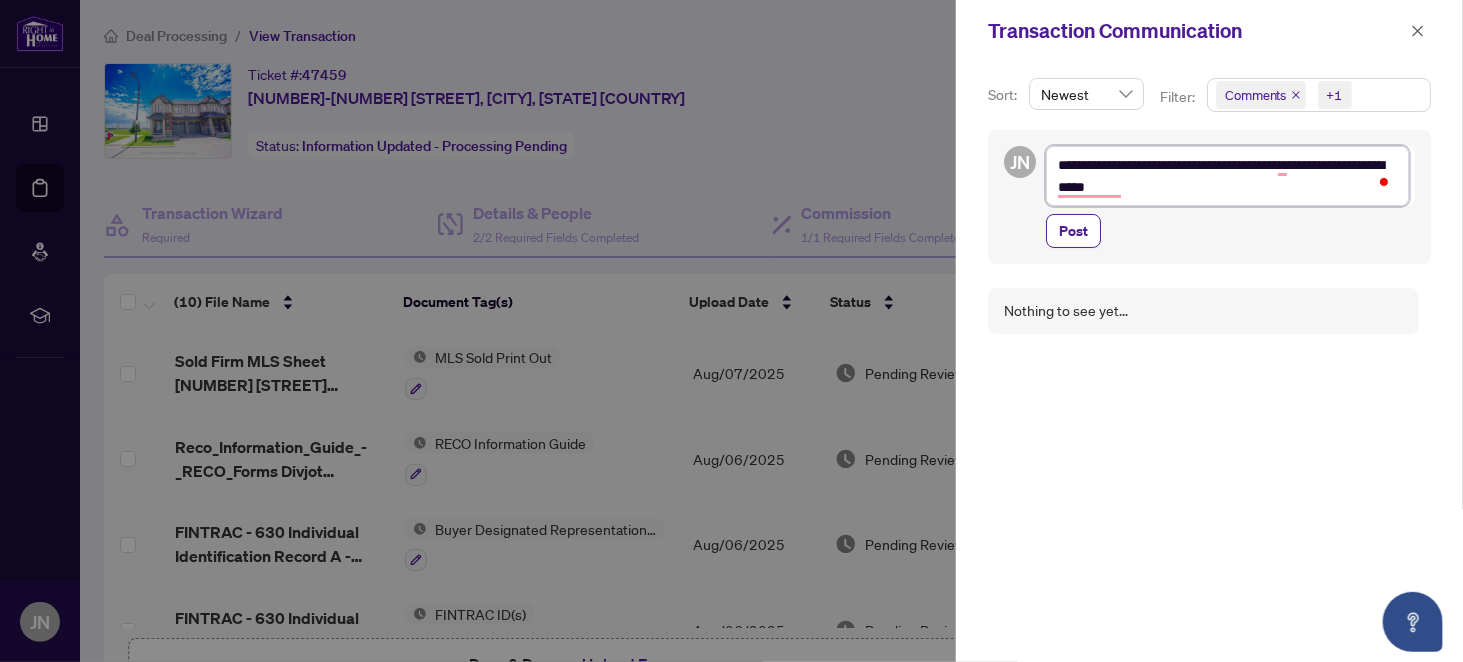 type on "**********" 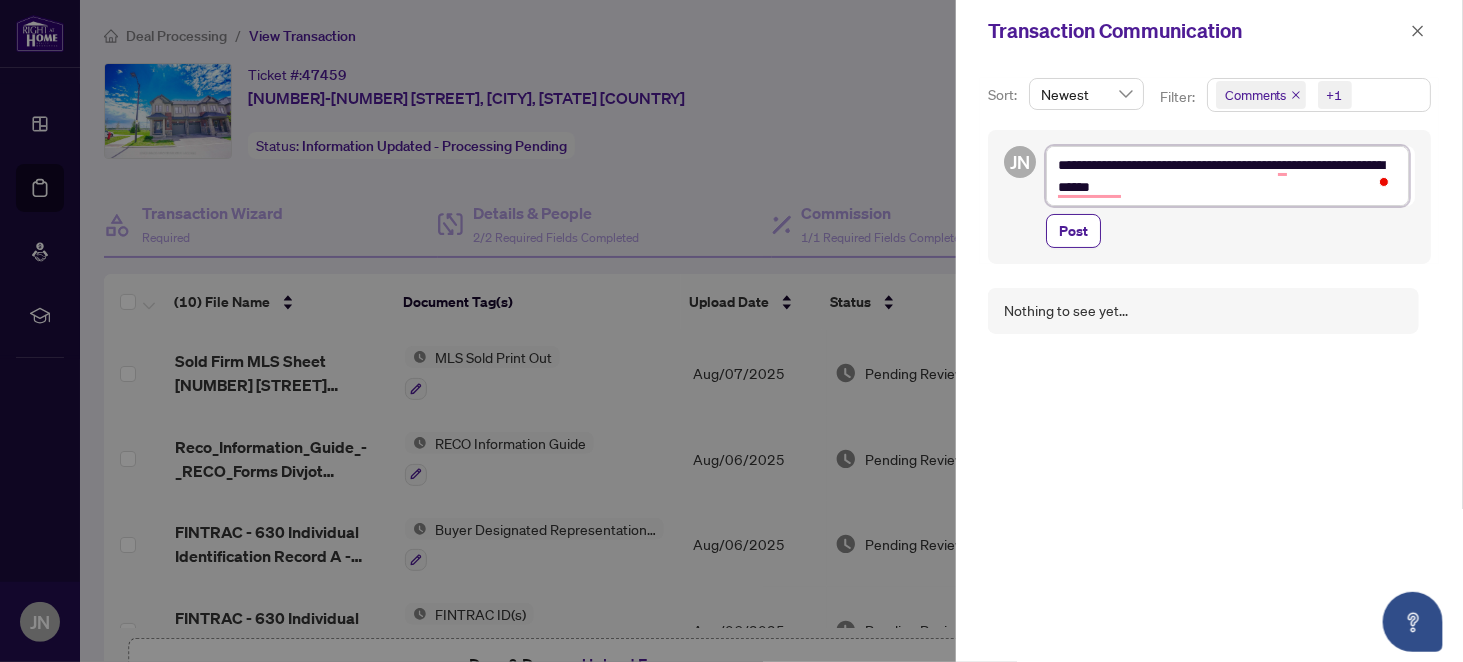 type on "**********" 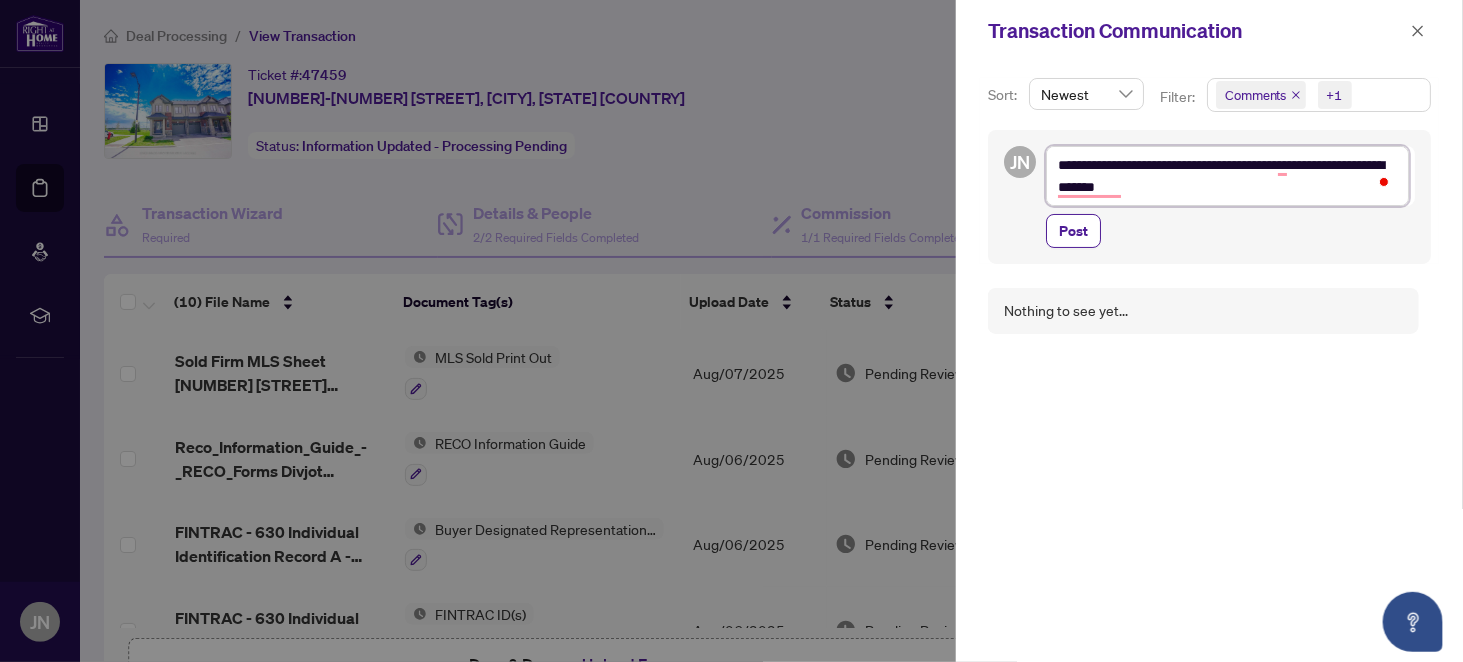 type on "**********" 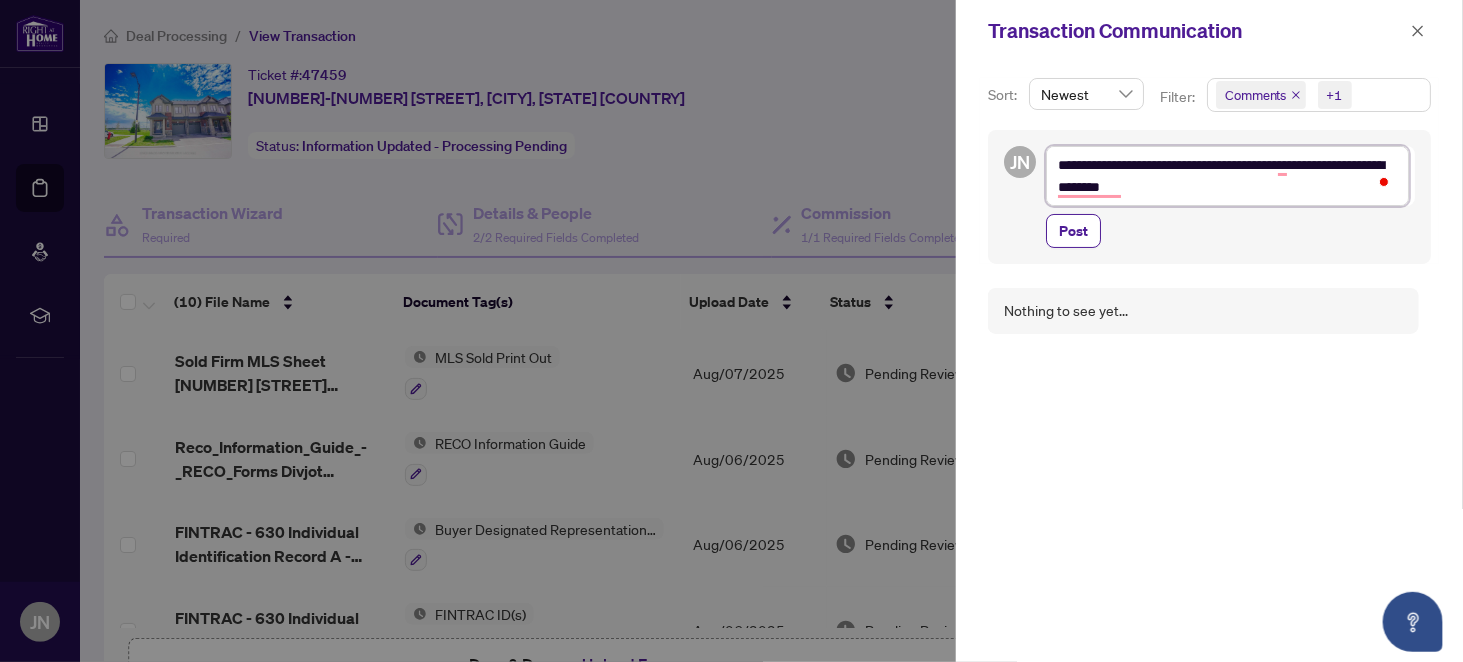 type on "**********" 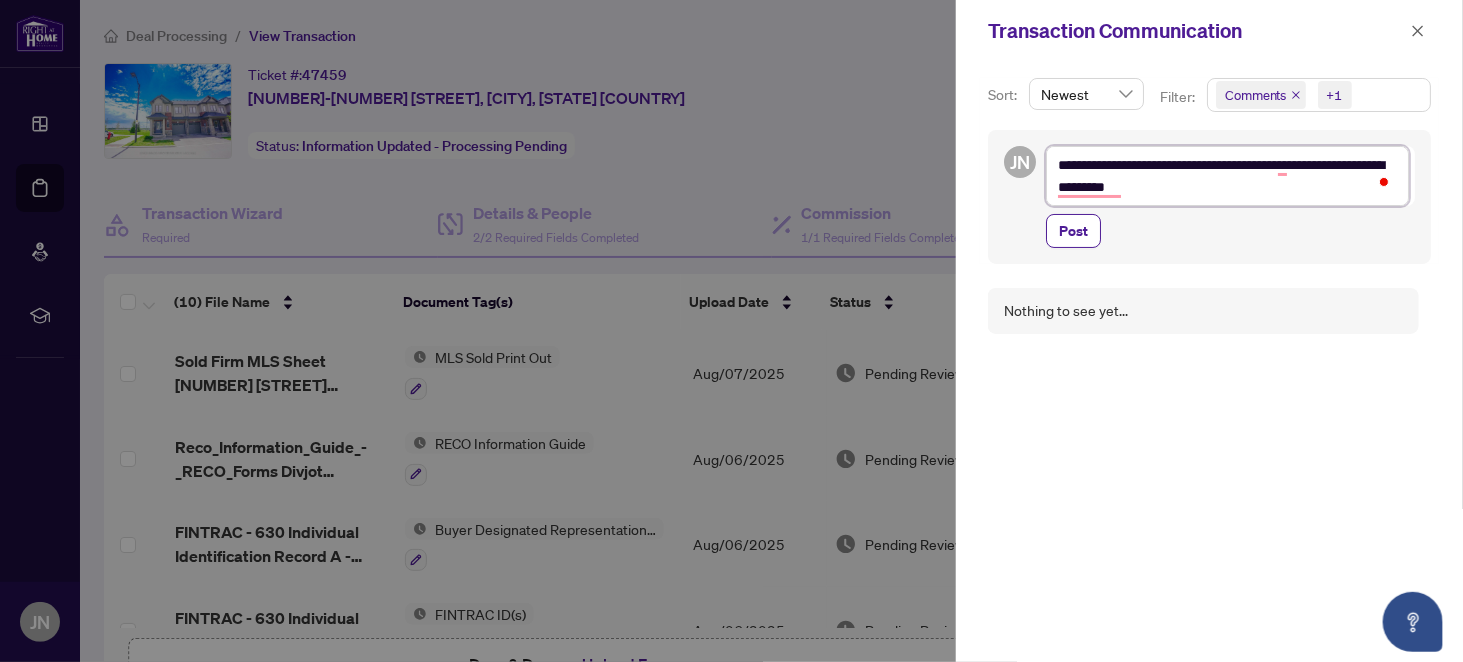 type on "**********" 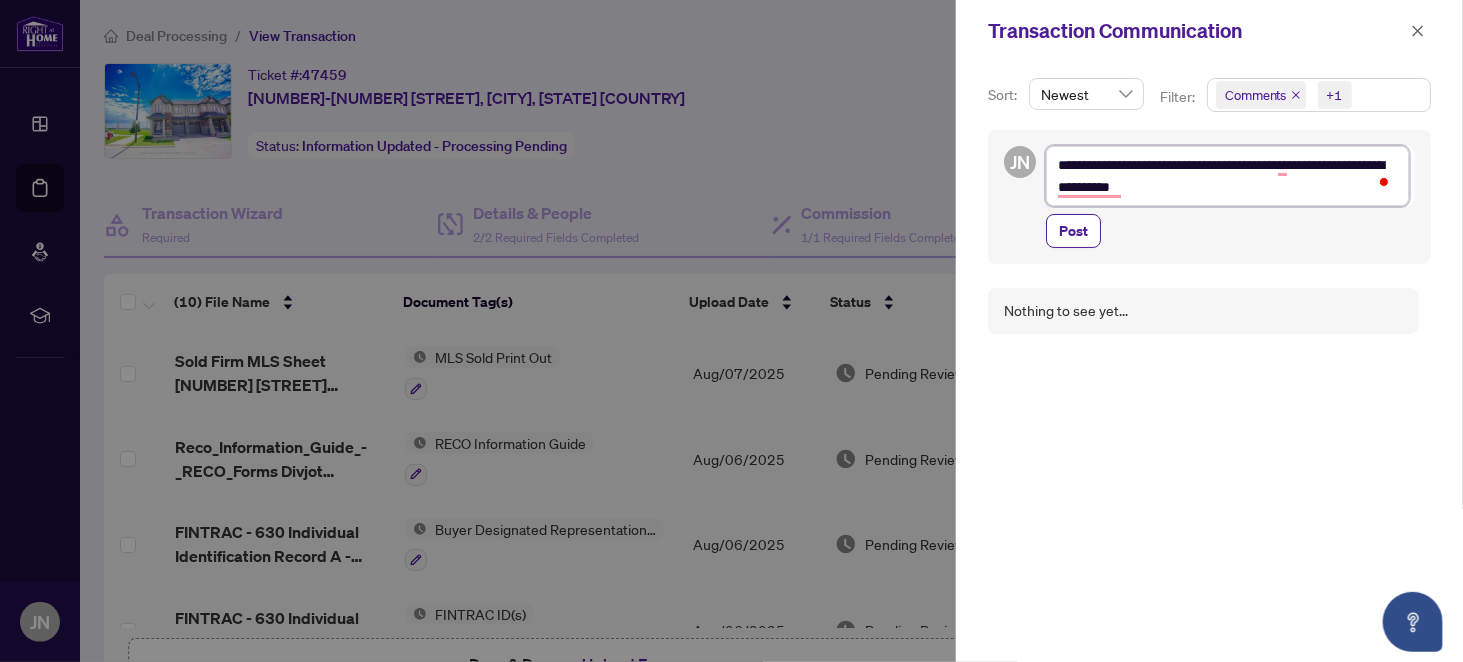 type on "**********" 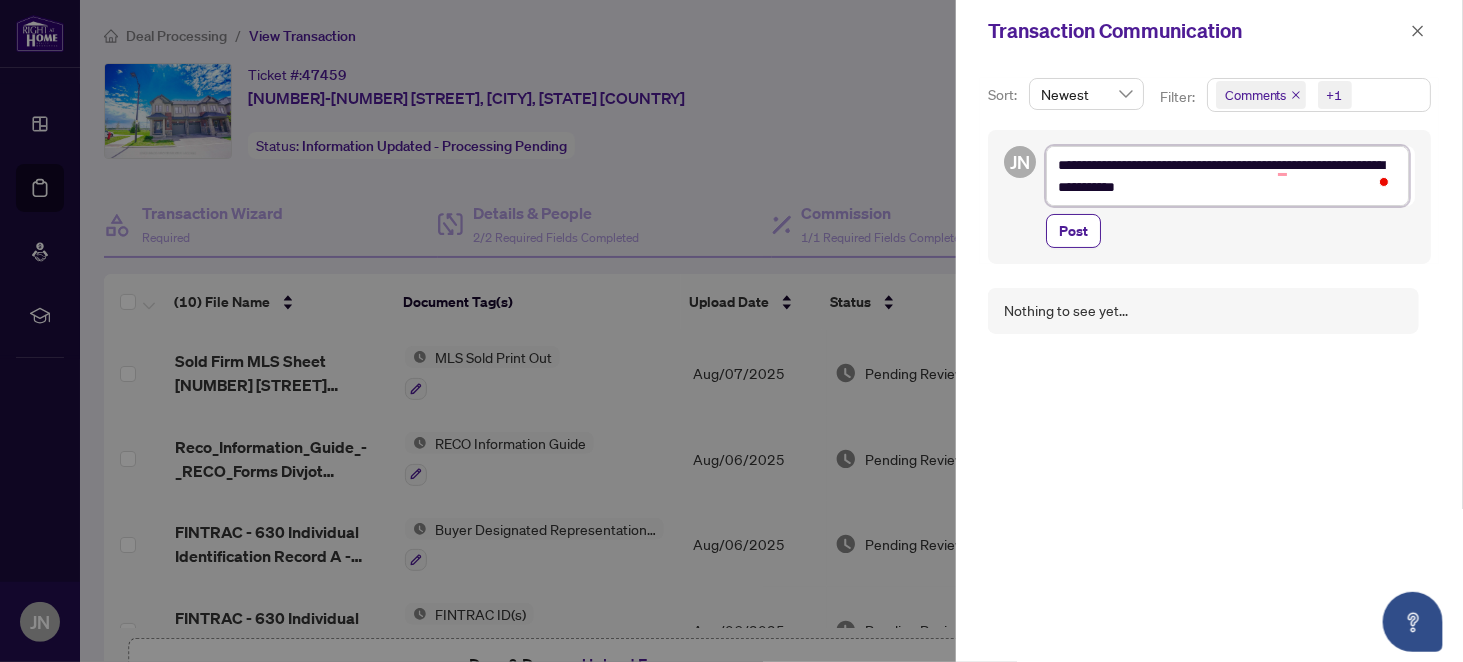 type on "**********" 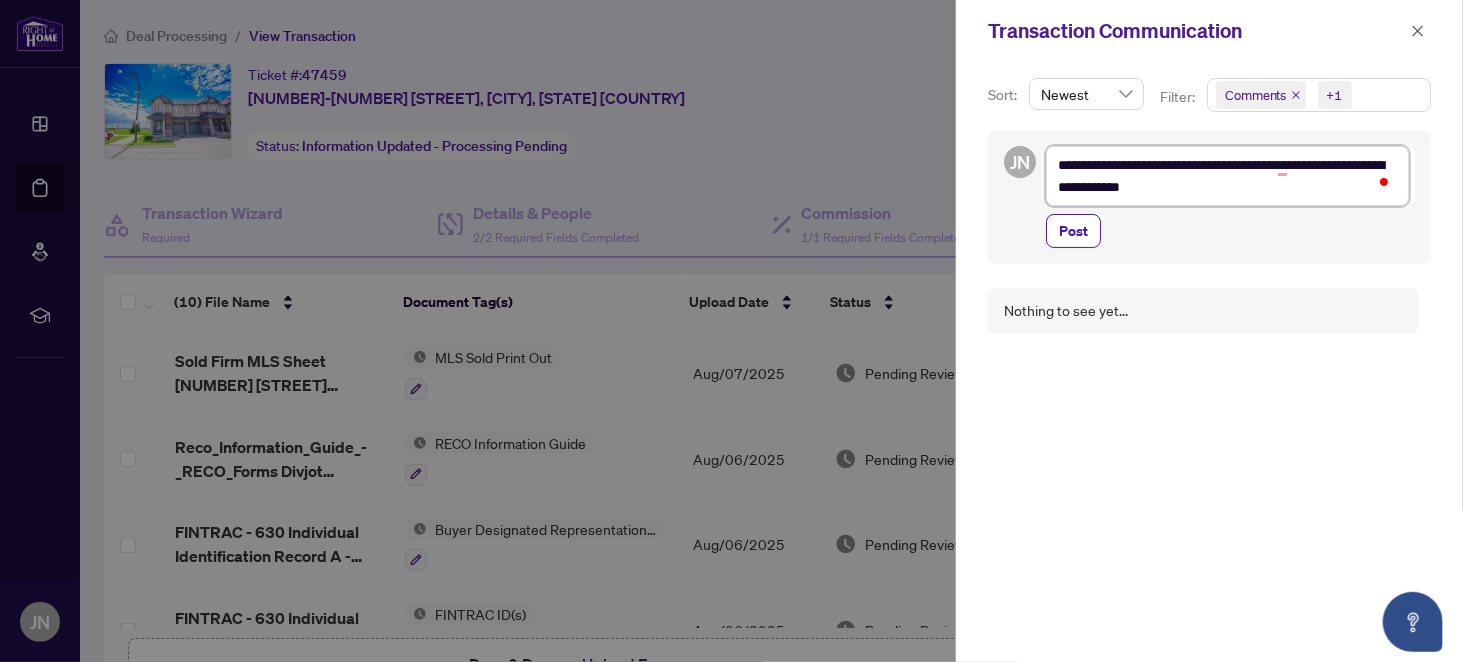 type on "**********" 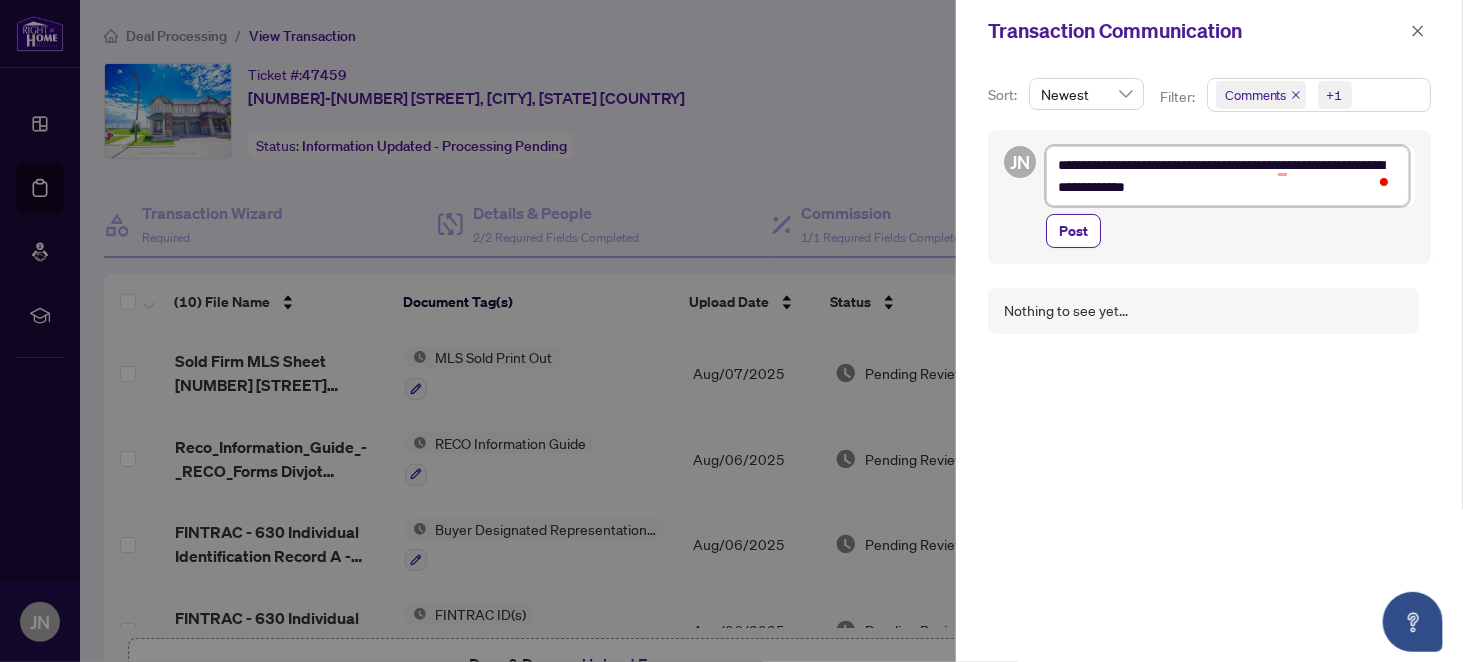 type on "**********" 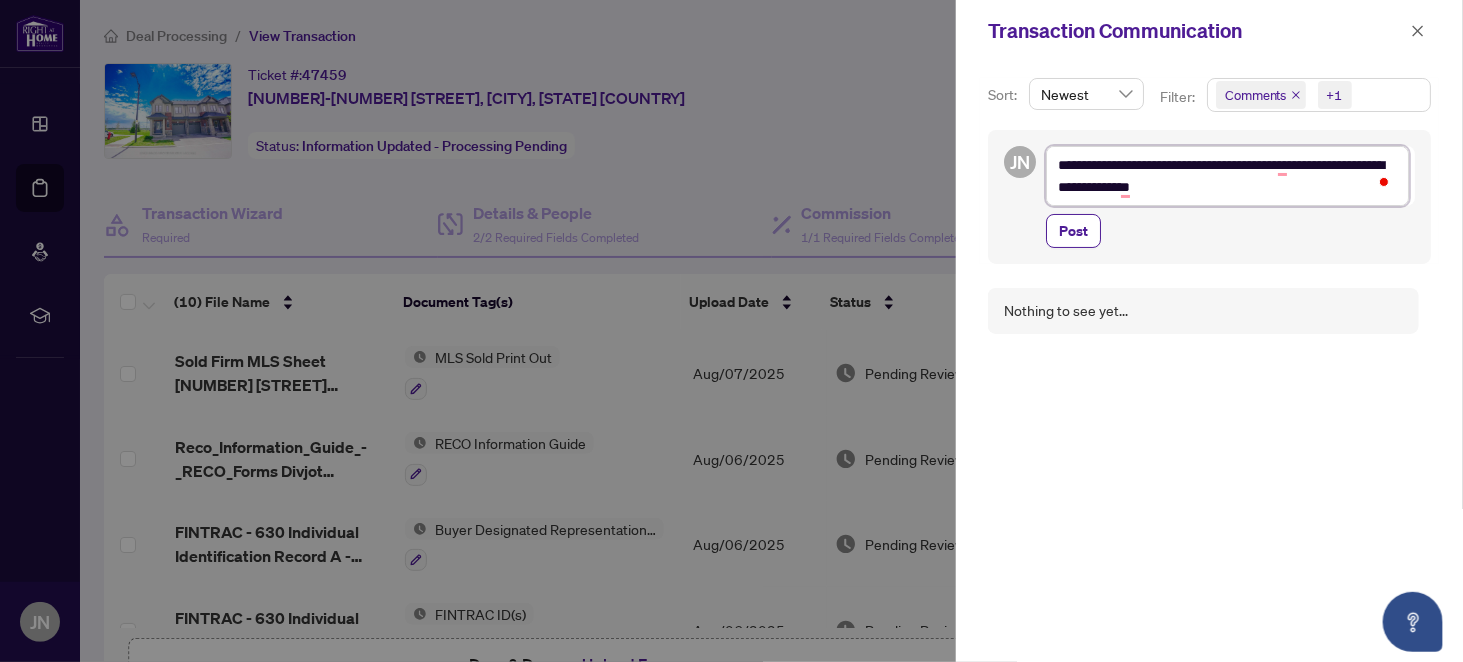 type on "**********" 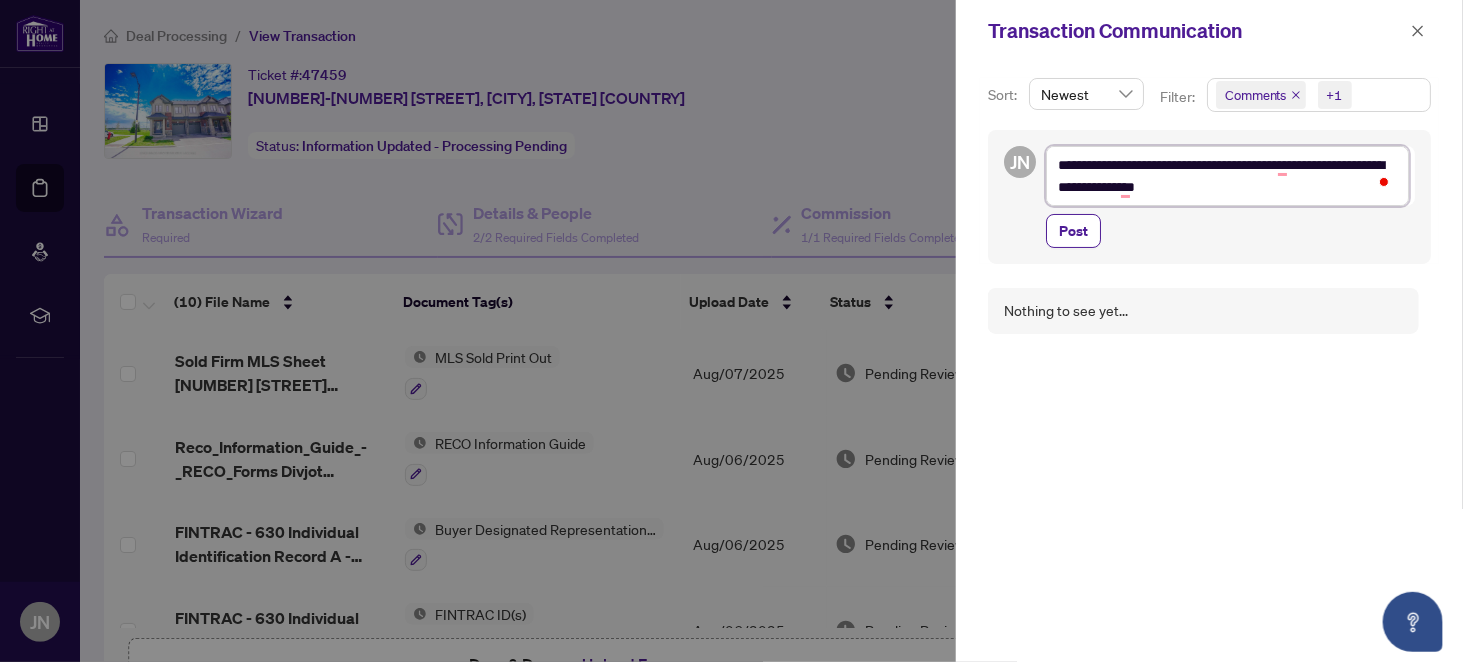 type on "**********" 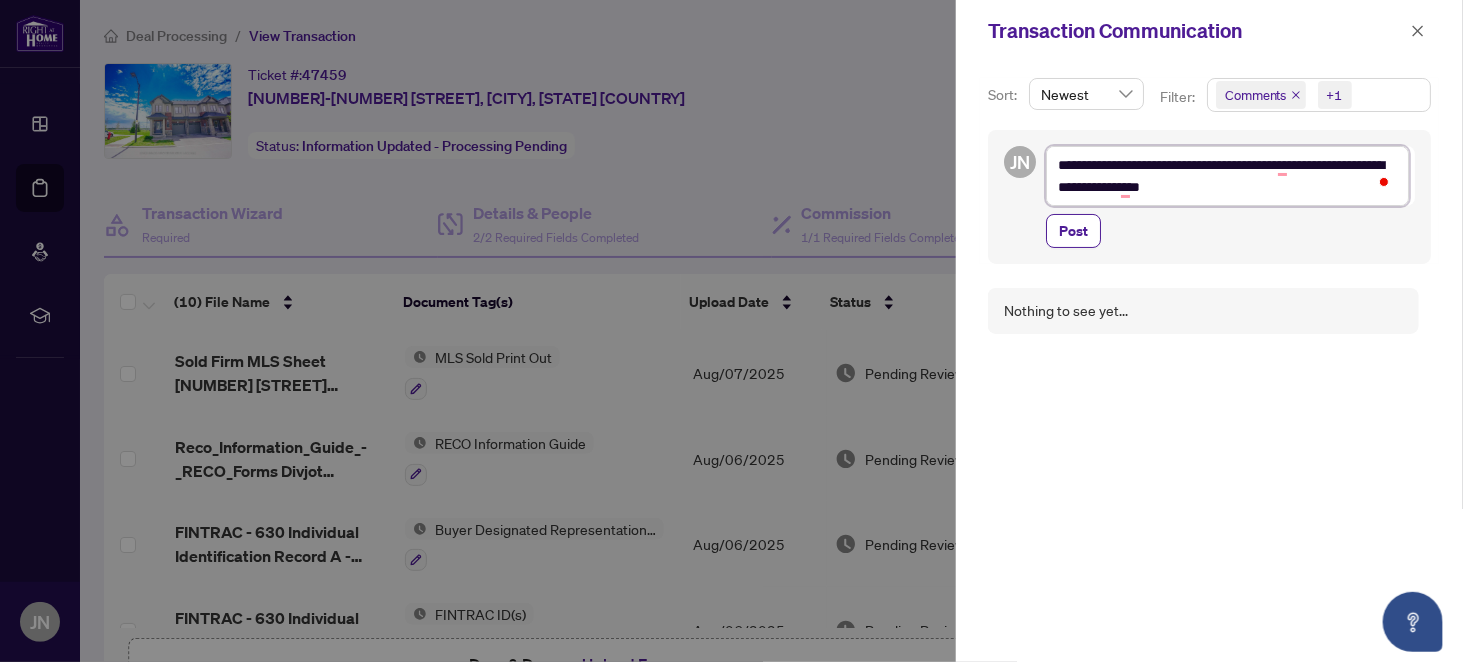 type on "**********" 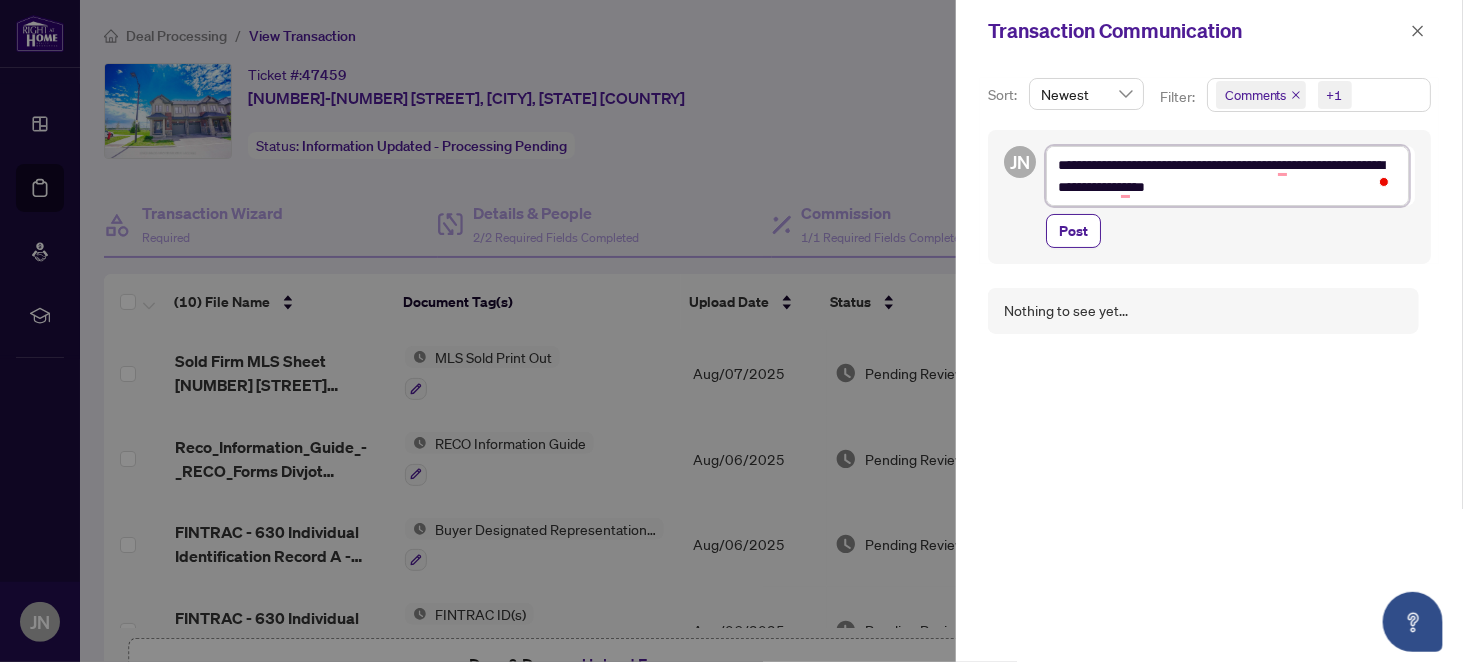 type on "**********" 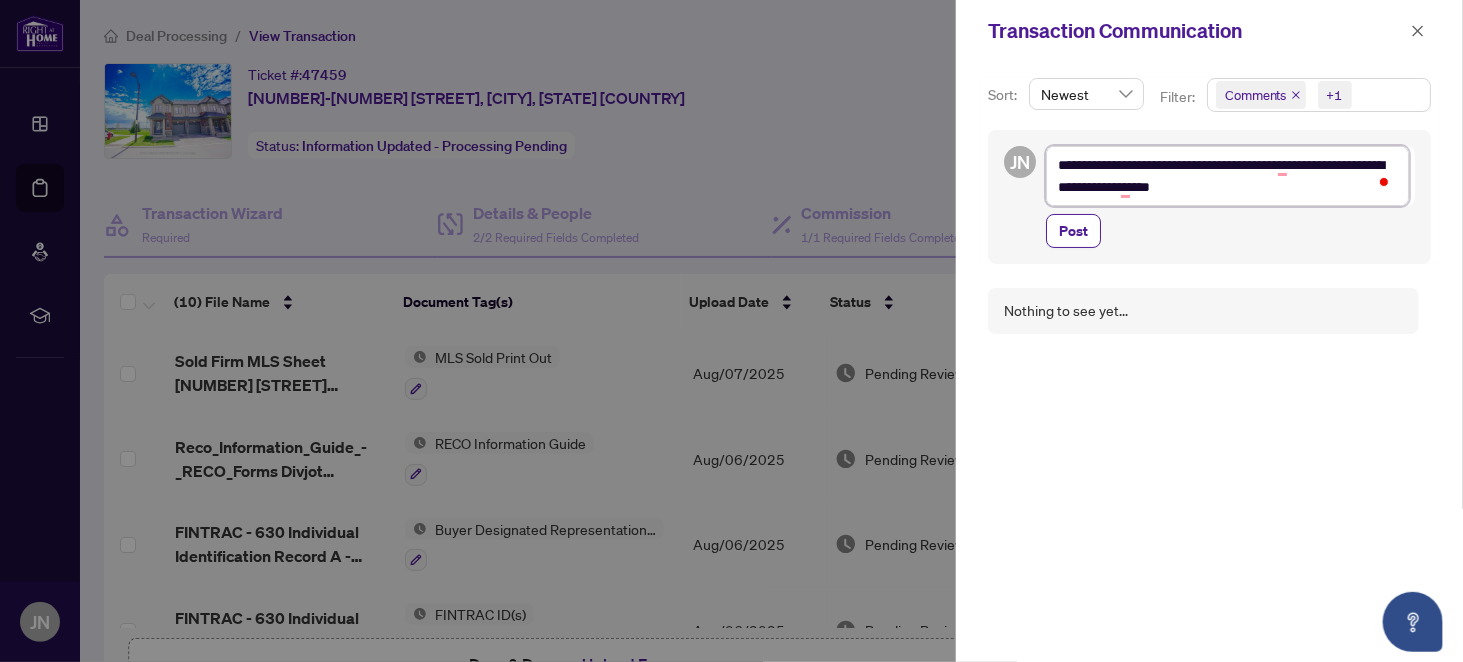 type on "**********" 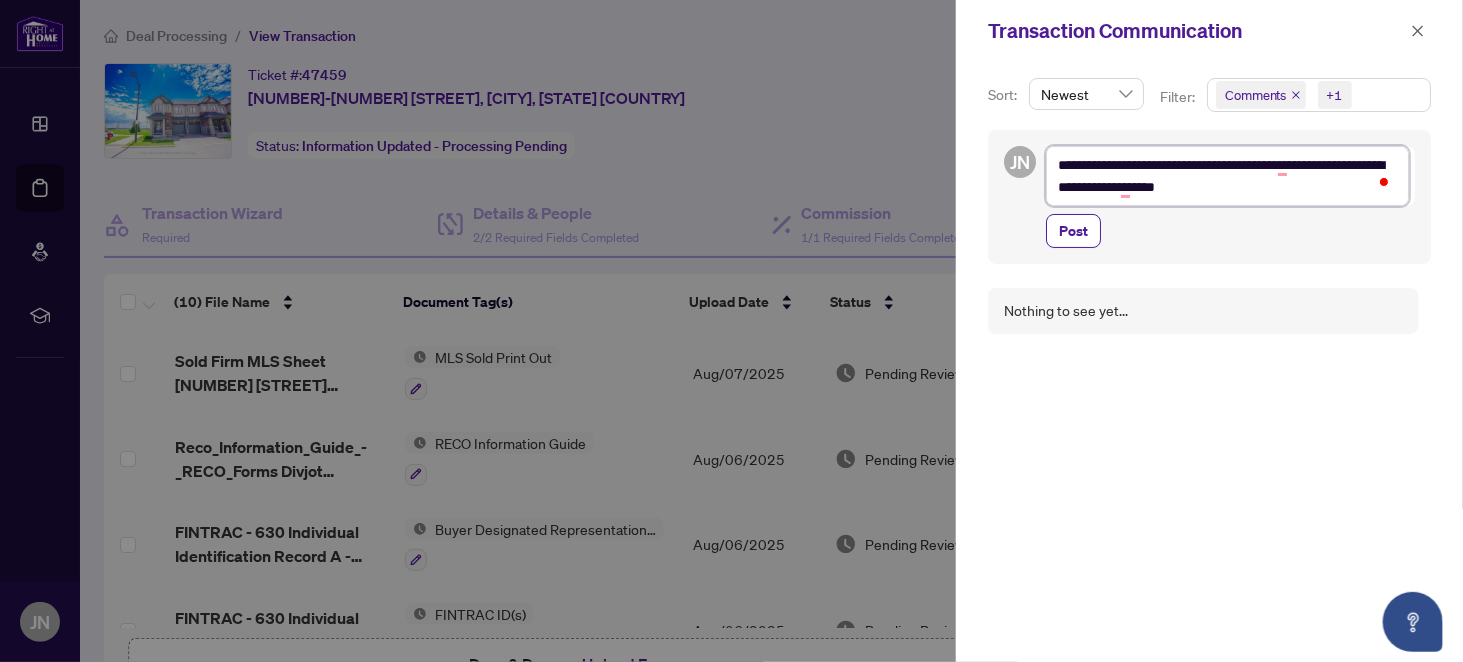 type on "**********" 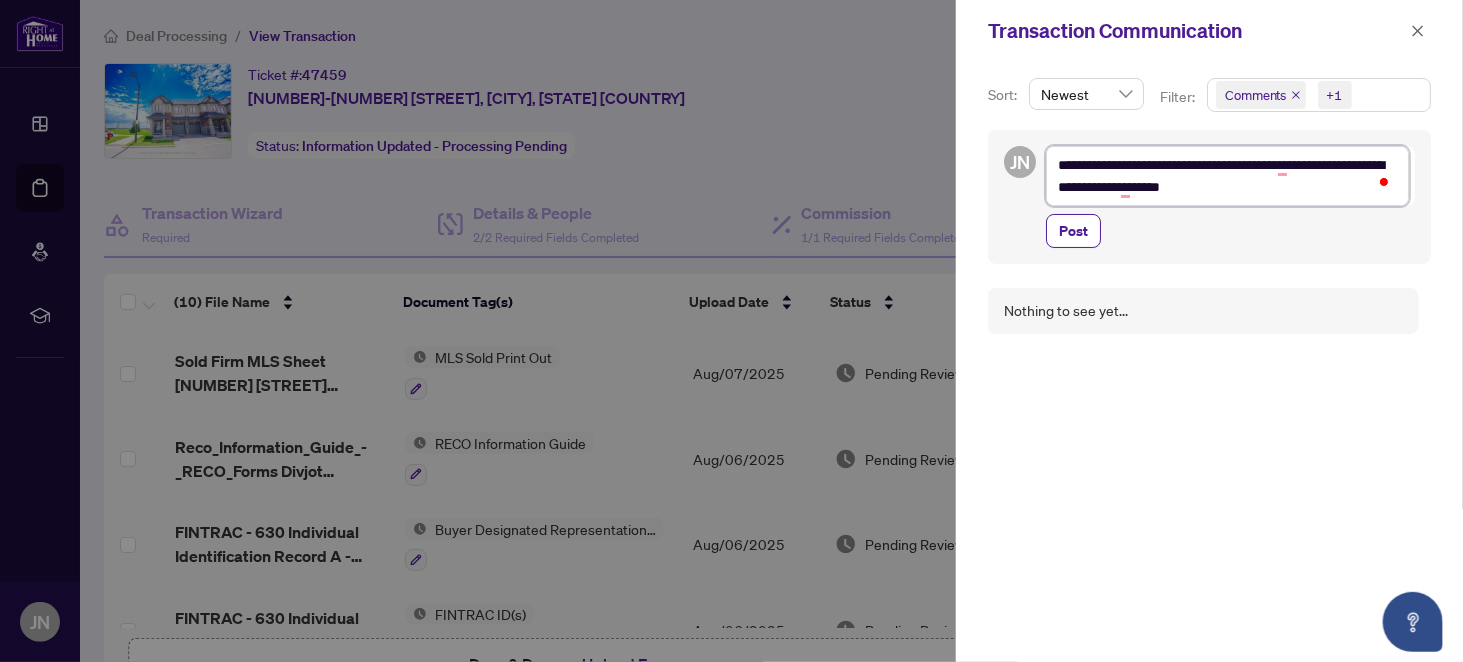 type on "**********" 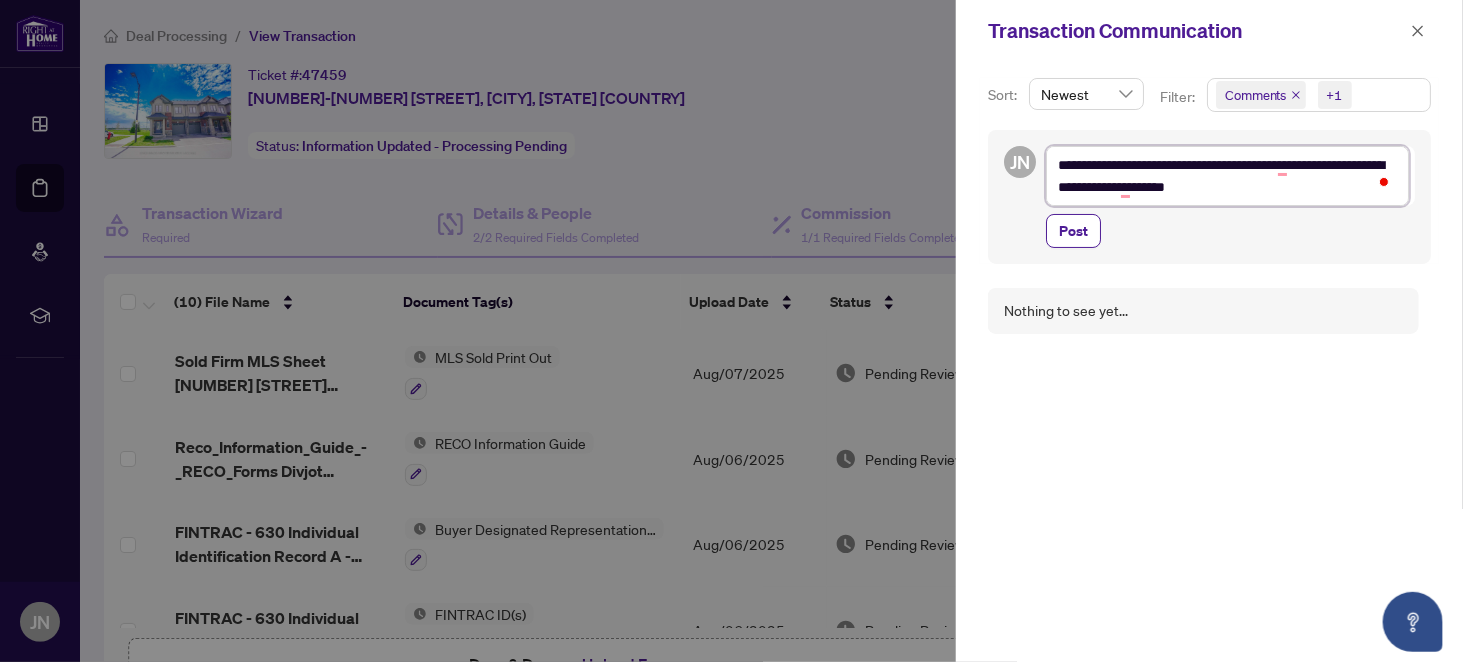 type on "**********" 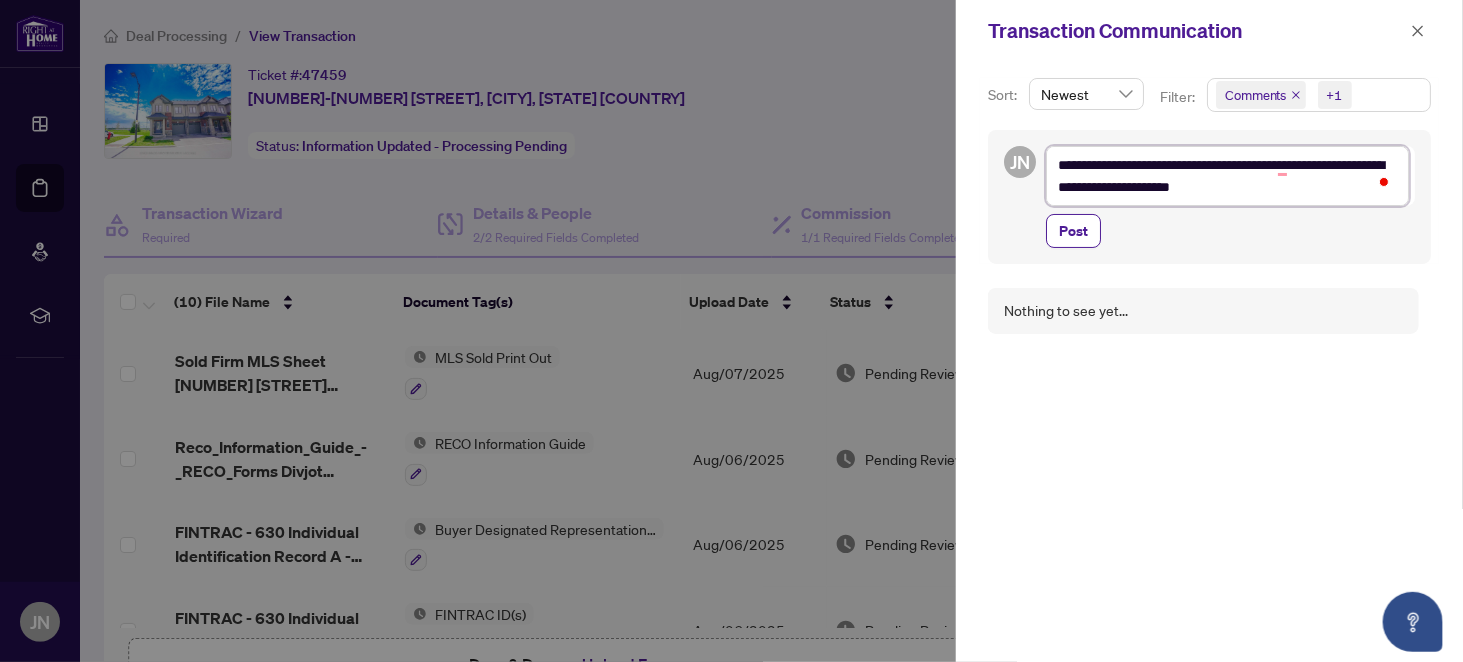 type on "**********" 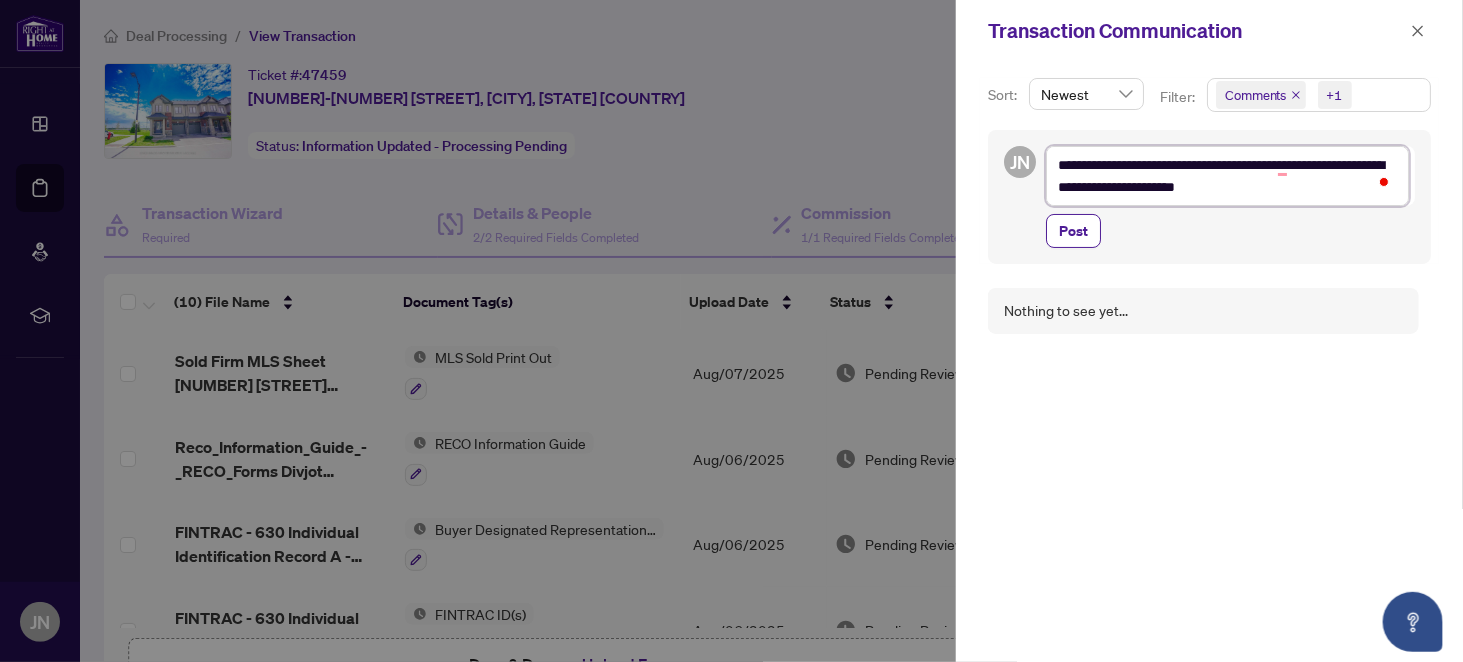 type on "**********" 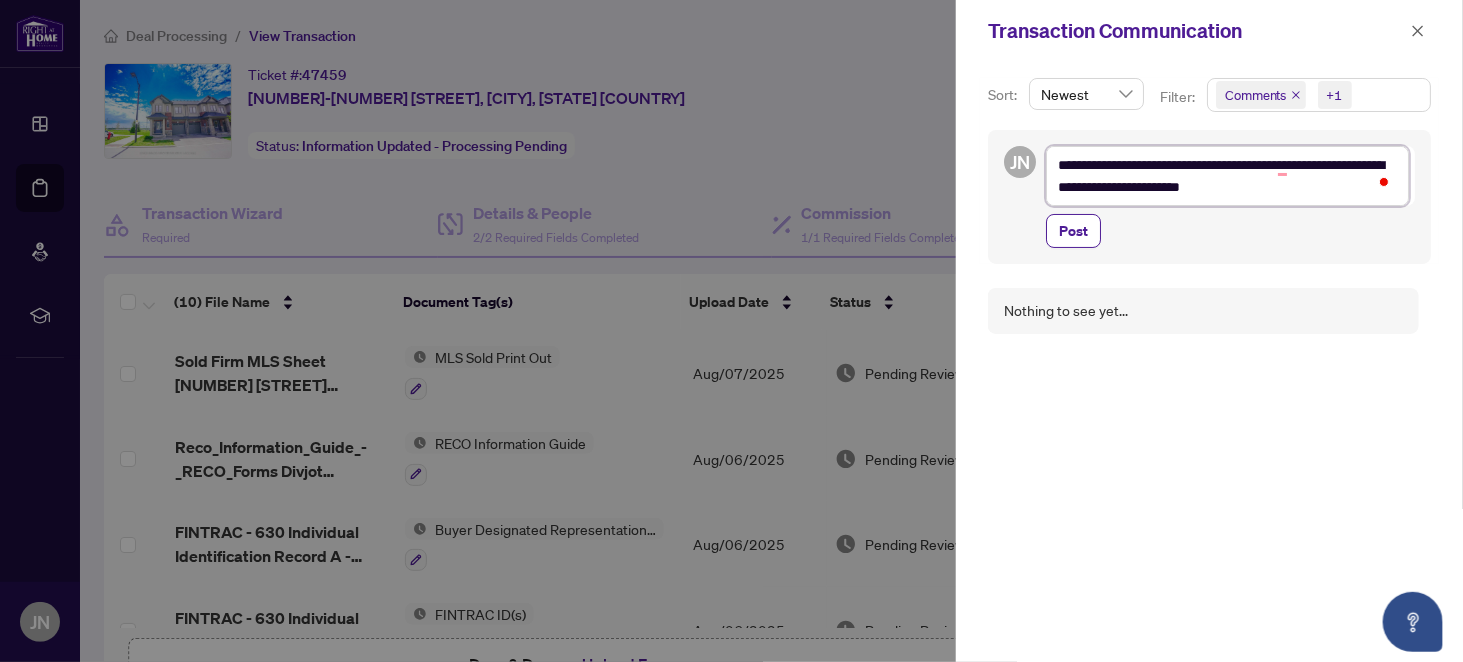 type on "**********" 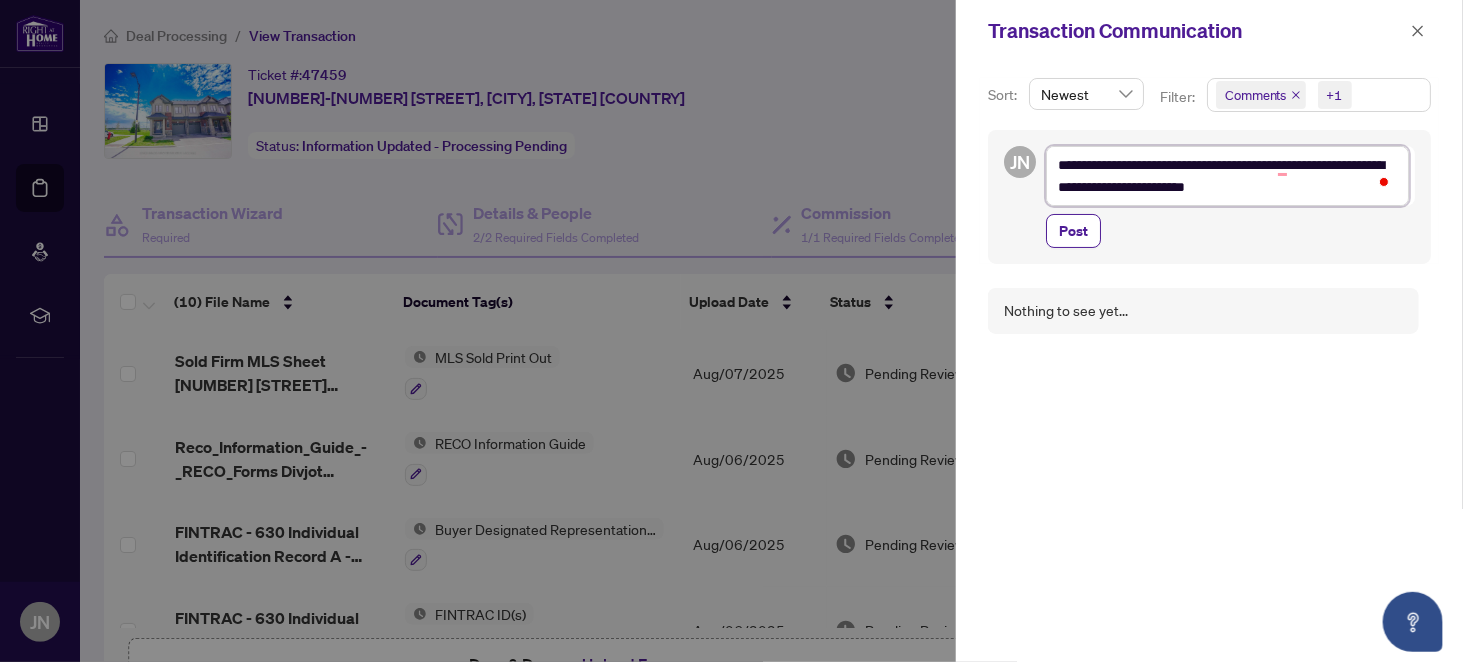 type on "**********" 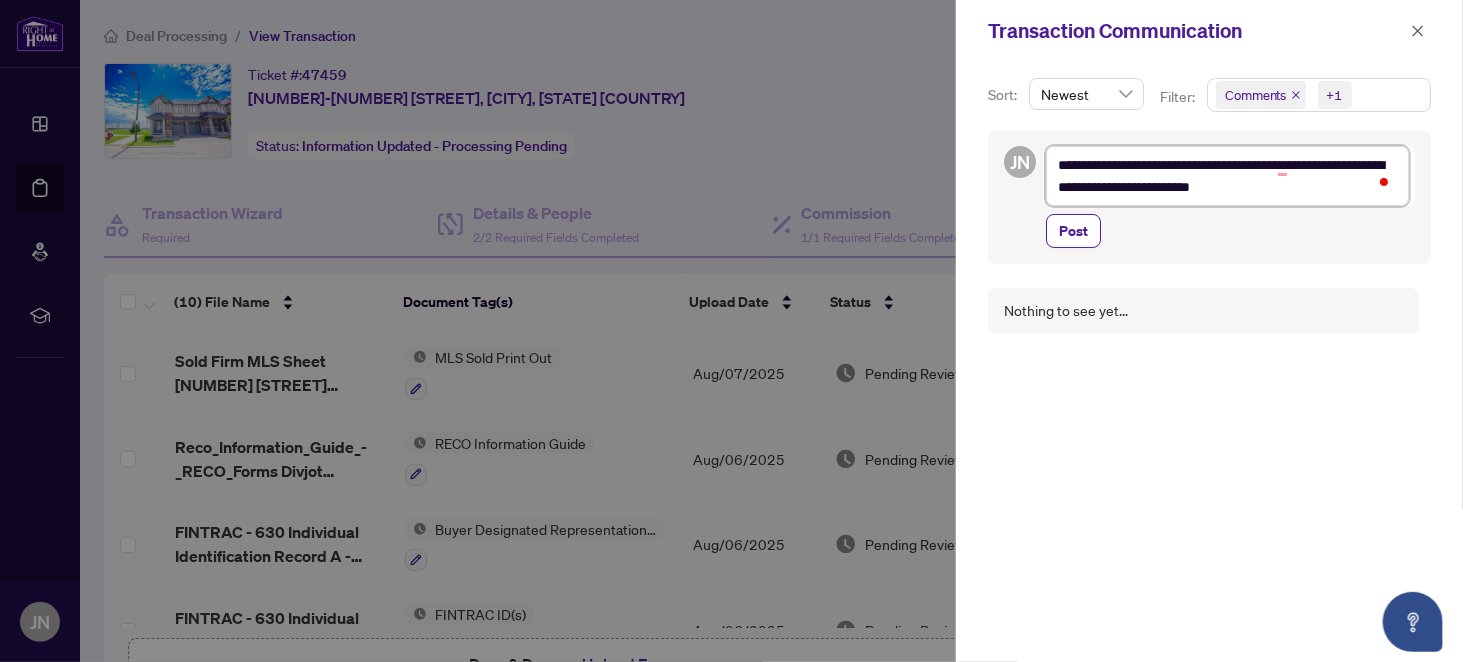 type on "**********" 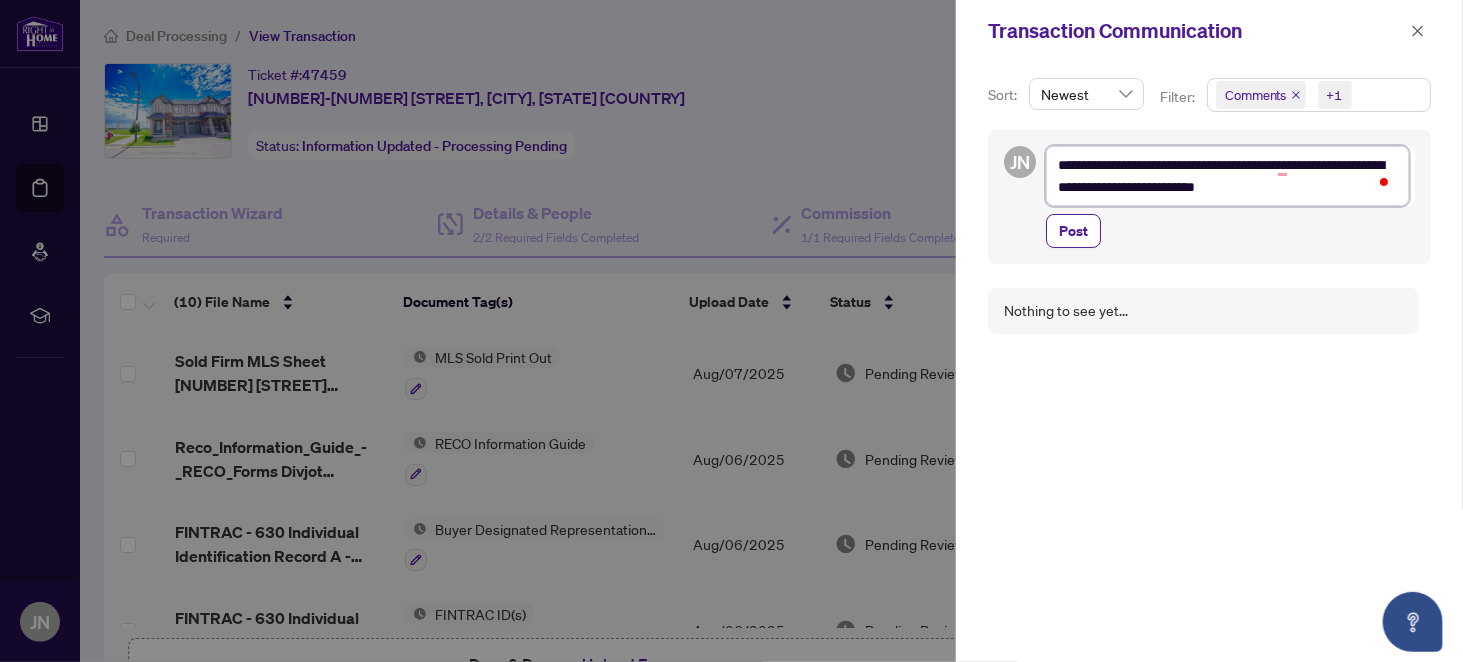 type on "**********" 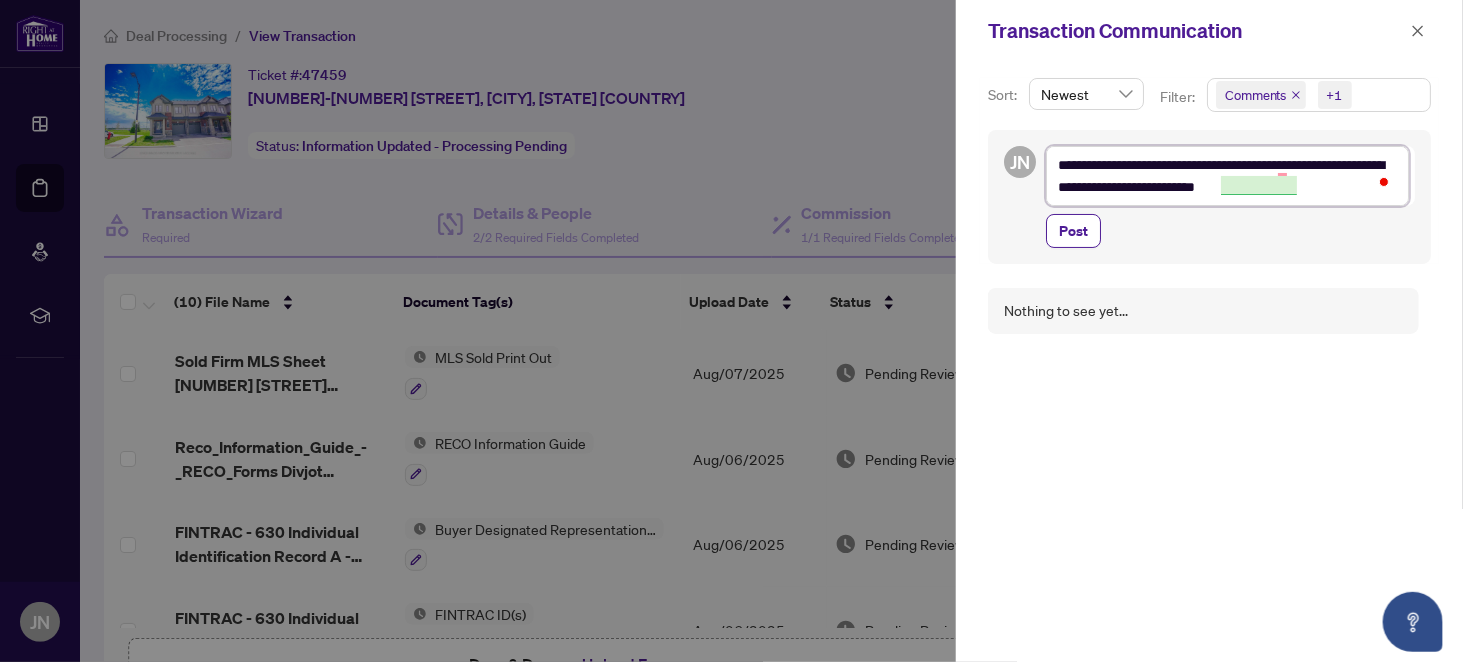 type on "**********" 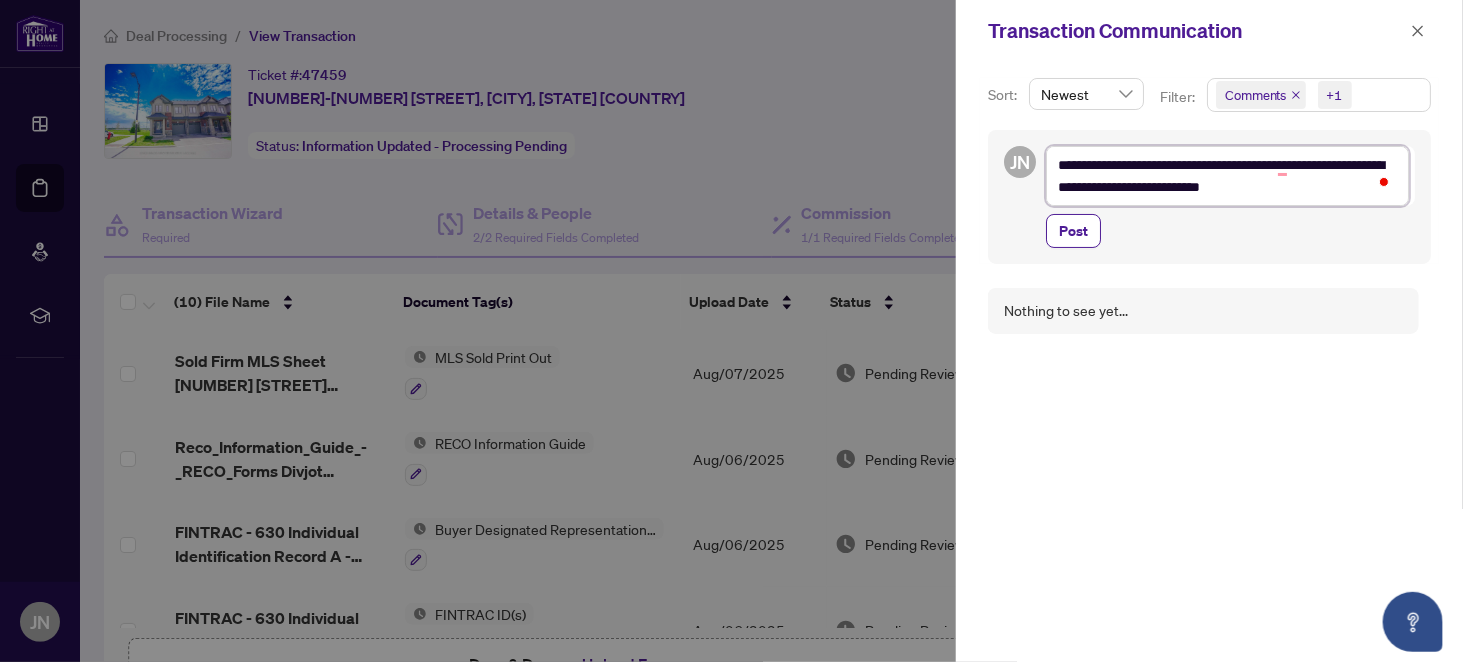 type on "**********" 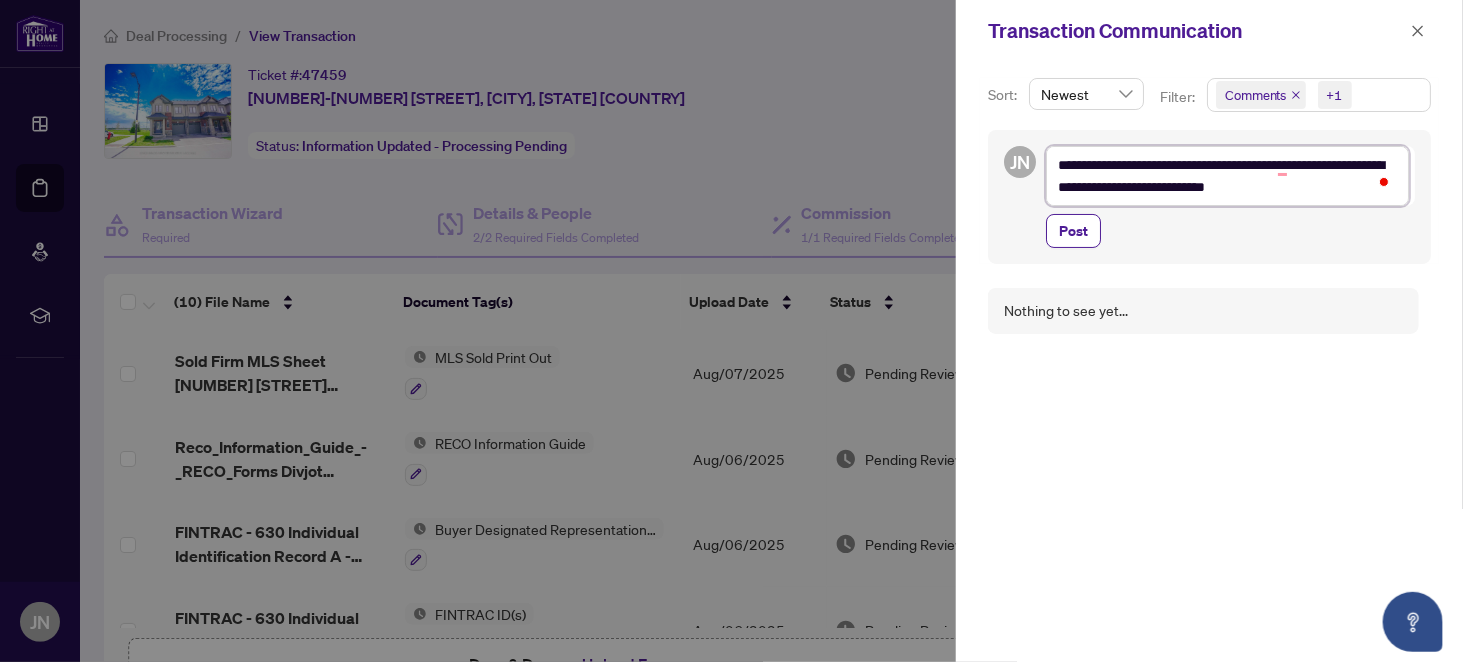 type on "**********" 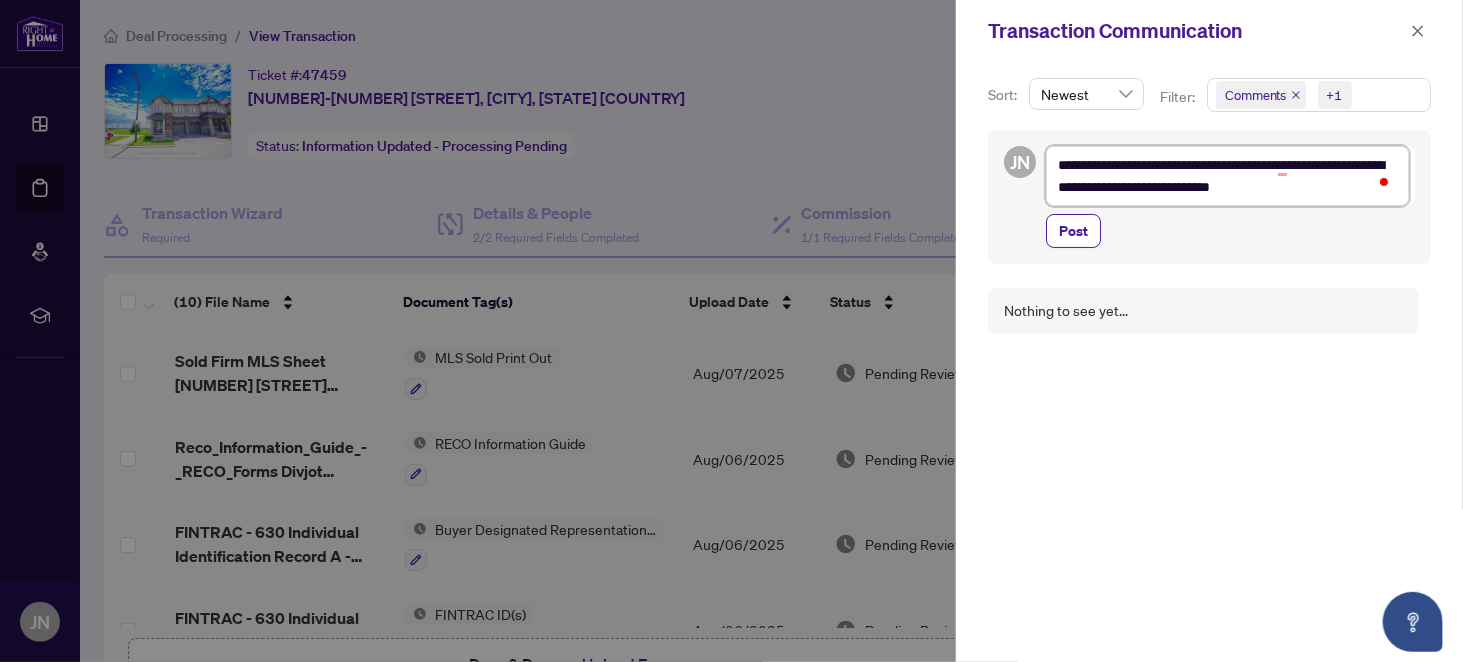 type on "**********" 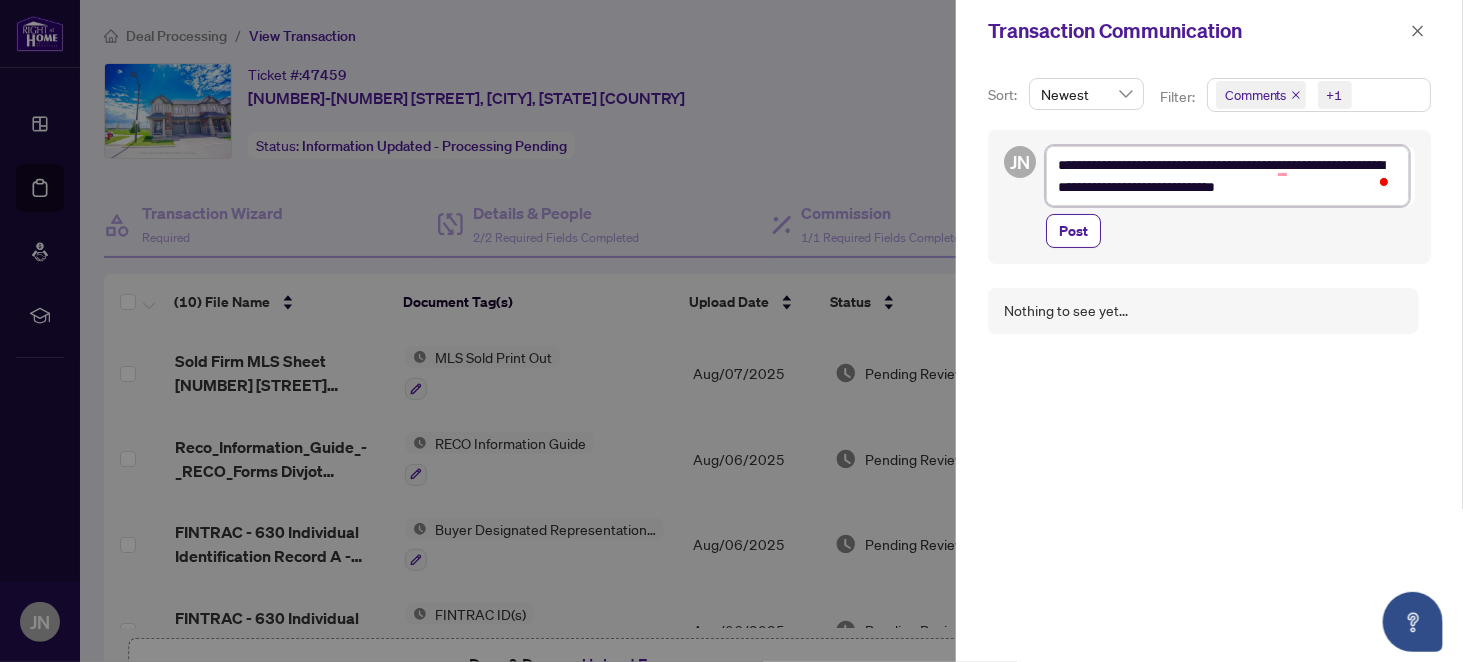 type on "**********" 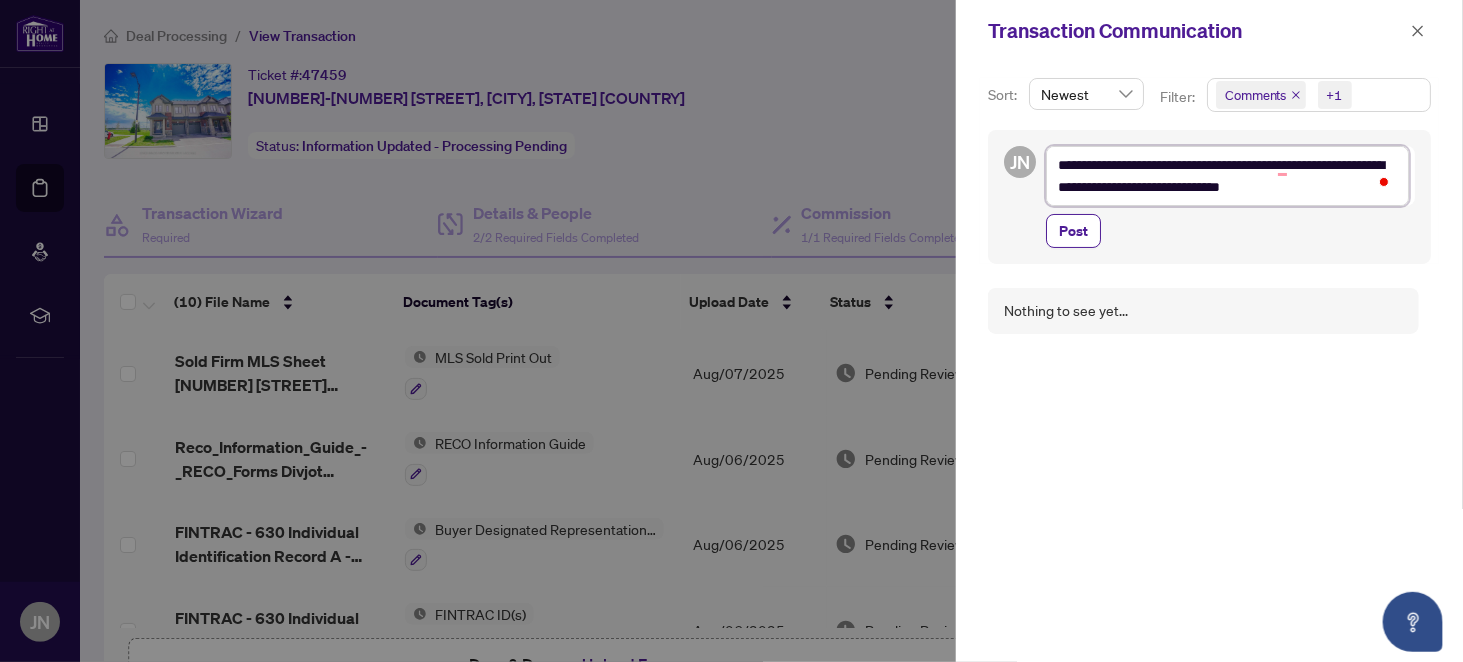 type on "**********" 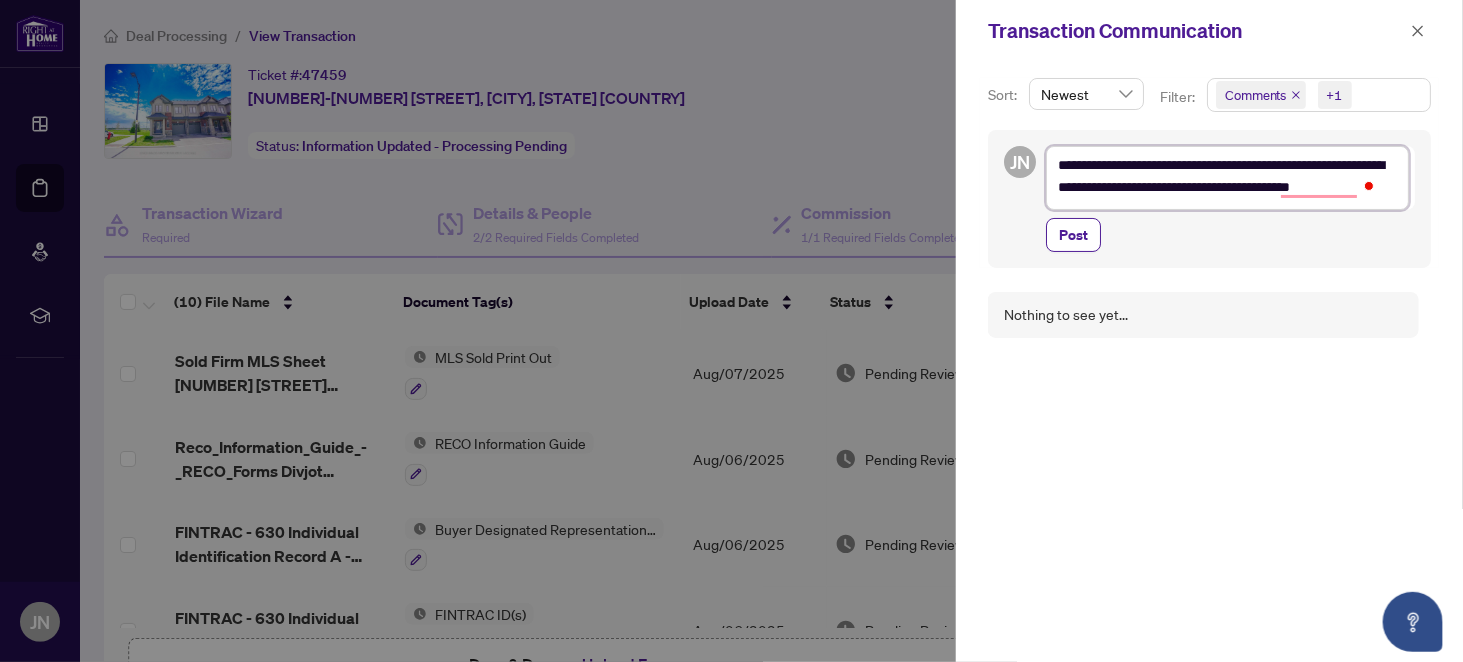 scroll, scrollTop: 0, scrollLeft: 0, axis: both 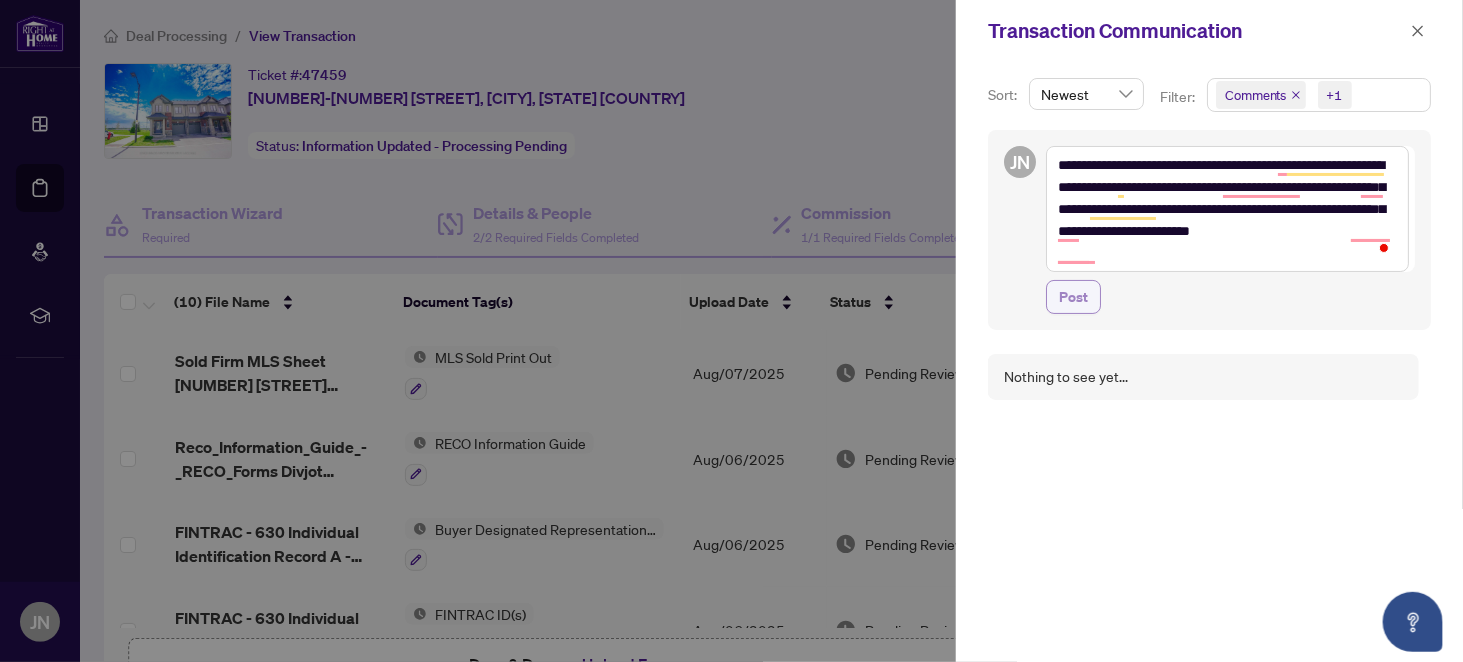 click on "Post" at bounding box center (1073, 297) 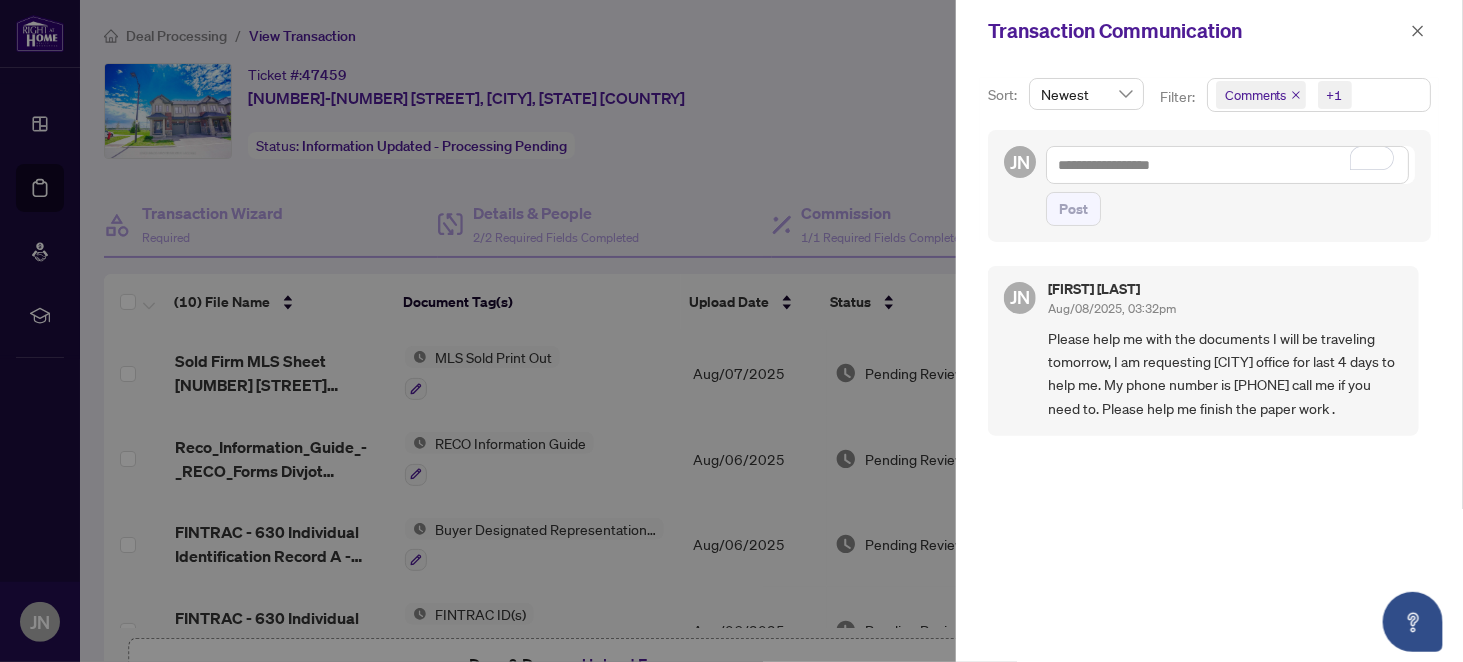 drag, startPoint x: 1087, startPoint y: 431, endPoint x: 1043, endPoint y: 336, distance: 104.69479 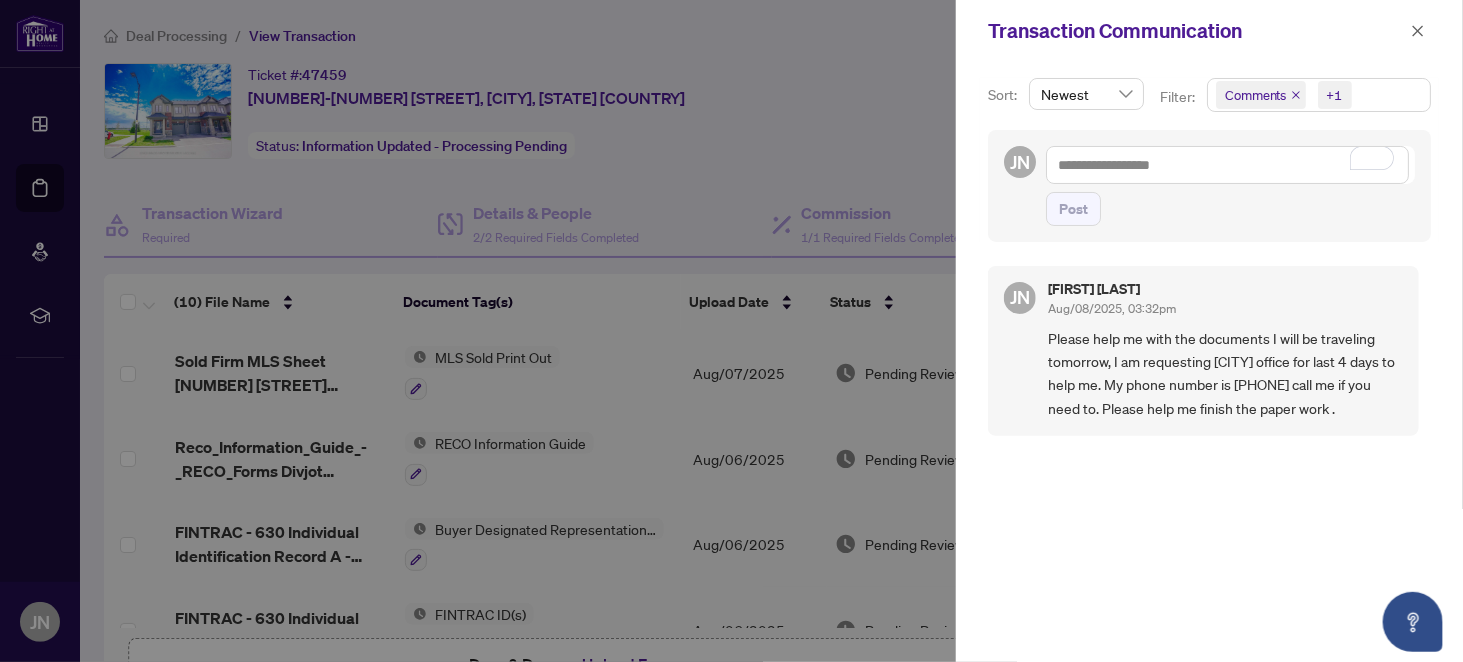 copy on "Please help me with the documents I will be traveling tomorrow, I am requesting Mississauga office for last 4 days to help me. My phone number is 416-884-1770 call me if you need to. Please help me finish the paper work ." 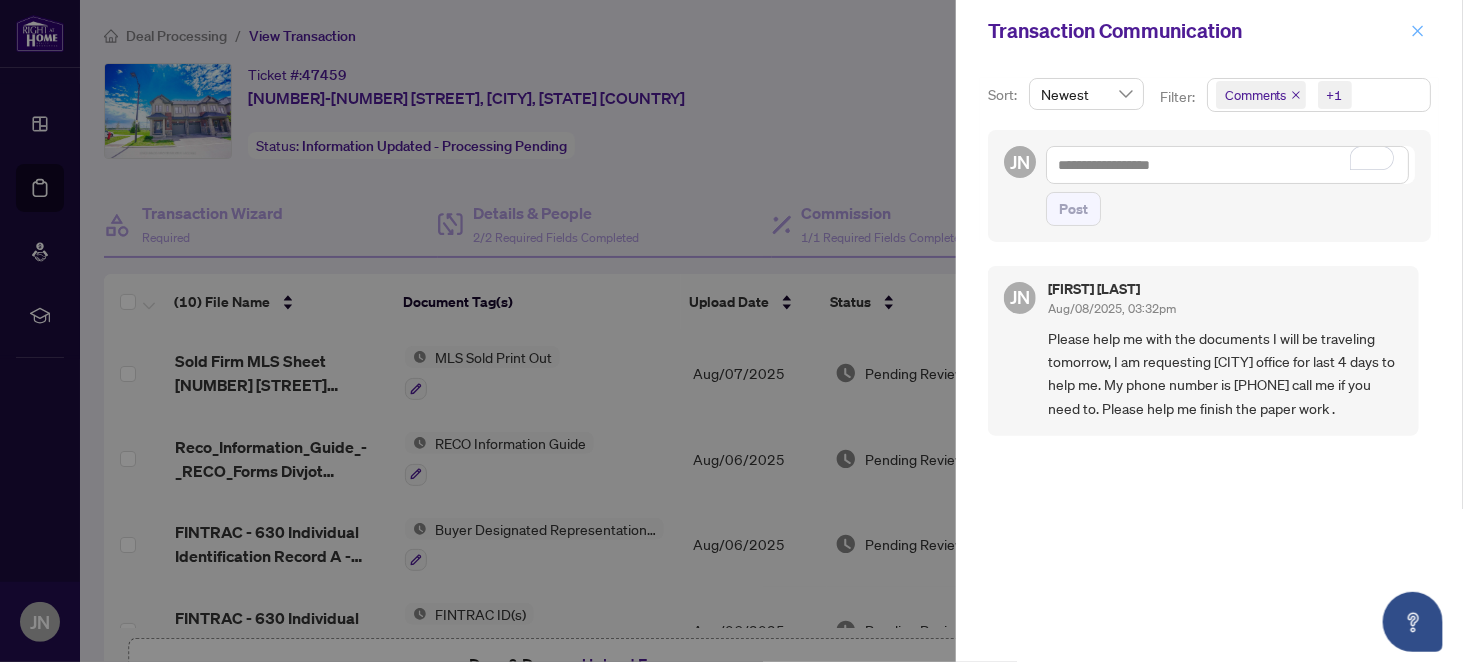 click 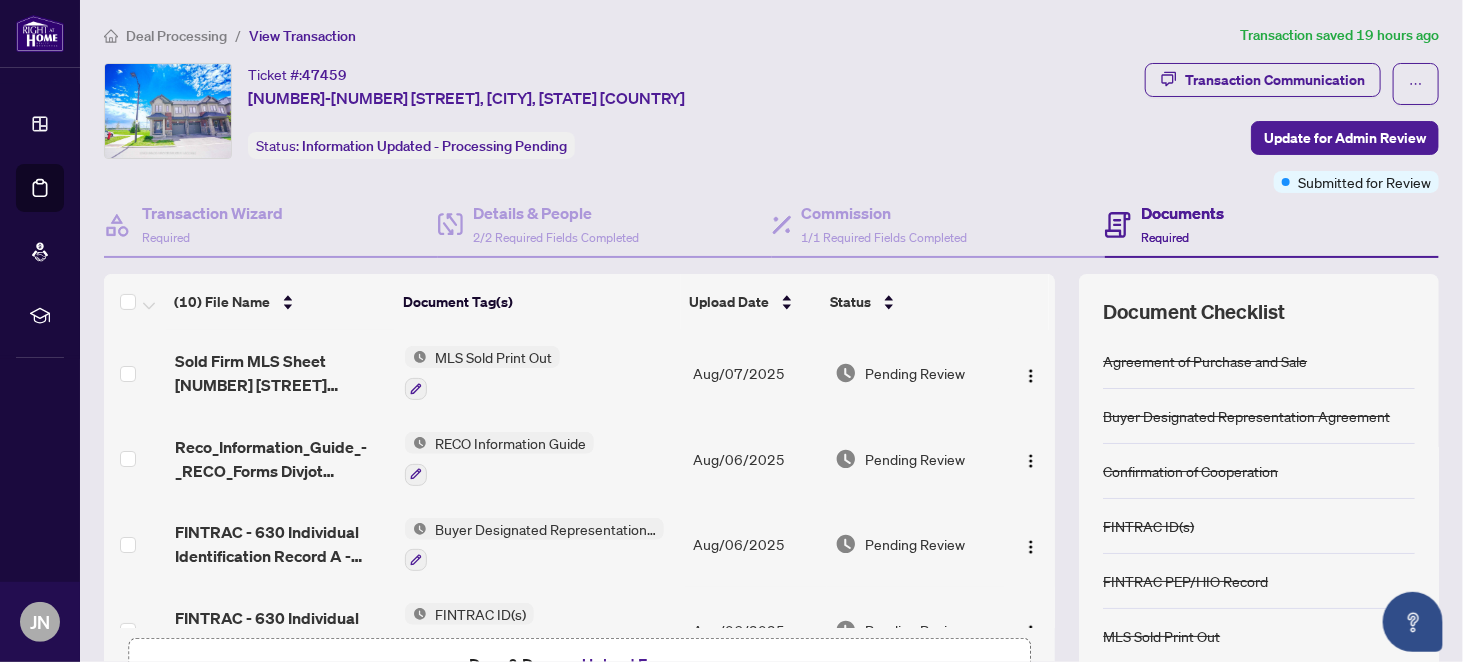 click on "Deal Processing" at bounding box center (176, 36) 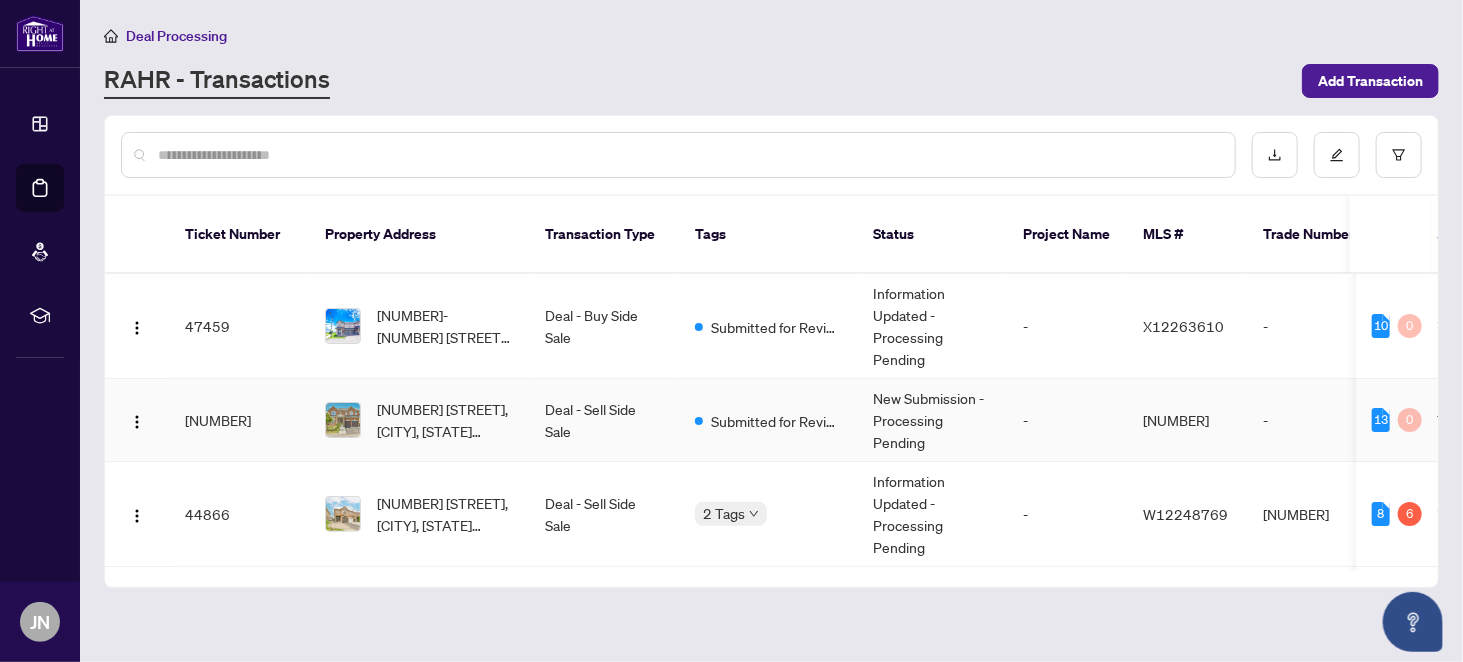 click on "W12248720" at bounding box center [1176, 420] 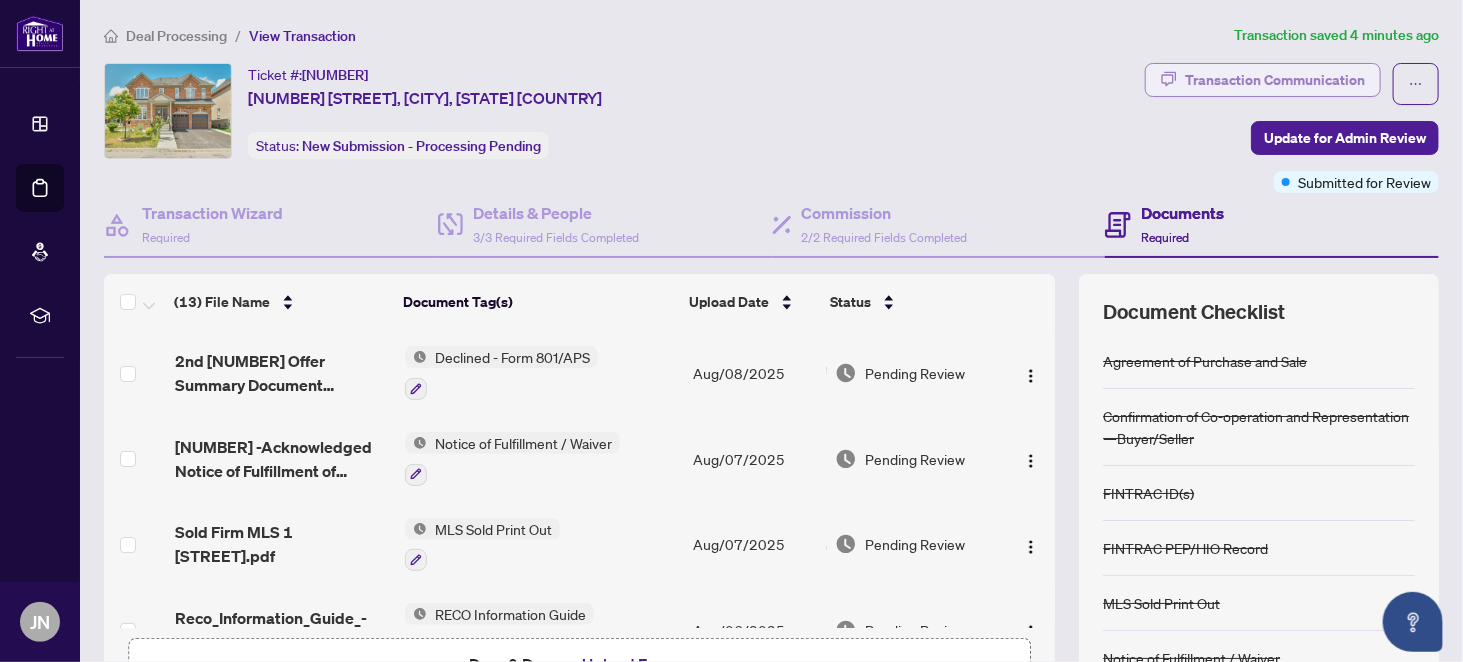 click on "Transaction Communication" at bounding box center [1275, 80] 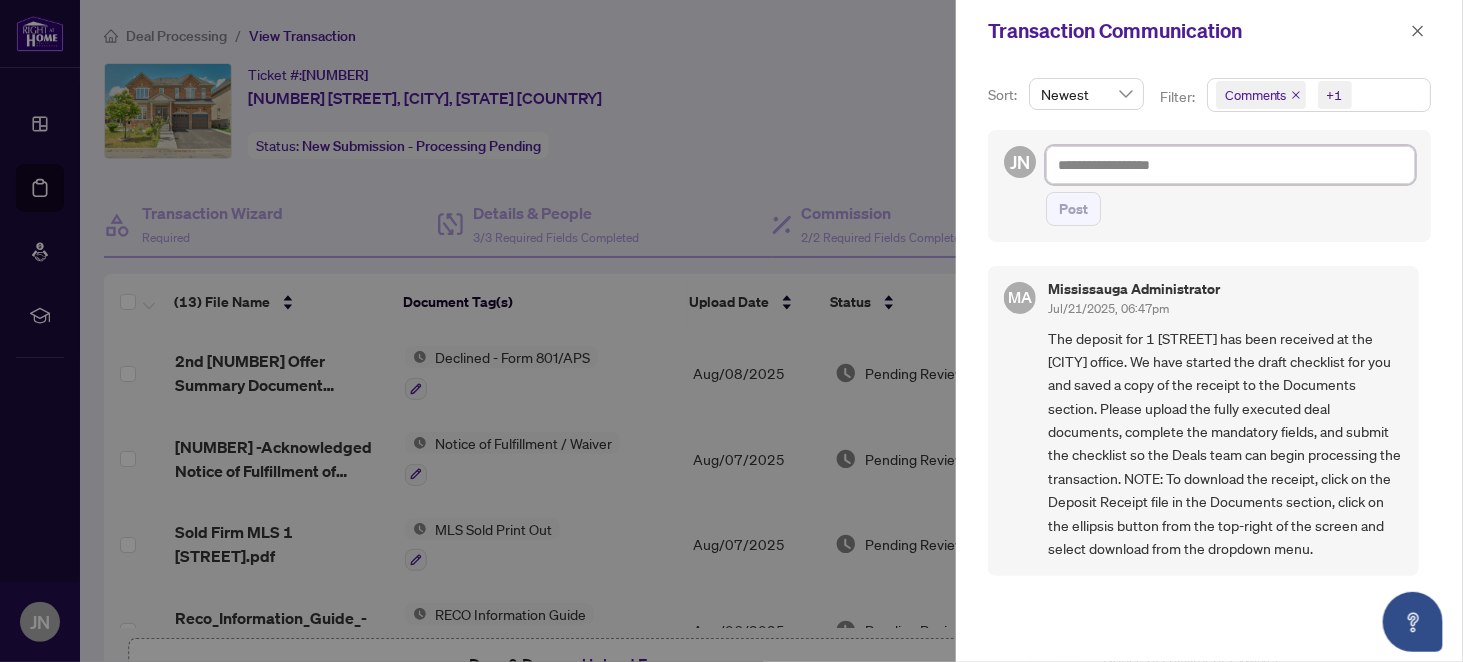 click at bounding box center (1230, 164) 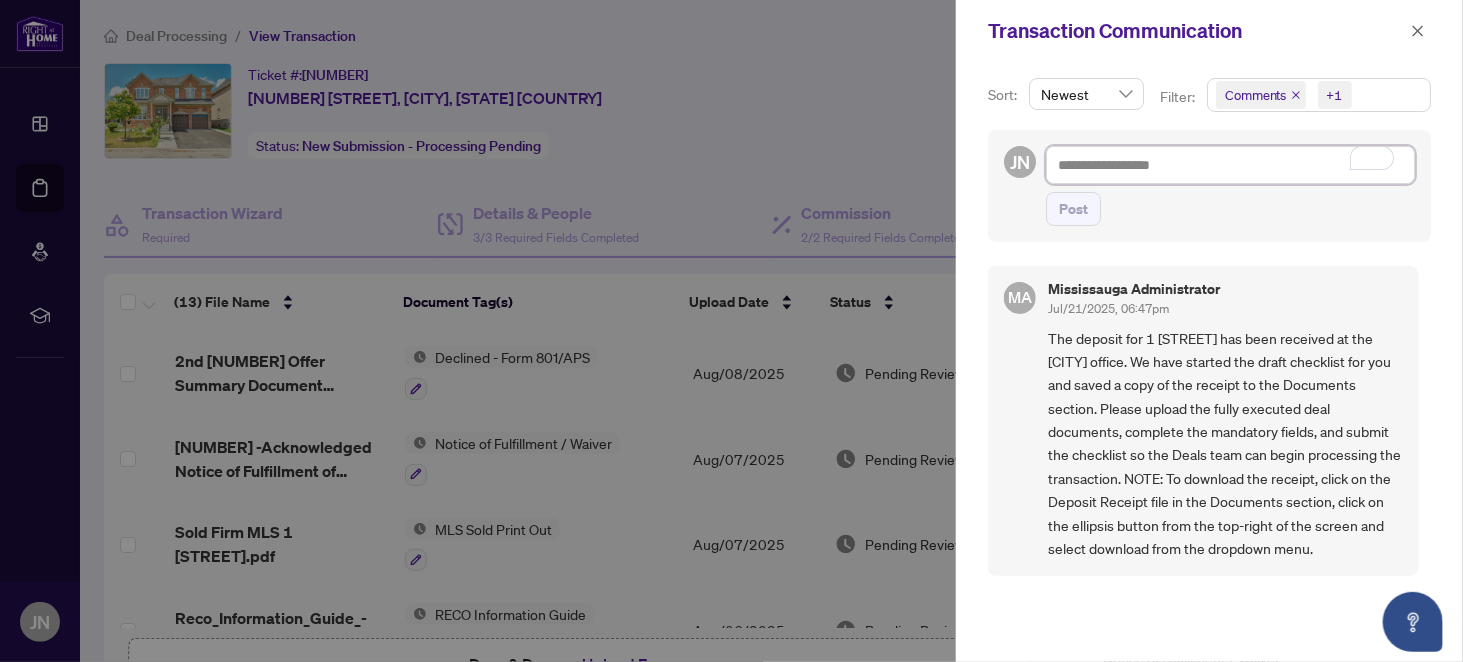 paste on "**********" 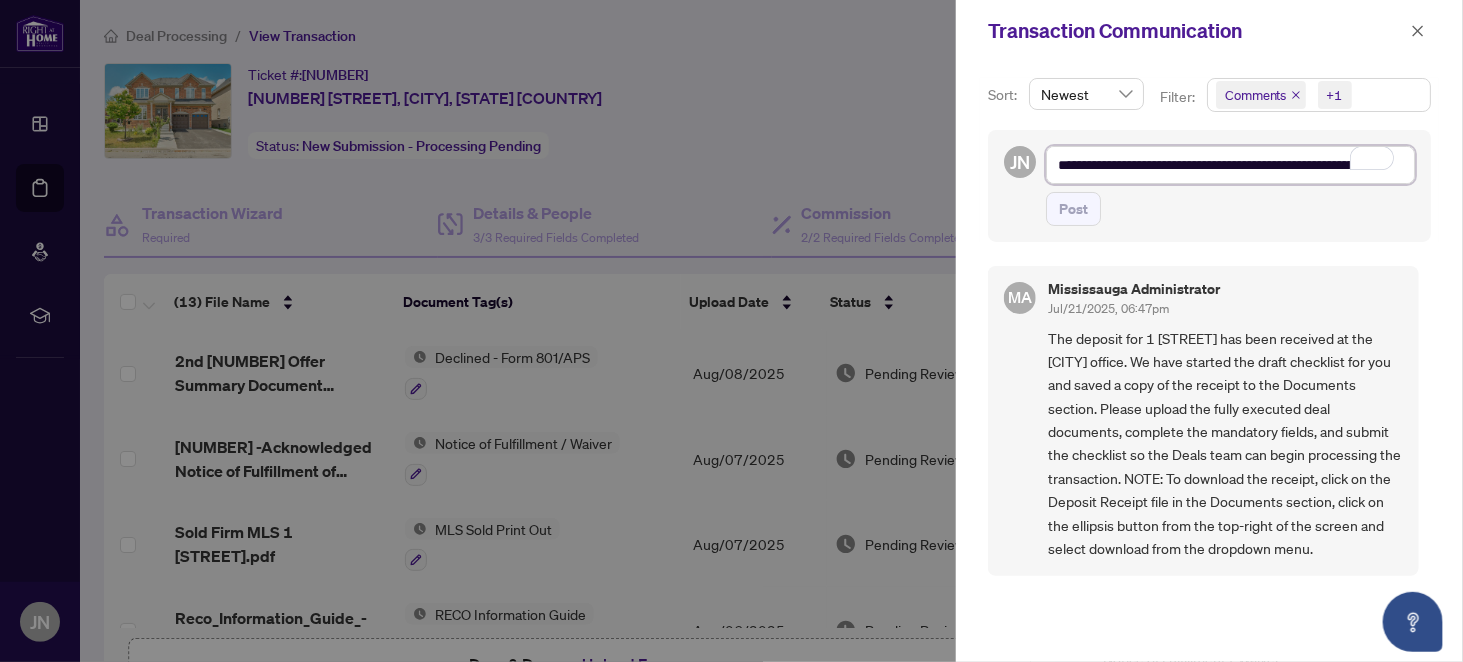 scroll, scrollTop: 37, scrollLeft: 0, axis: vertical 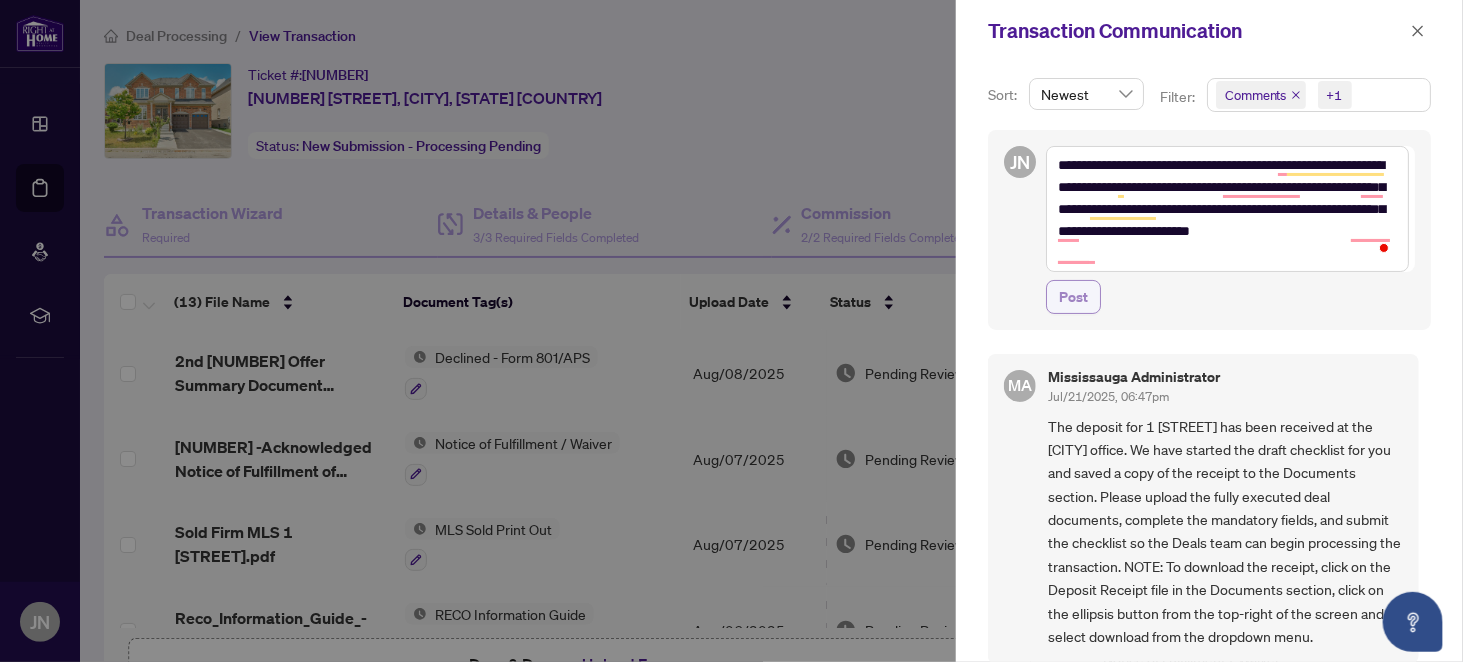 click on "Post" at bounding box center (1073, 297) 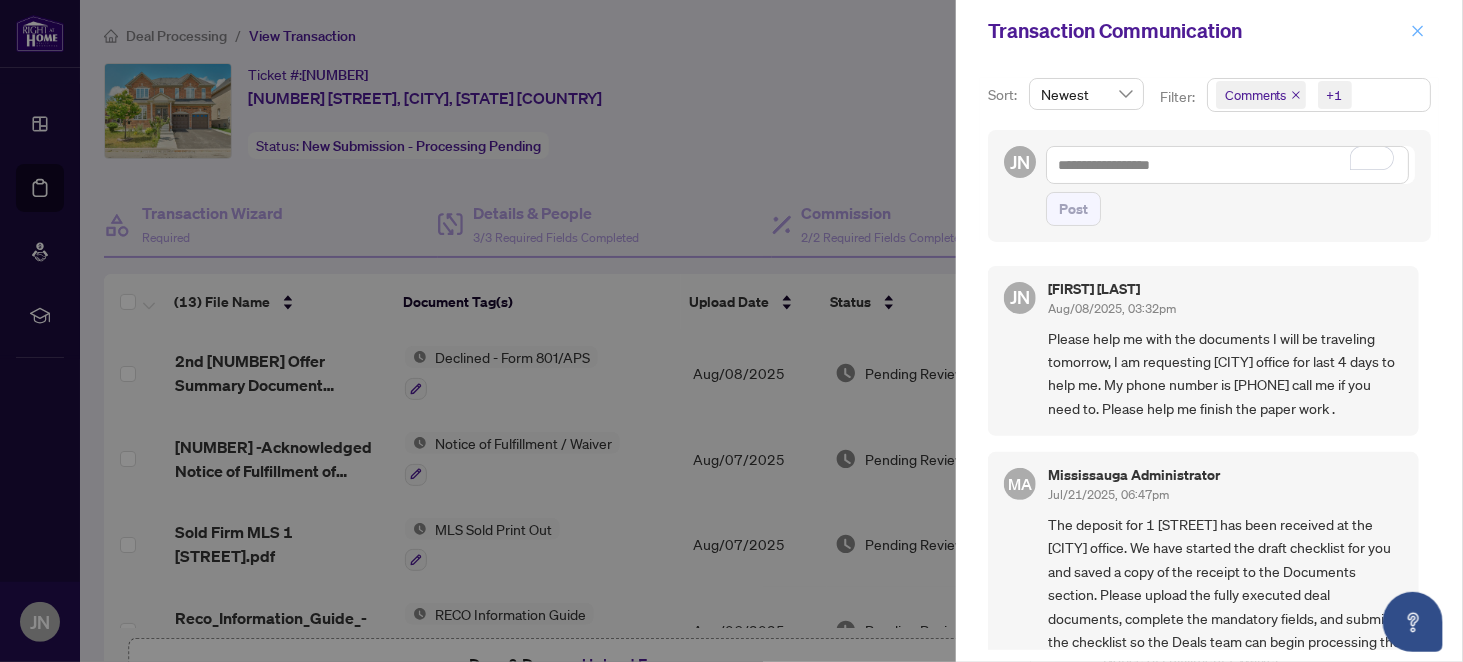 click 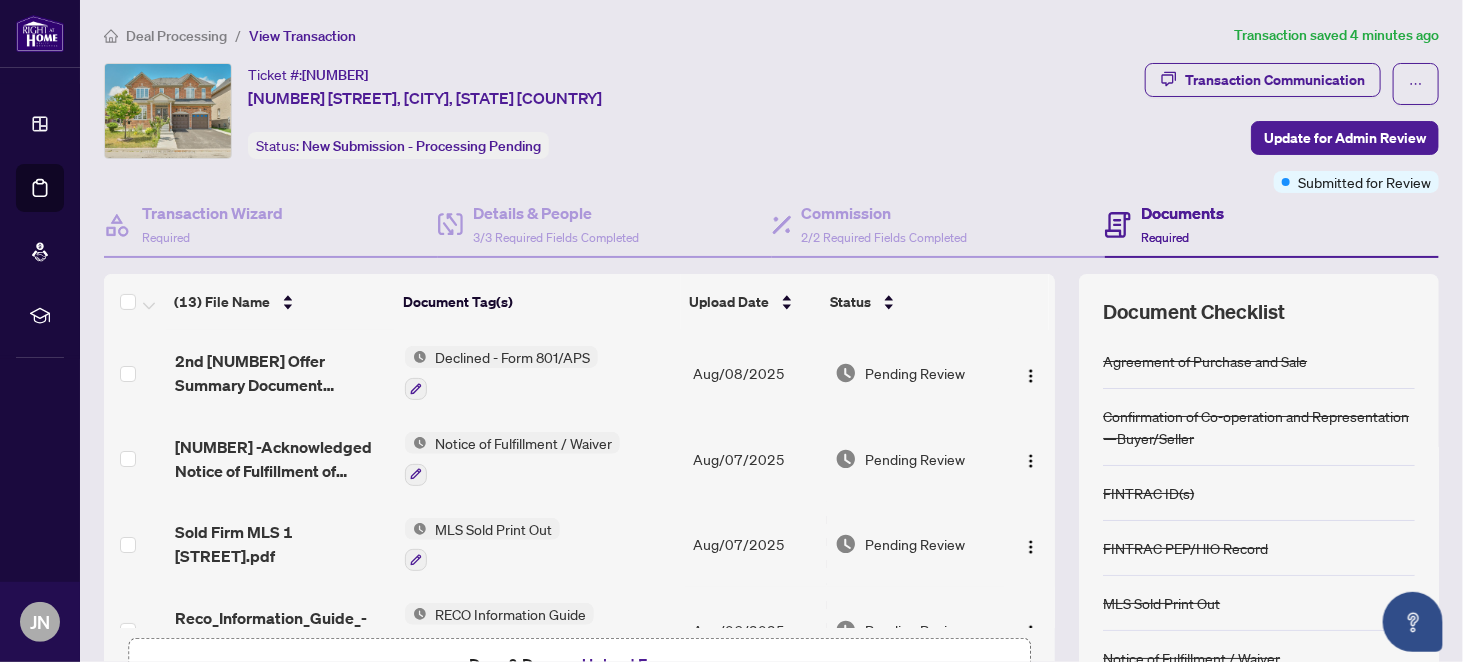 click on "Deal Processing" at bounding box center [176, 36] 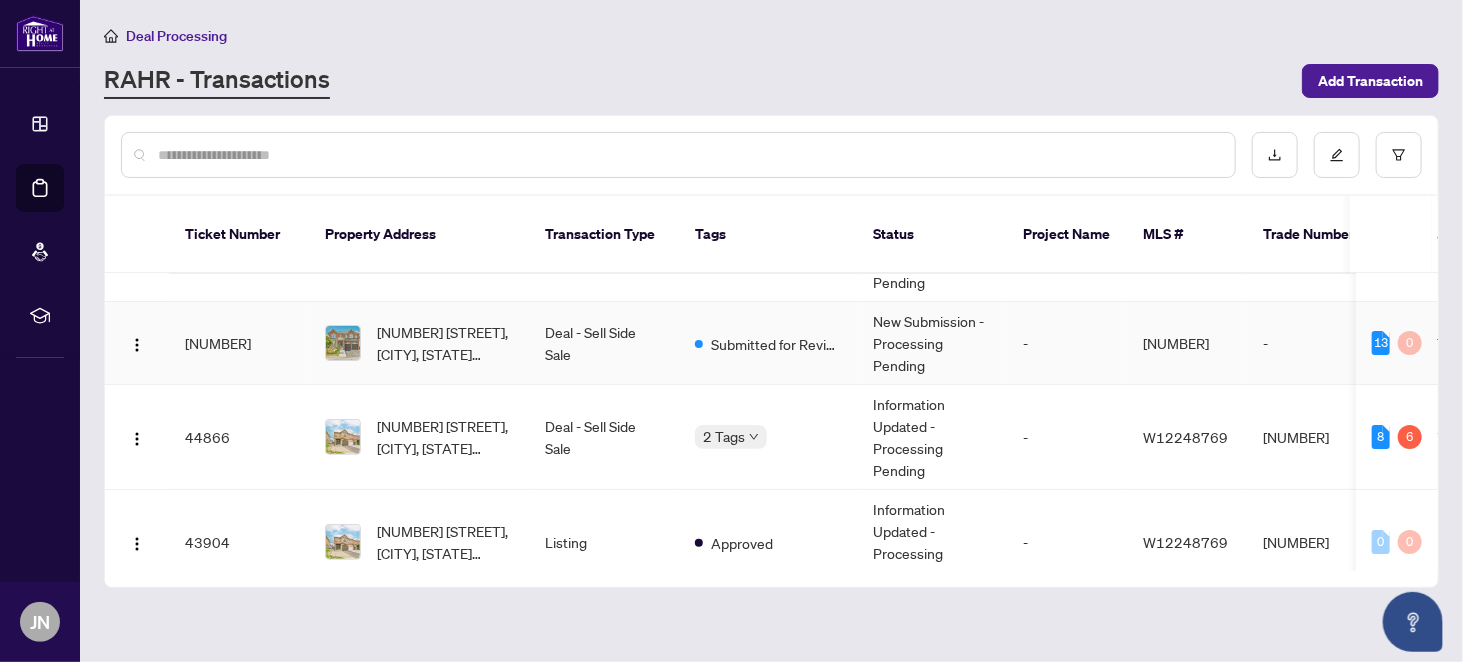 scroll, scrollTop: 100, scrollLeft: 0, axis: vertical 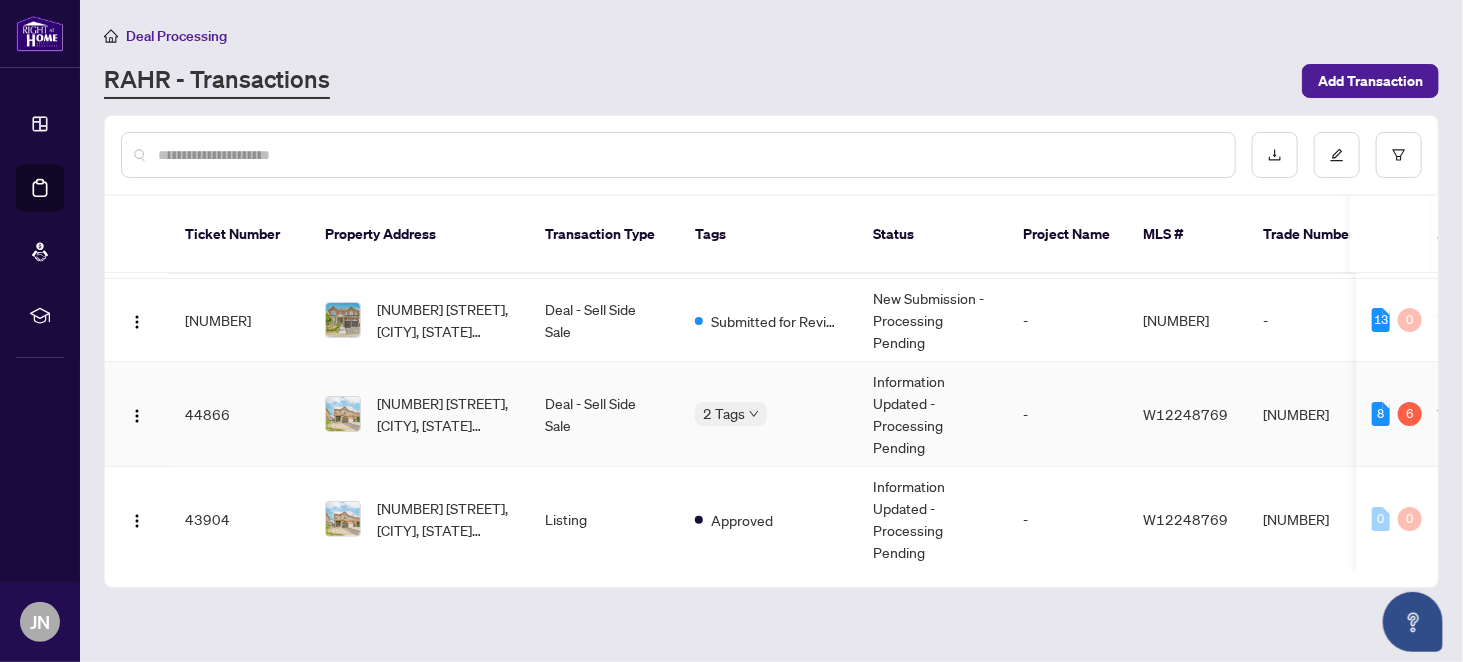 click on "2 Tags" at bounding box center (768, 413) 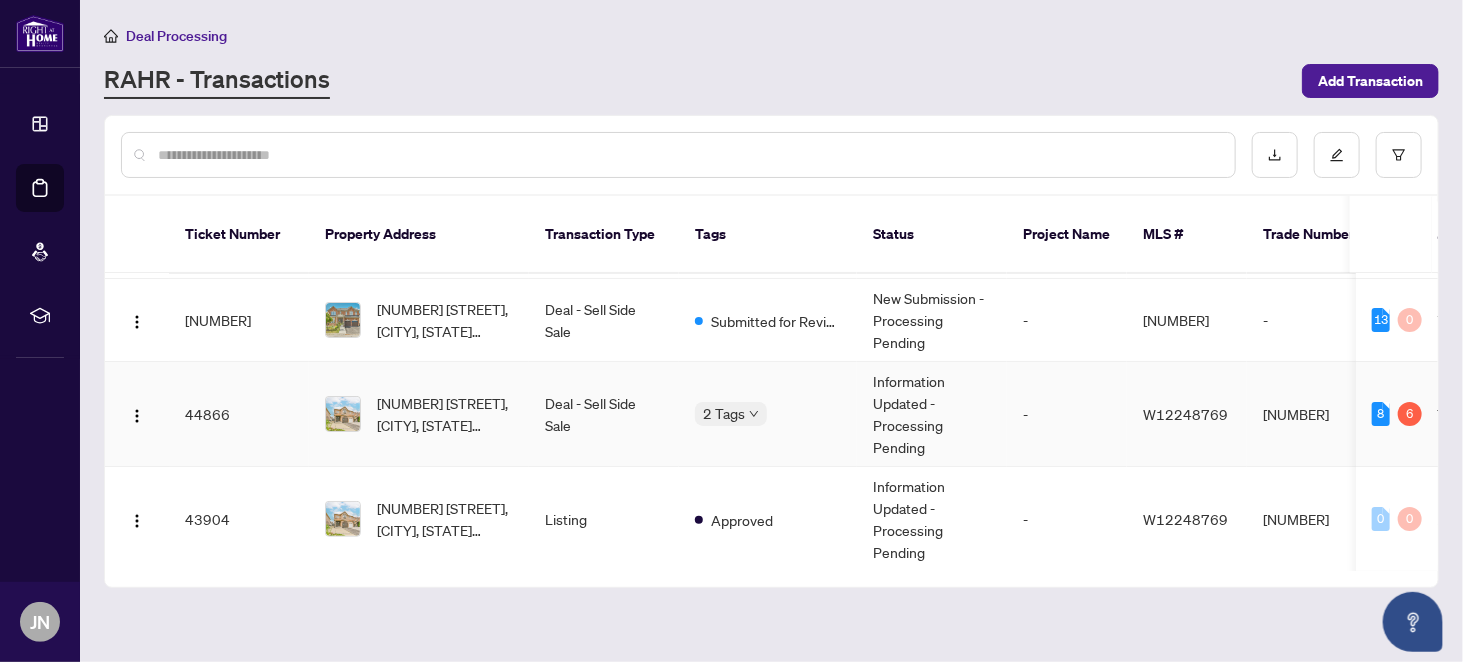 click on "Information Updated - Processing Pending" at bounding box center (932, 414) 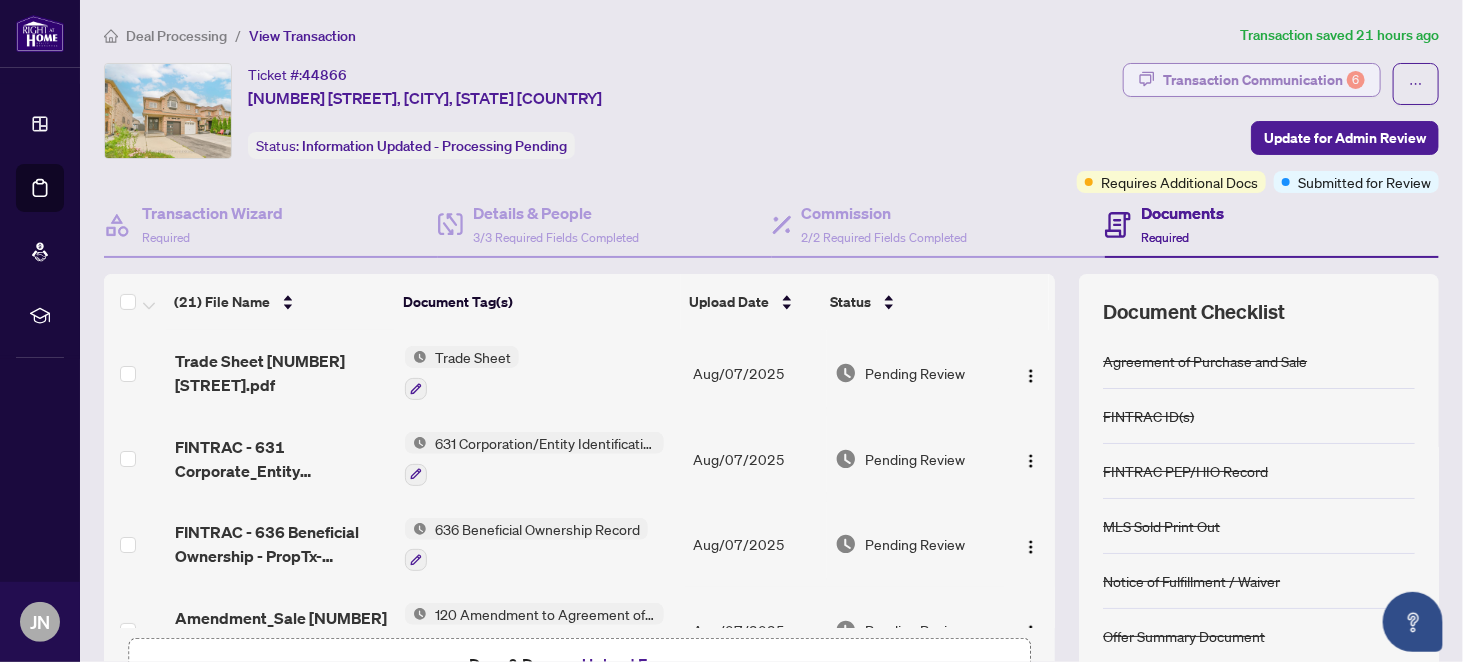 click on "Transaction Communication 6" at bounding box center [1264, 80] 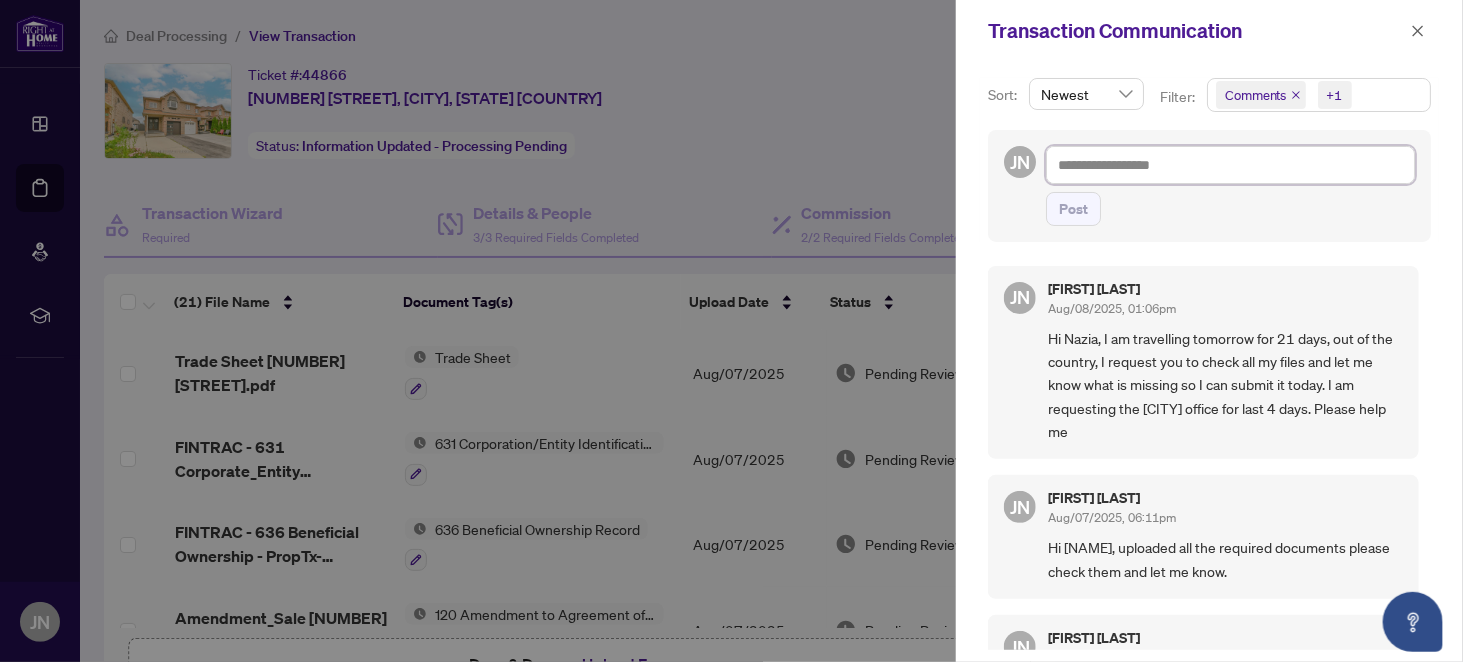 click at bounding box center (1230, 164) 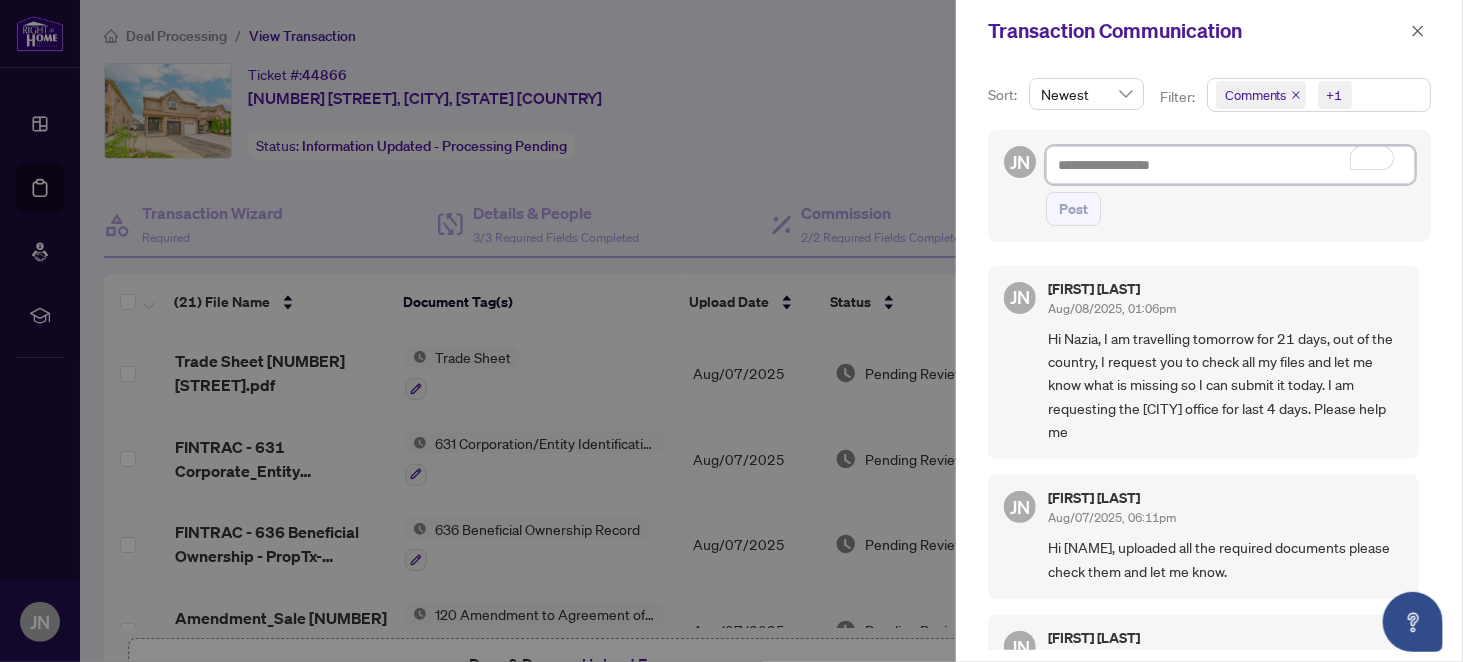 paste on "**********" 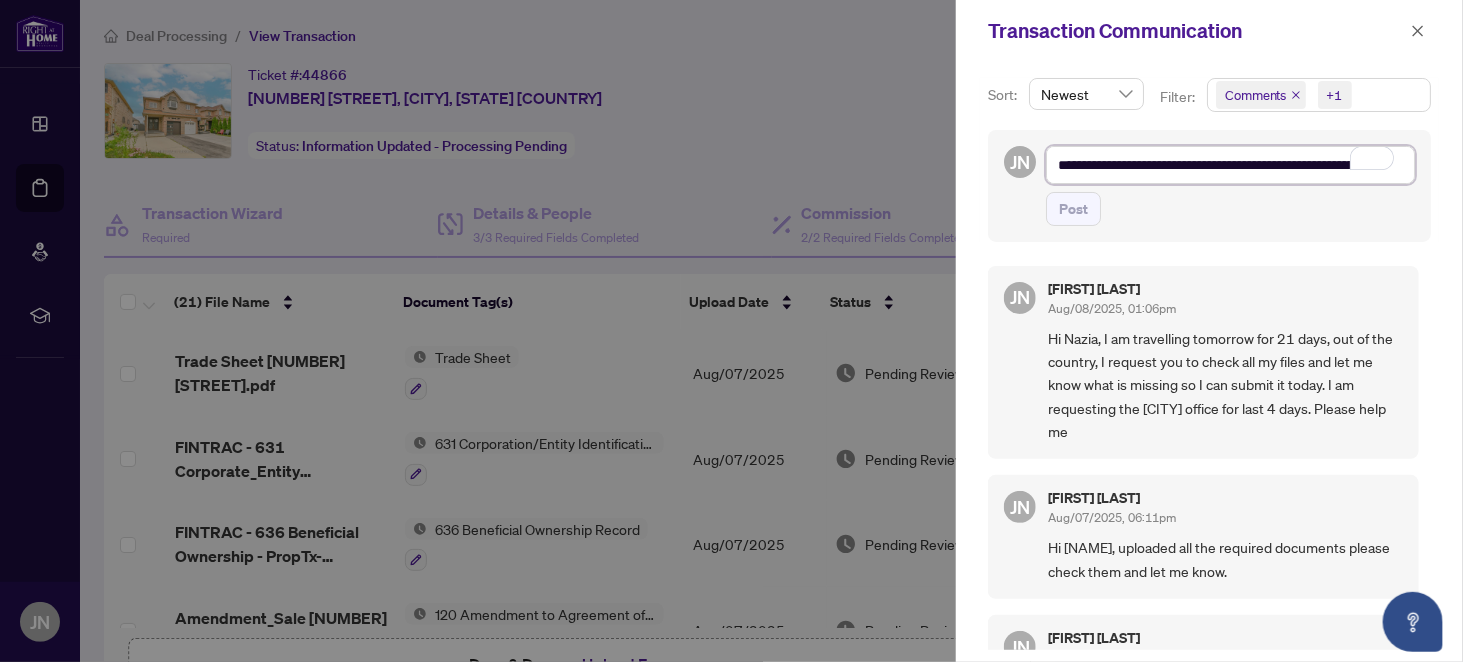 scroll, scrollTop: 29, scrollLeft: 0, axis: vertical 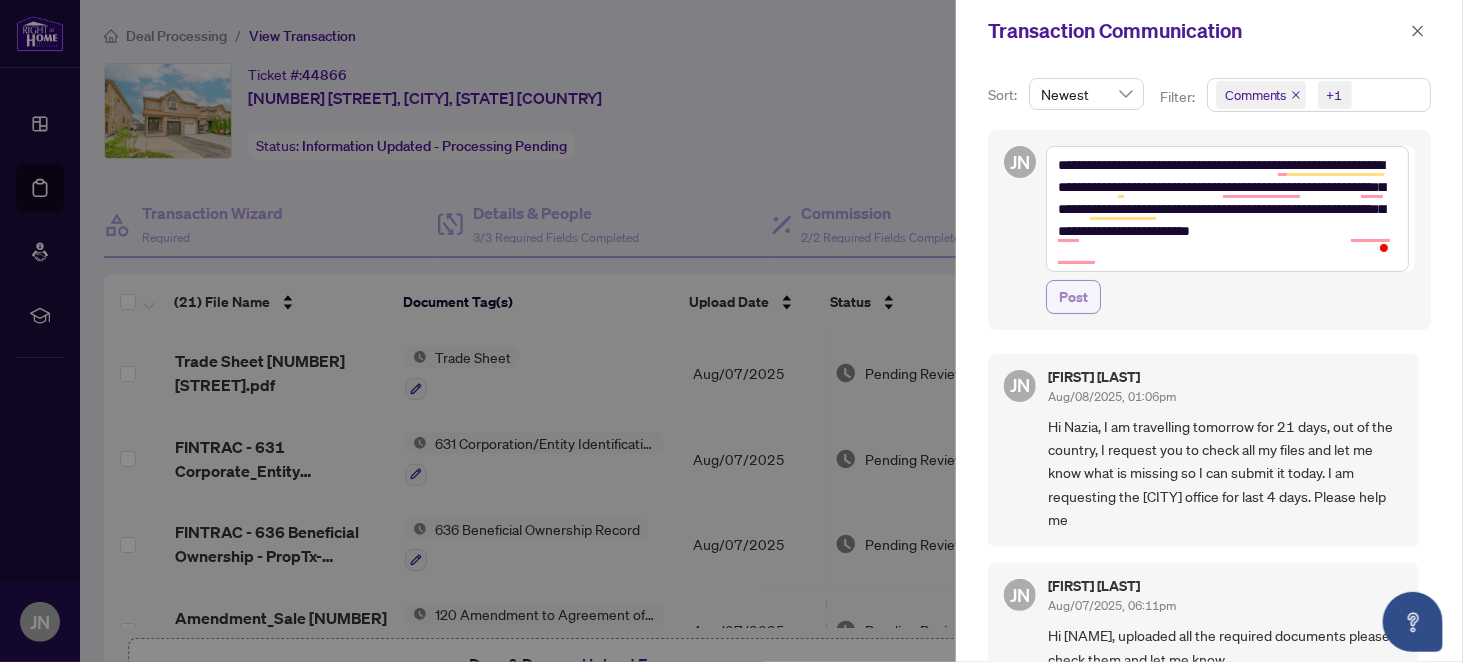 click on "Post" at bounding box center (1073, 297) 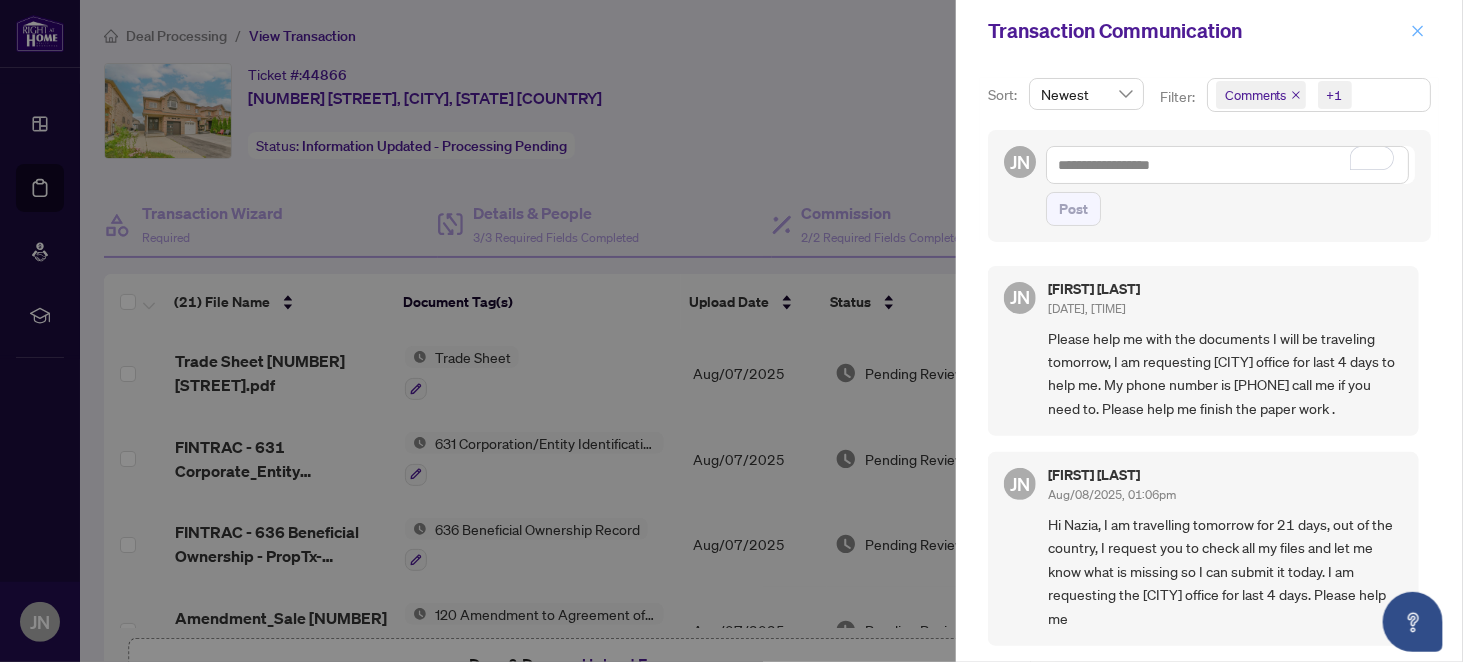click 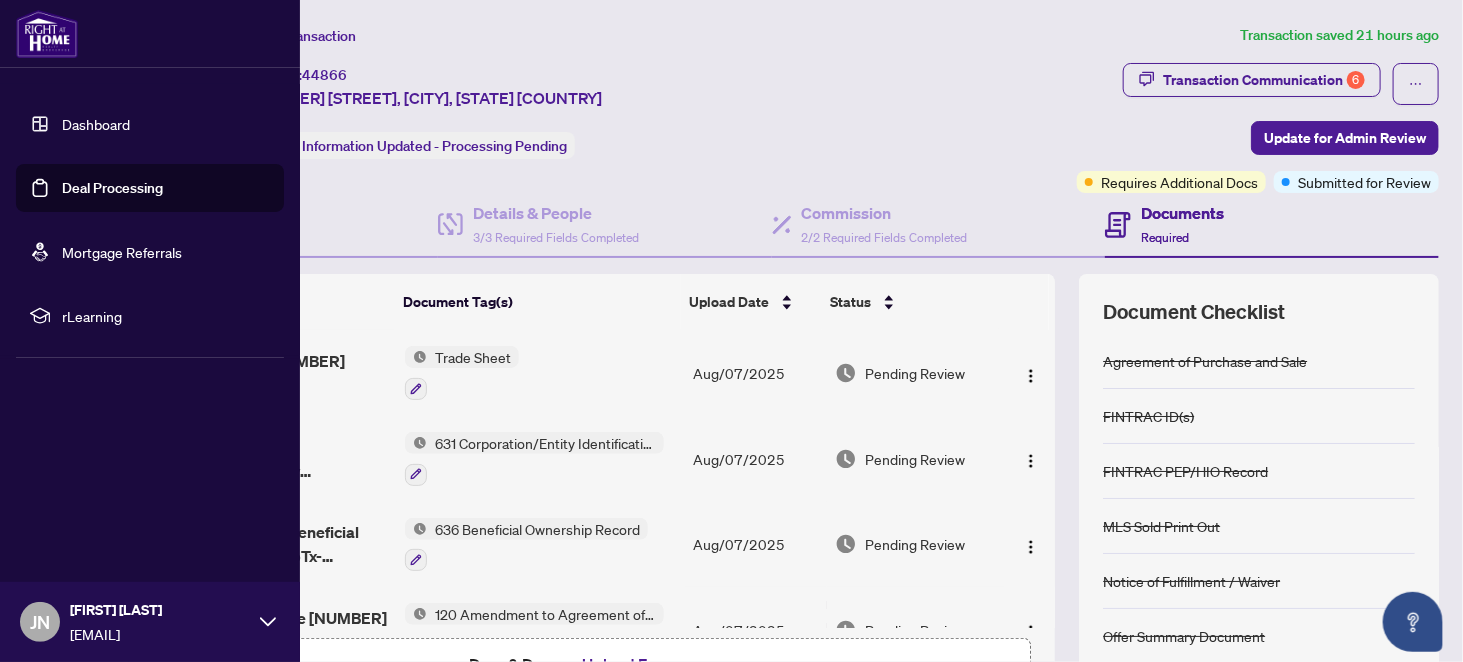 click on "Dashboard" at bounding box center [96, 124] 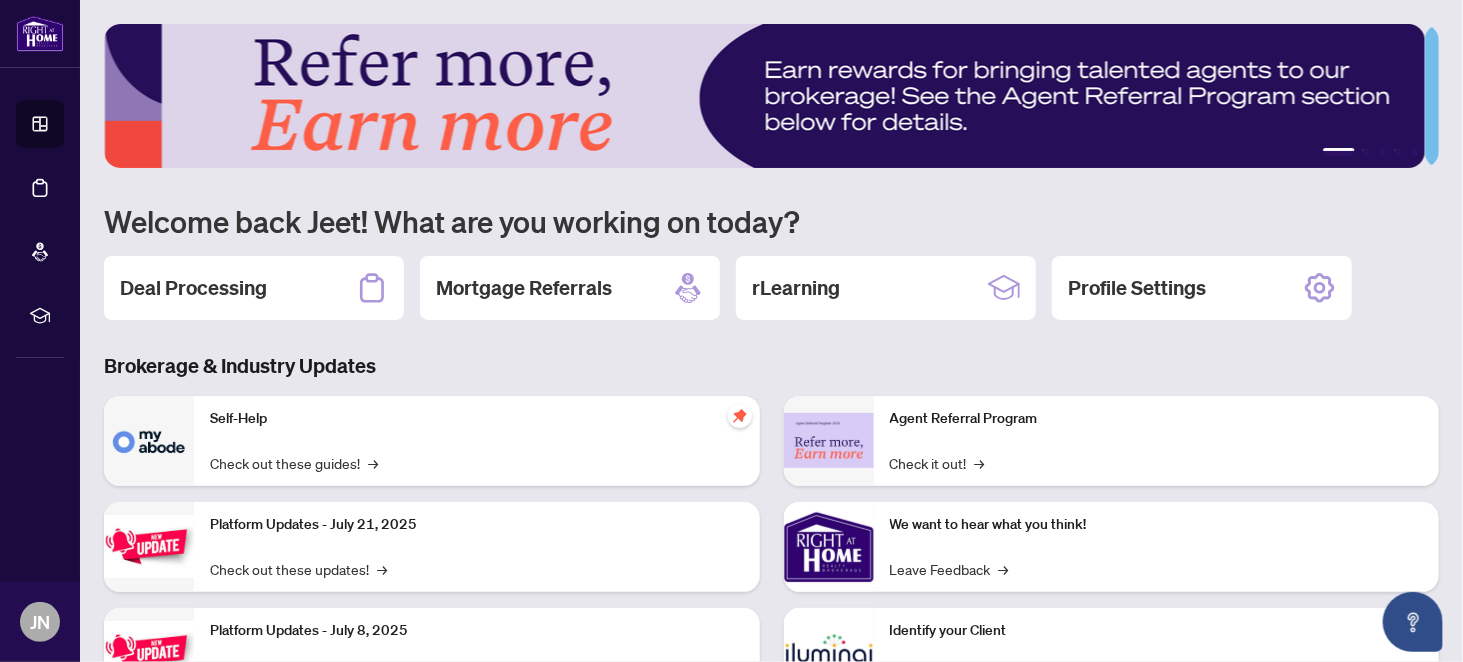 scroll, scrollTop: 100, scrollLeft: 0, axis: vertical 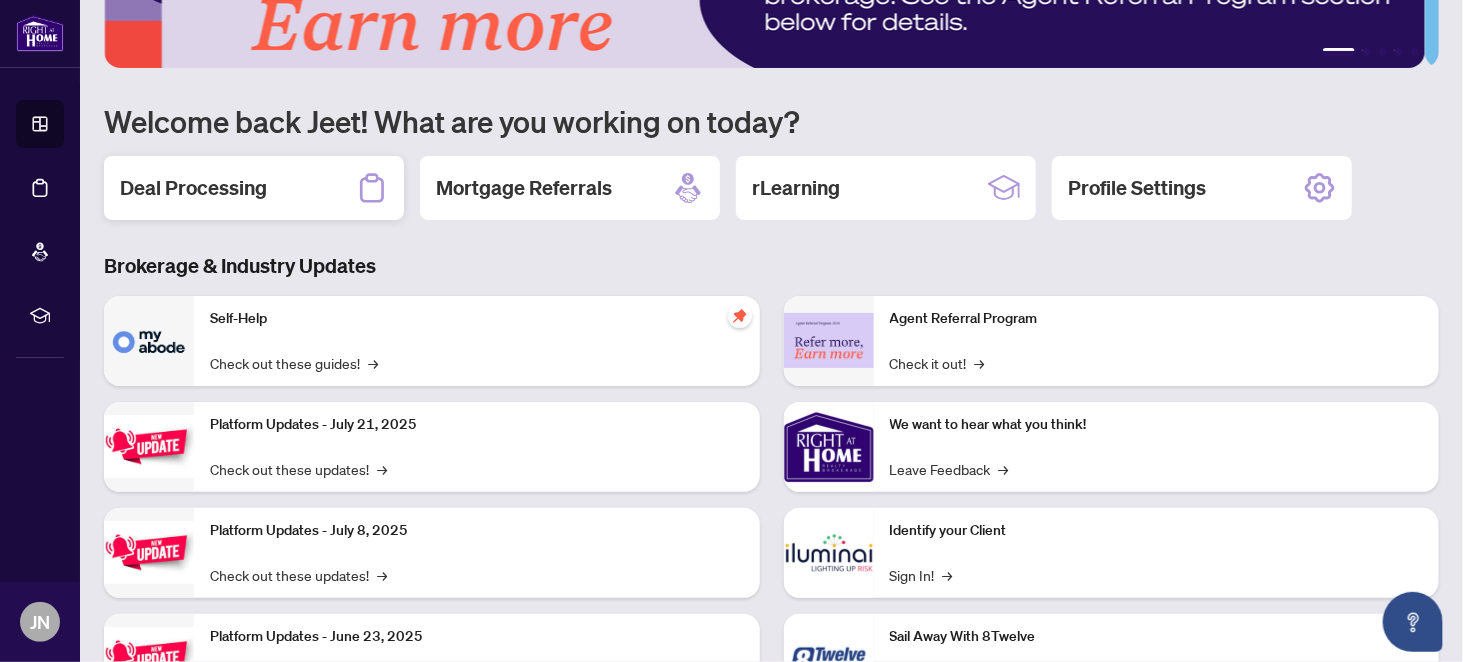 click on "Deal Processing" at bounding box center [193, 188] 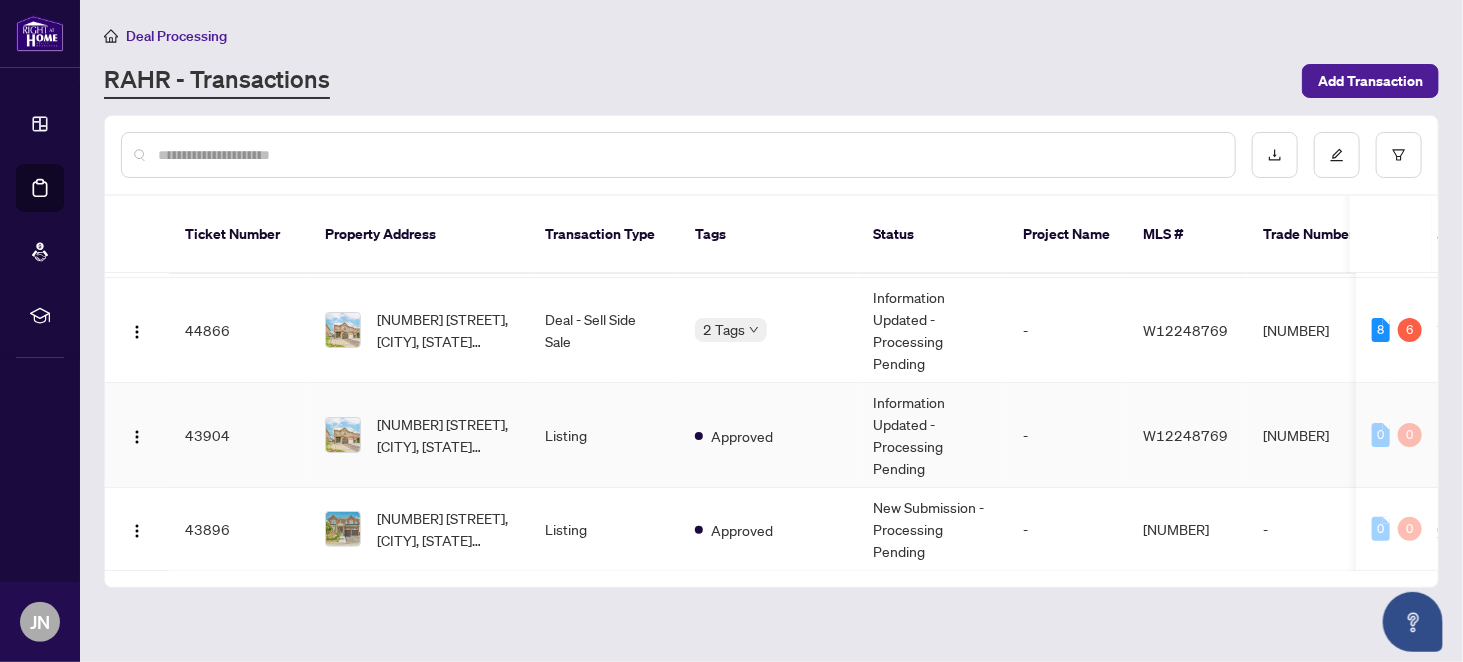 scroll, scrollTop: 0, scrollLeft: 0, axis: both 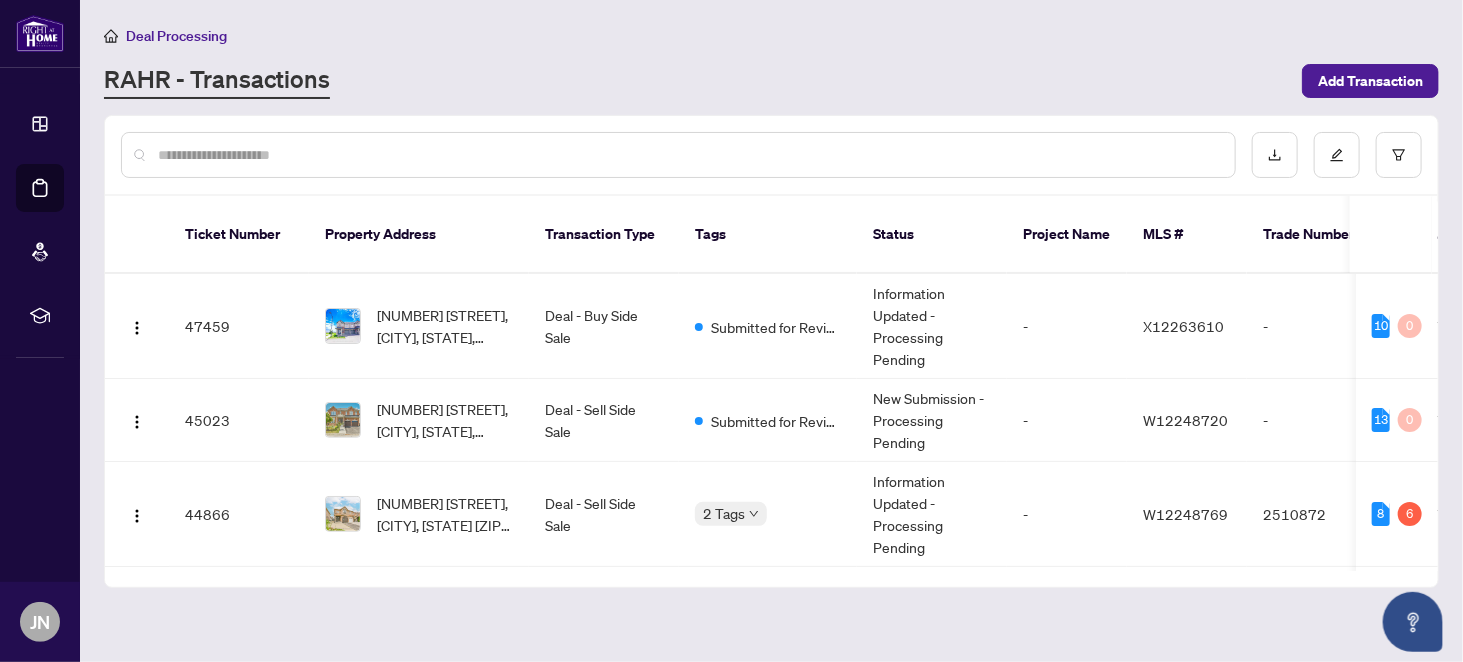 click on "Deal Processing RAHR - Transactions Add Transaction Ticket Number Property Address Transaction Type Tags Status Project Name MLS # Trade Number Last Updated By Last Modified Date Created By Created Date                             47459 [NUMBER] [STREET], [CITY], [STATE], [COUNTRY] Deal - Buy Side Sale Submitted for Review Information Updated - Processing Pending - X12263610 - [FIRST] [LAST] Aug/07/2025 [FIRST] [LAST] Aug/06/2025 10 0 45023 1 [NUMBER] [STREET], [CITY], [STATE], [COUNTRY] Deal - Sell Side Sale Submitted for Review New Submission - Processing Pending - W12248720 - [FIRST] [LAST] Aug/08/2025 [FIRST] [LAST] Jul/21/2025 13 0 44866 45 [STREET], [CITY], [STATE] [ZIP], [COUNTRY] Deal - Sell Side Sale 2 Tags Information Updated - Processing Pending - W12248769 2510872 [FIRST] [LAST] Aug/07/2025 [FIRST] [LAST] Jul/20/2025 8 6 43904 45 [STREET], [CITY], [STATE] [ZIP], [COUNTRY] Listing Approved Information Updated - Processing Pending - W12248769 2510872 [FIRST] [LAST] Aug/07/2025 [FIRST] [LAST] 0 0 43896" at bounding box center [771, 331] 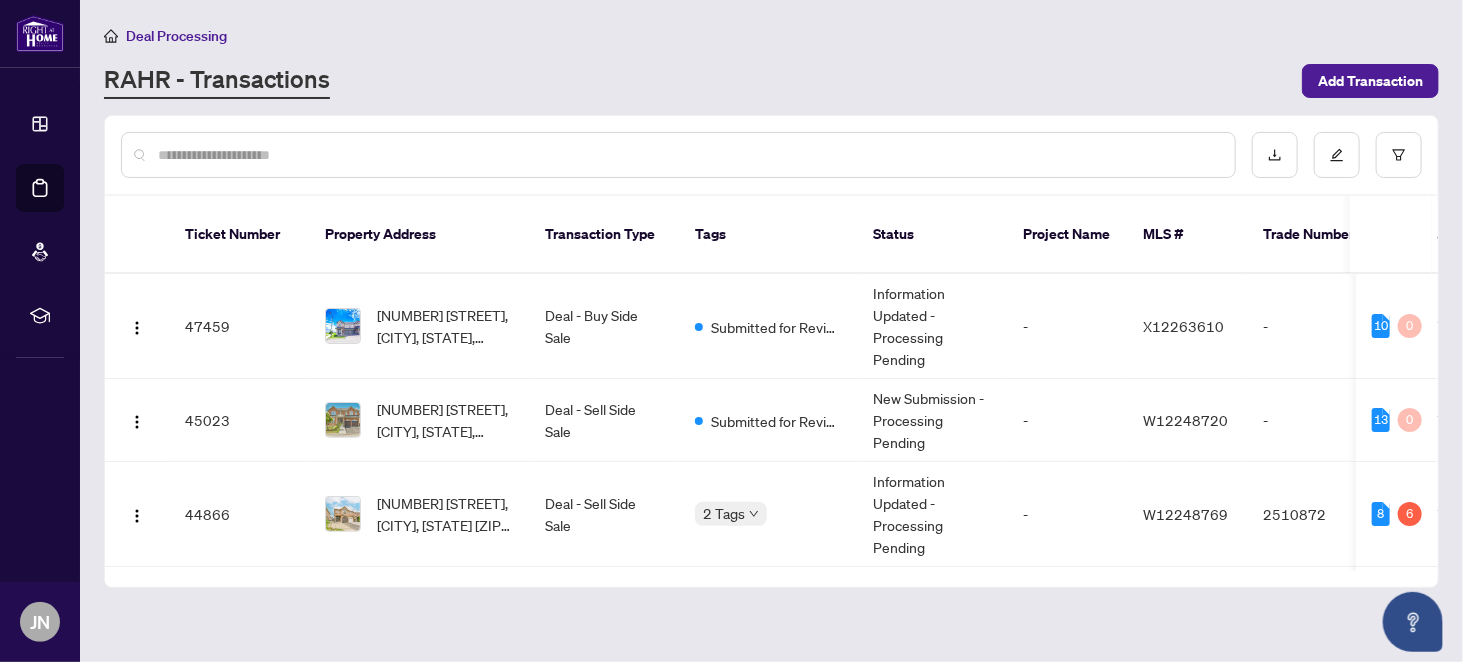 click on "RAHR - Transactions" at bounding box center (697, 81) 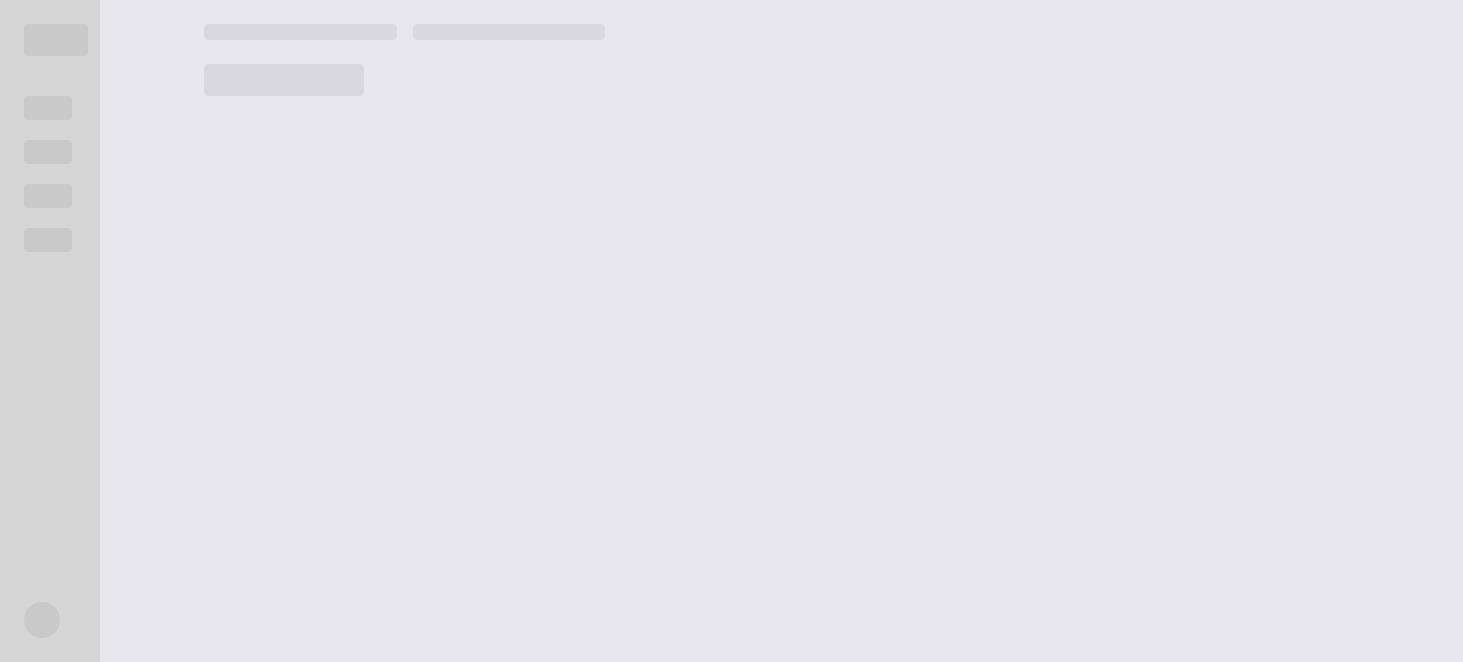 scroll, scrollTop: 0, scrollLeft: 0, axis: both 